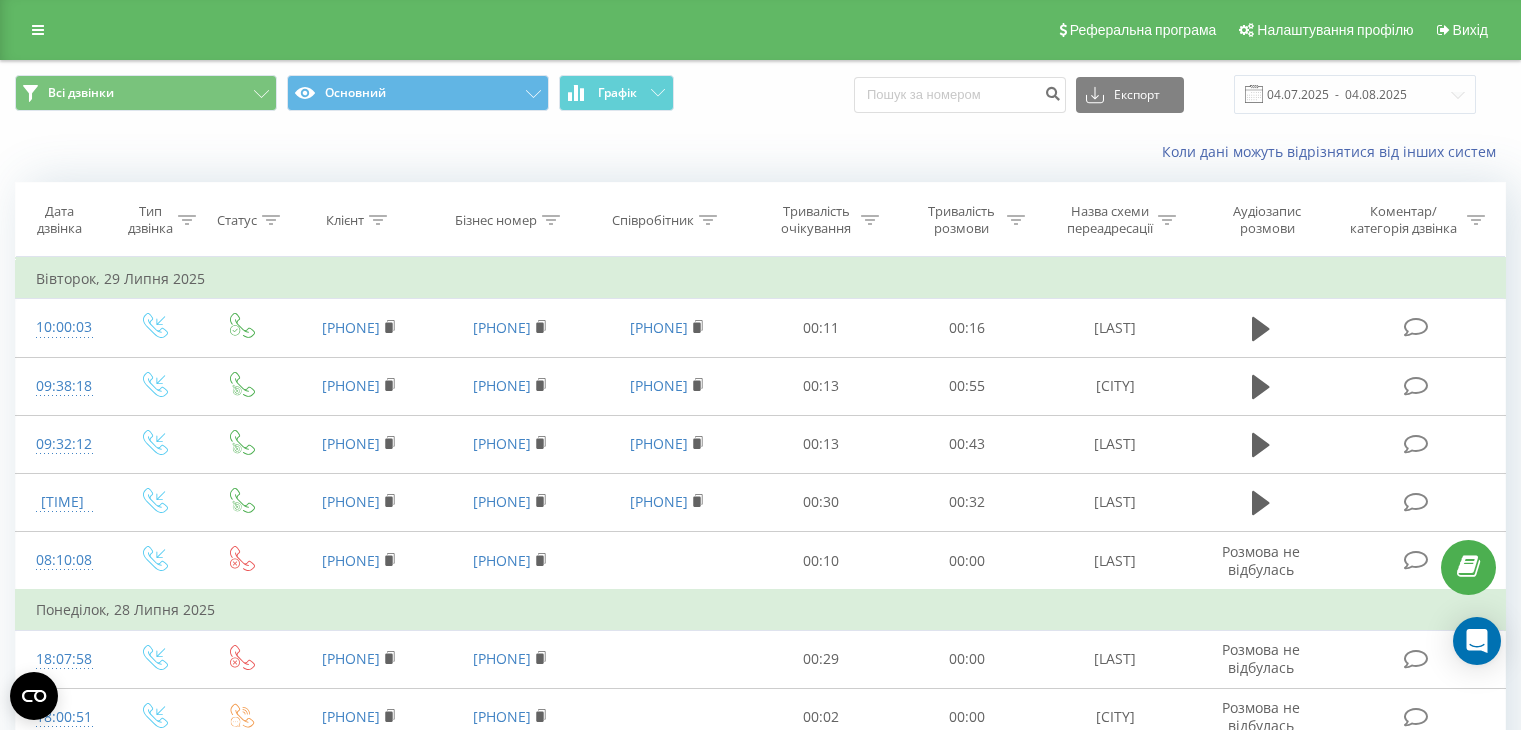 scroll, scrollTop: 994, scrollLeft: 0, axis: vertical 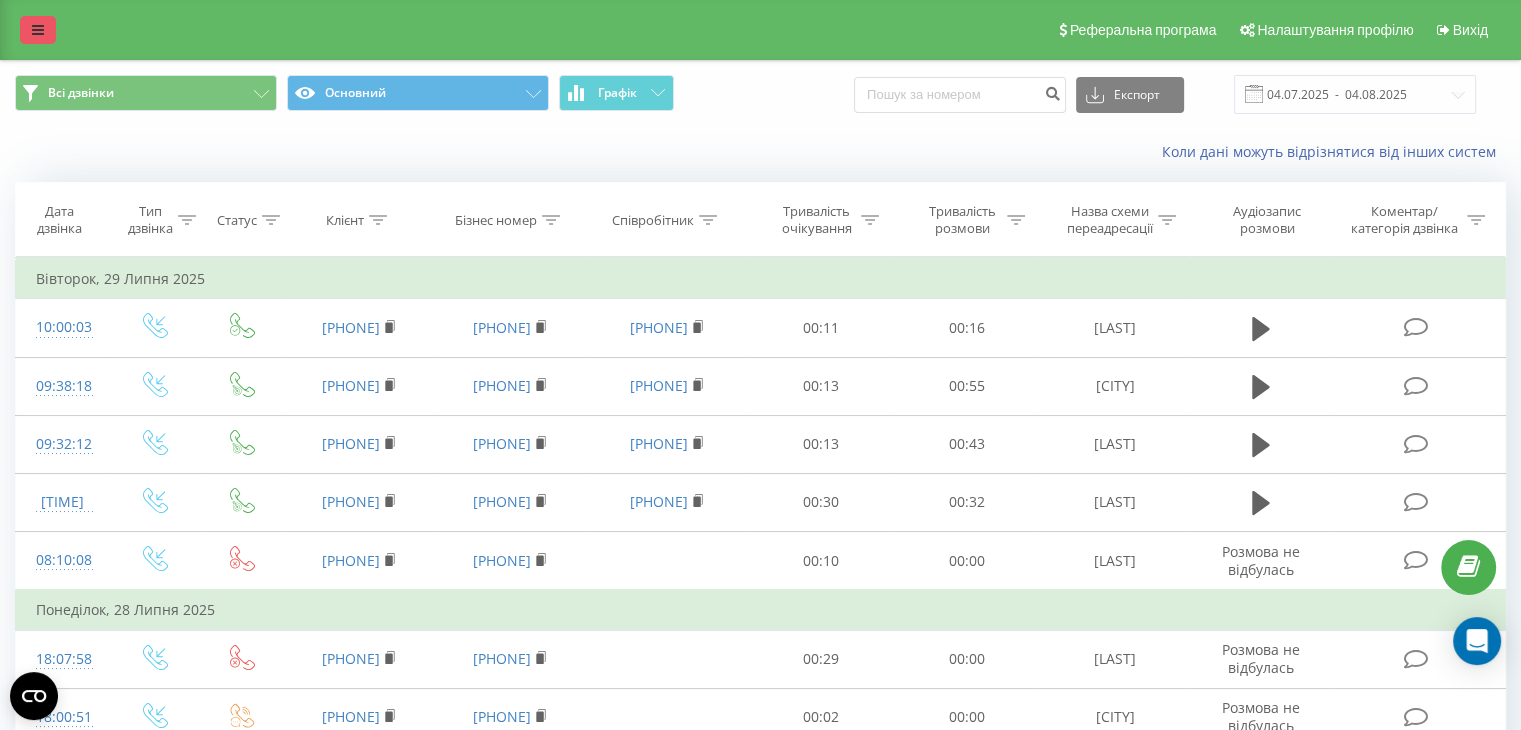 click at bounding box center [38, 30] 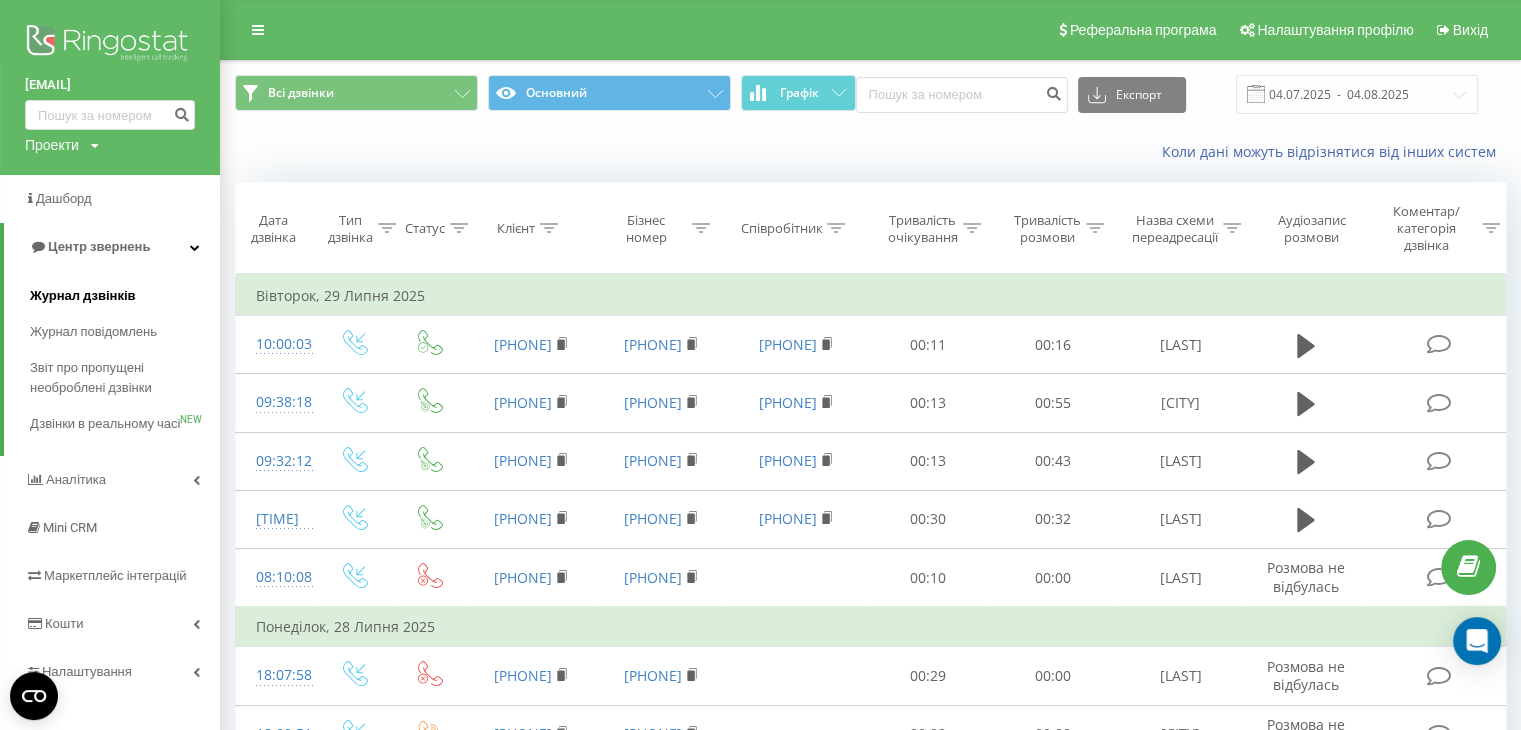 click on "Журнал дзвінків" at bounding box center (83, 296) 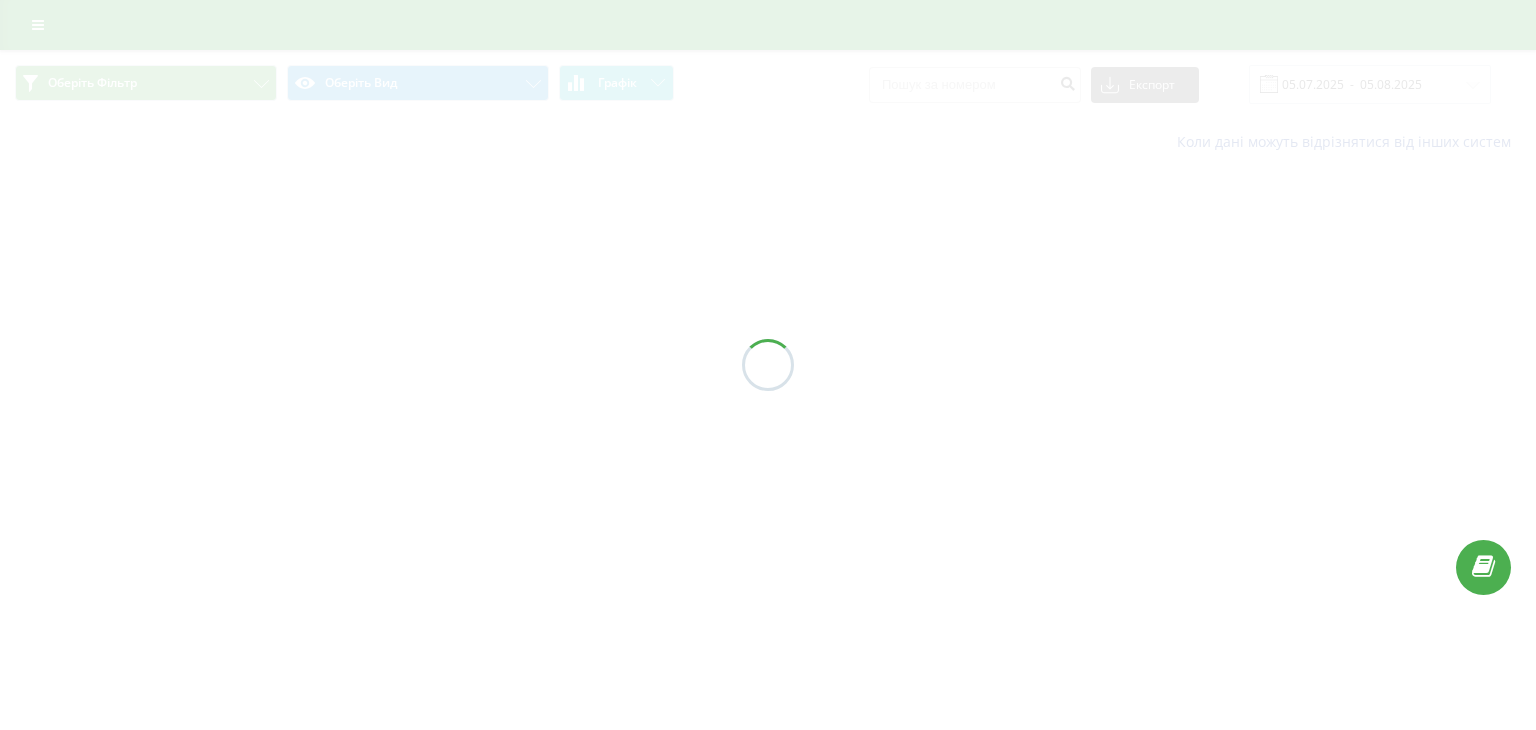 scroll, scrollTop: 0, scrollLeft: 0, axis: both 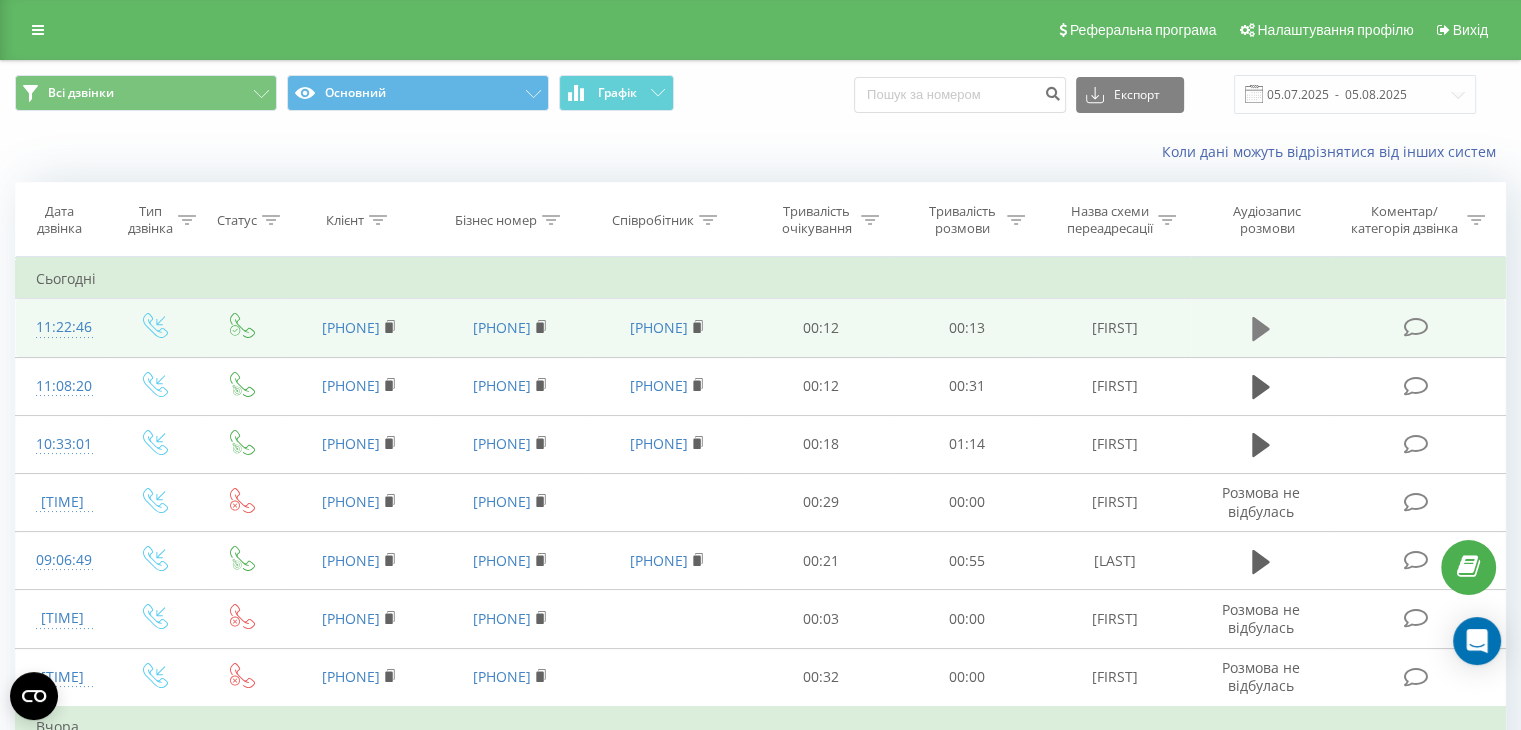 click 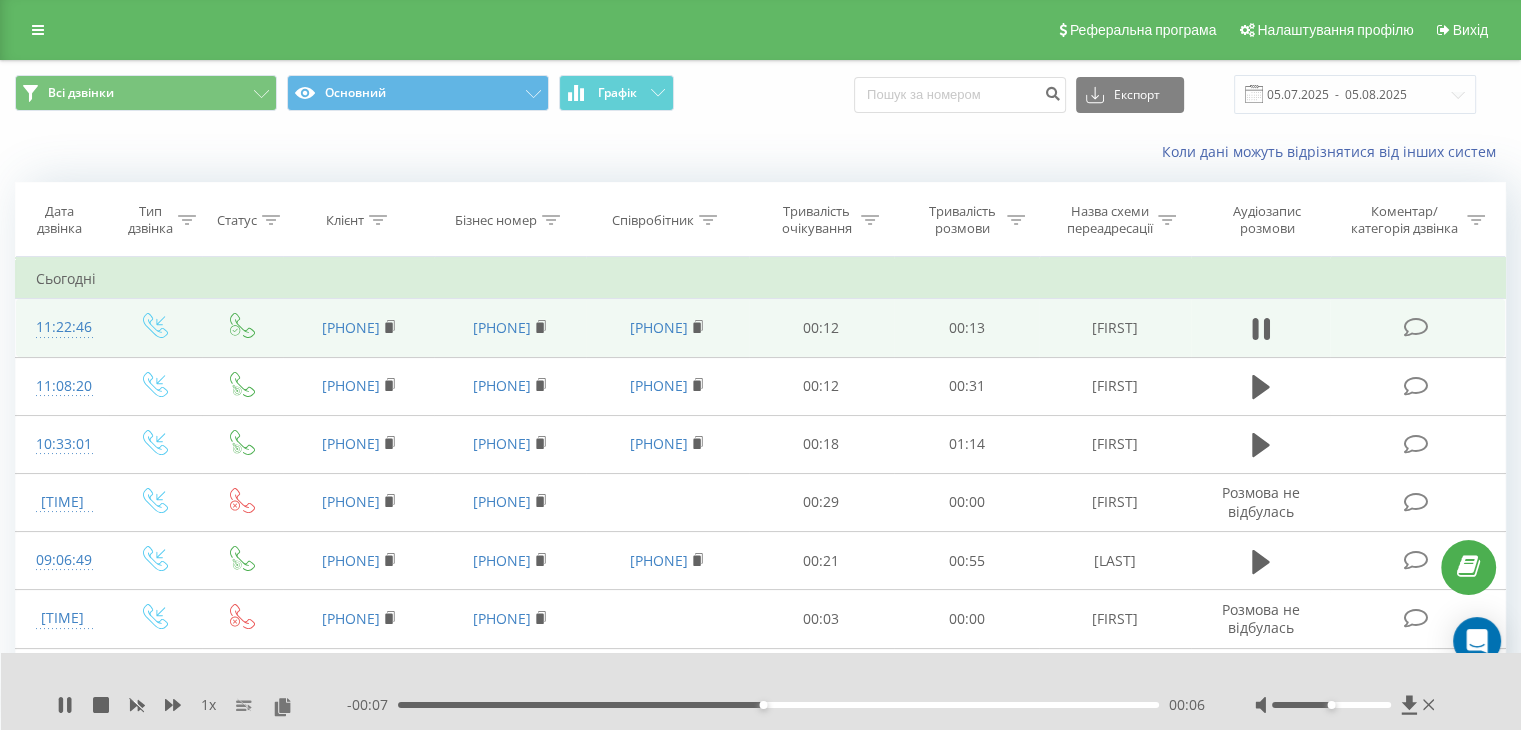 click 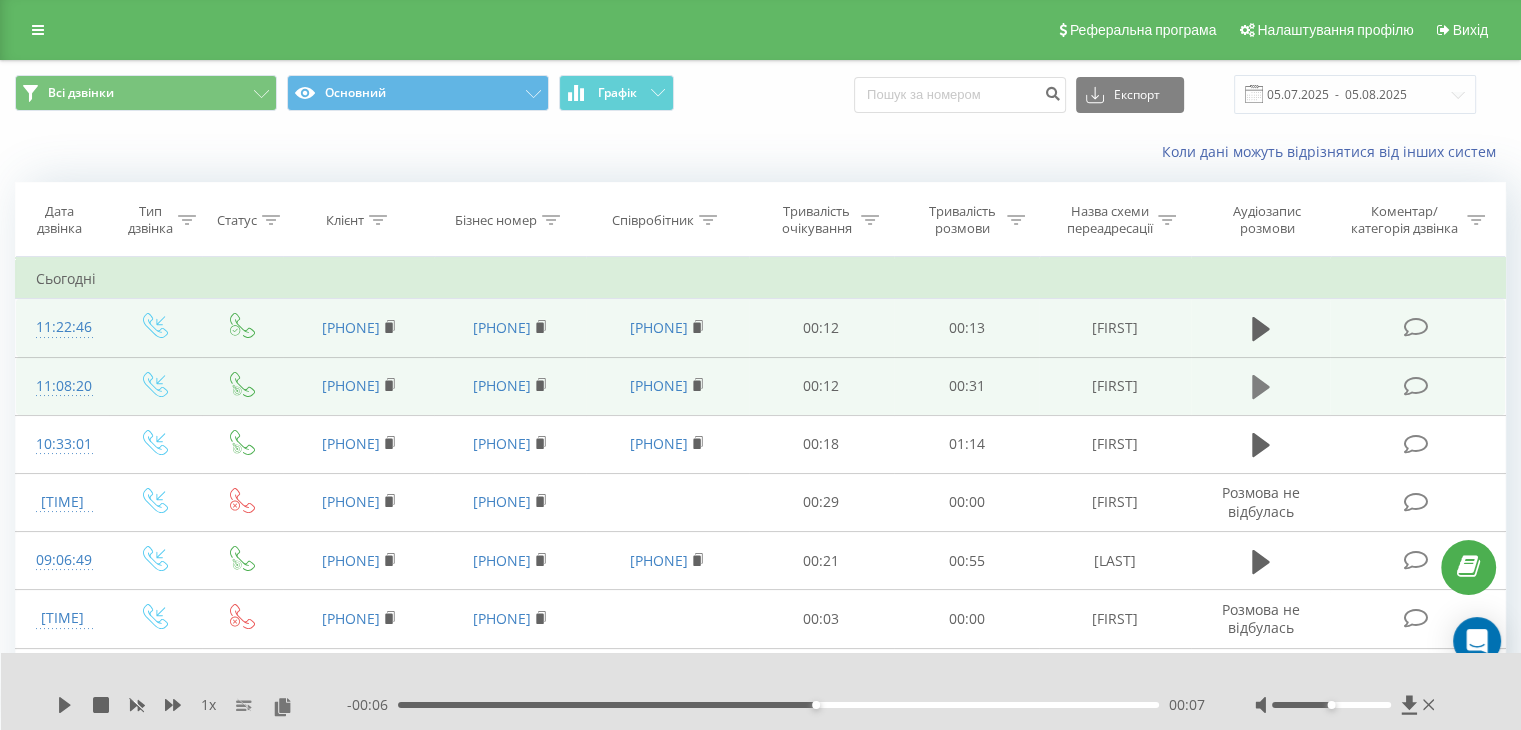 click 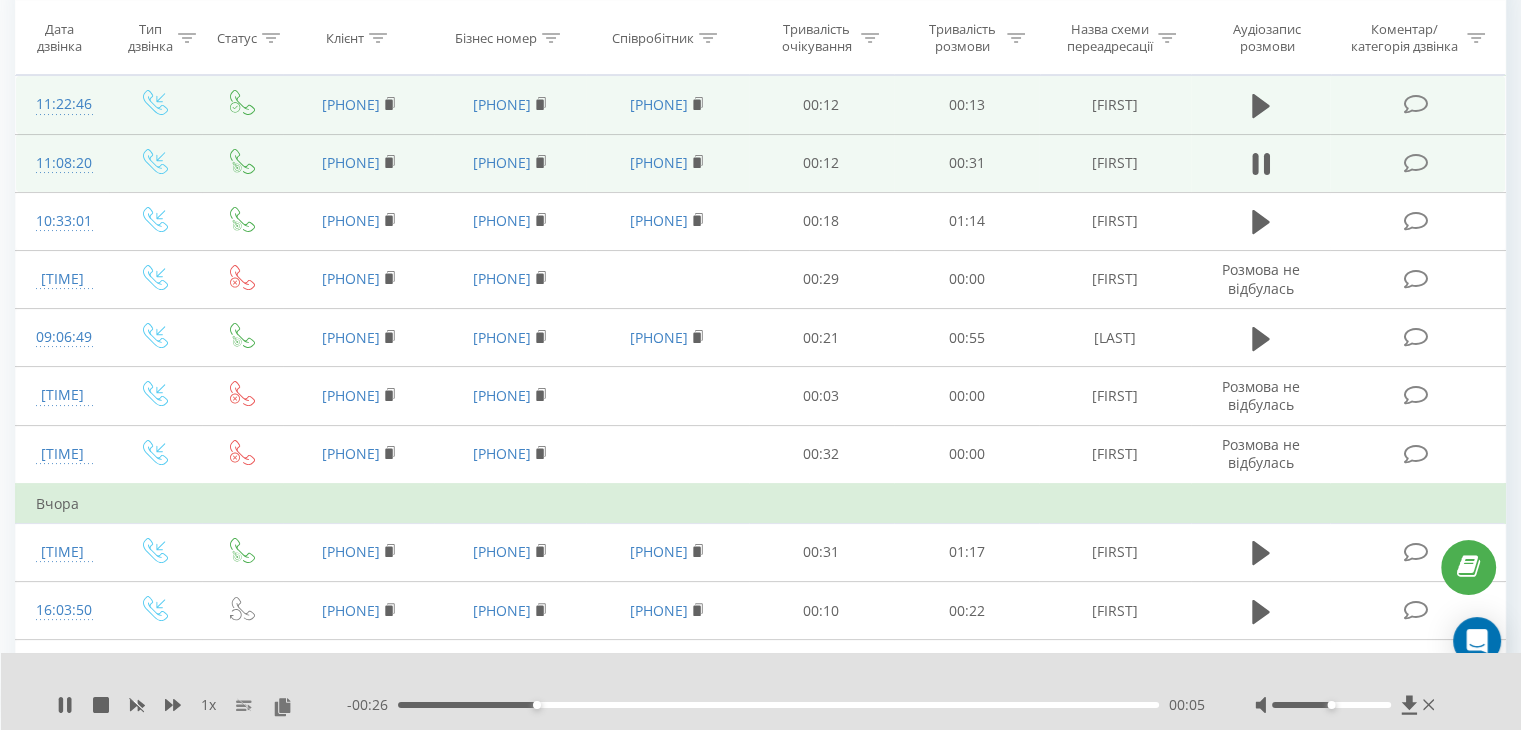 scroll, scrollTop: 248, scrollLeft: 0, axis: vertical 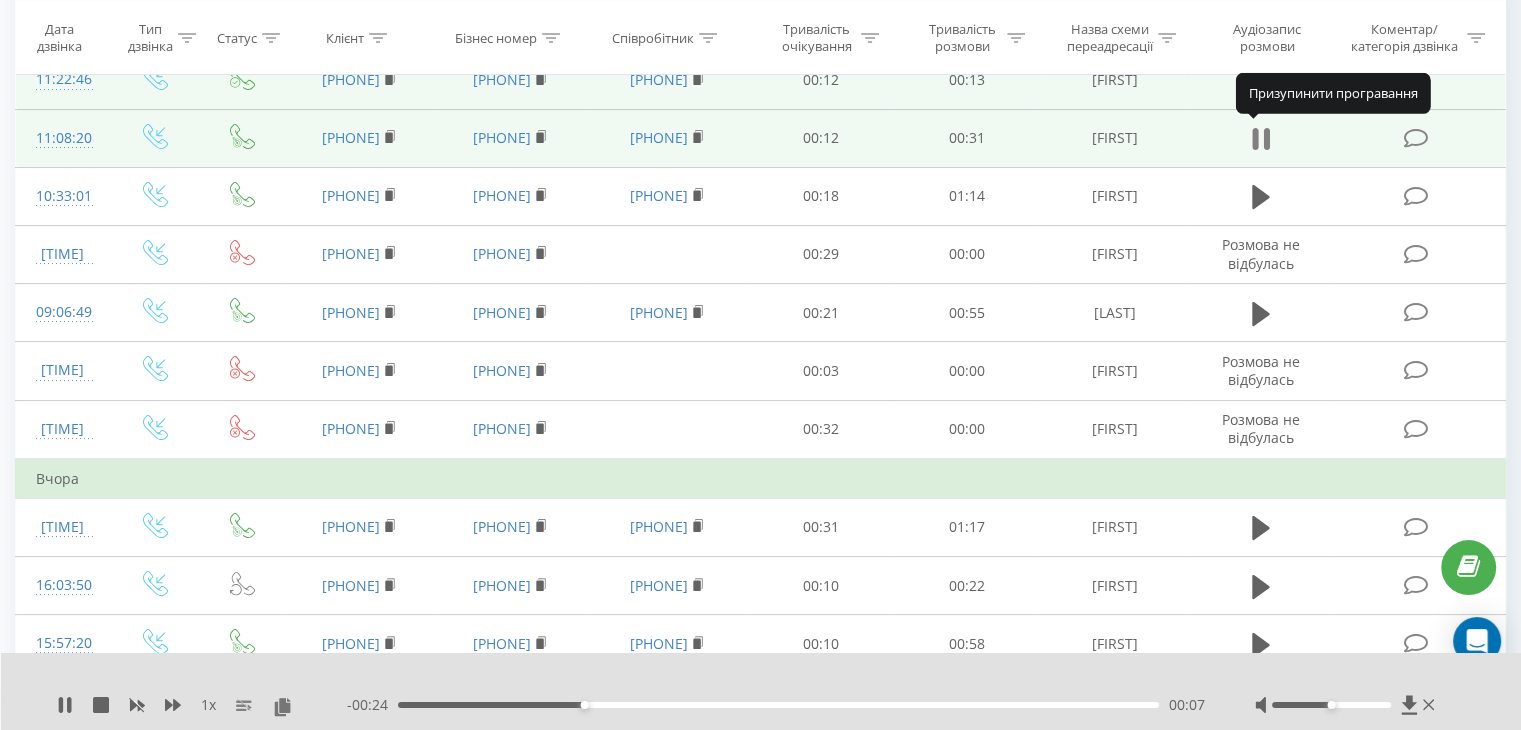 click 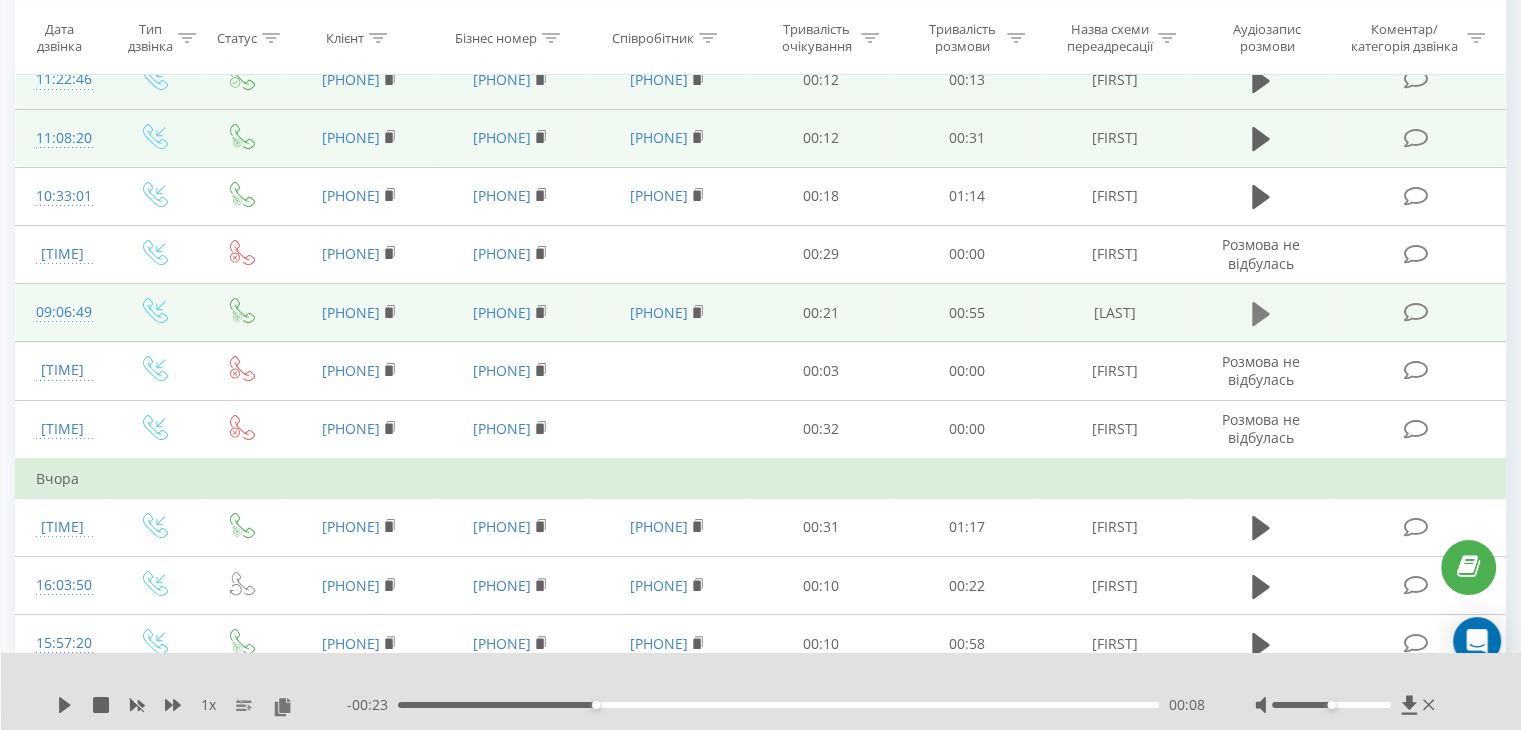 click 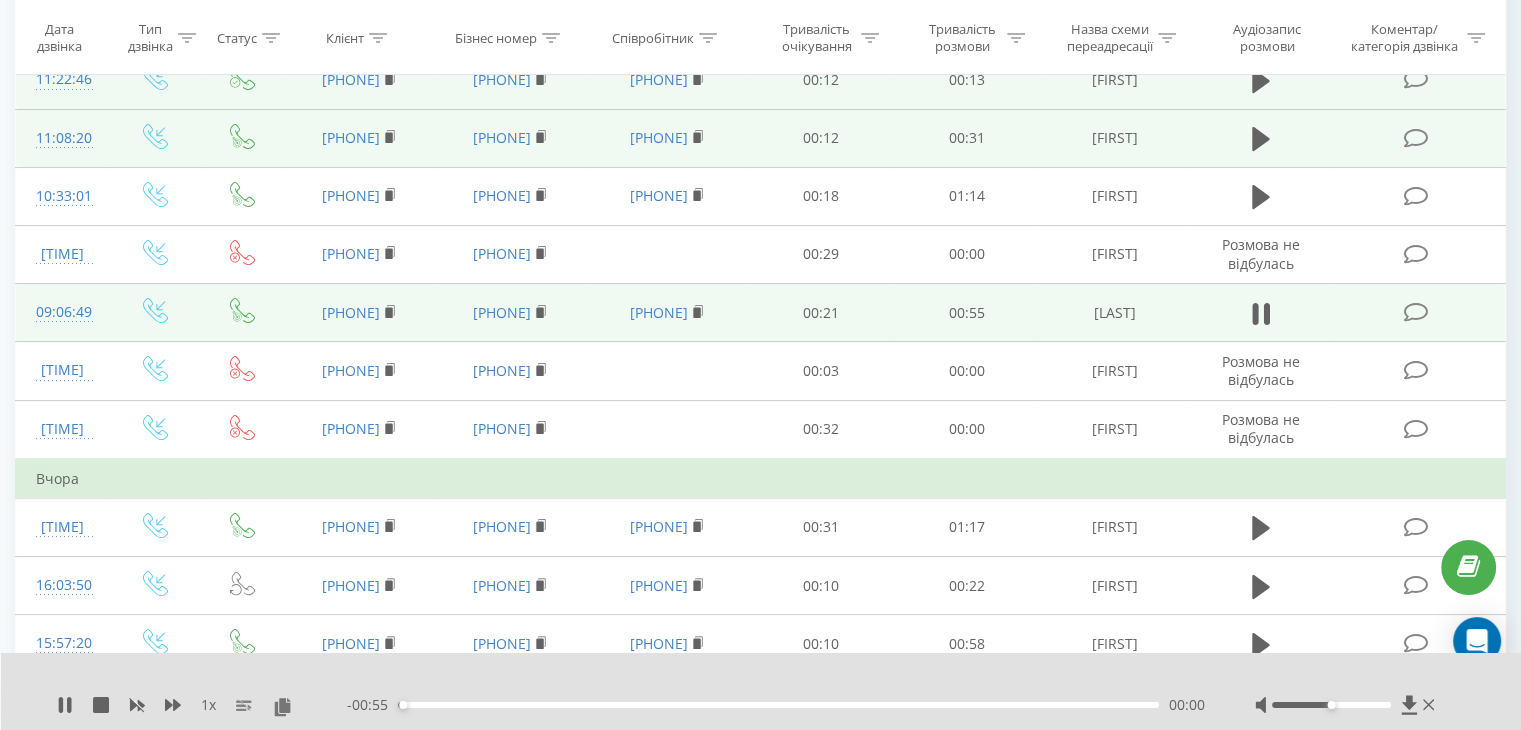 click 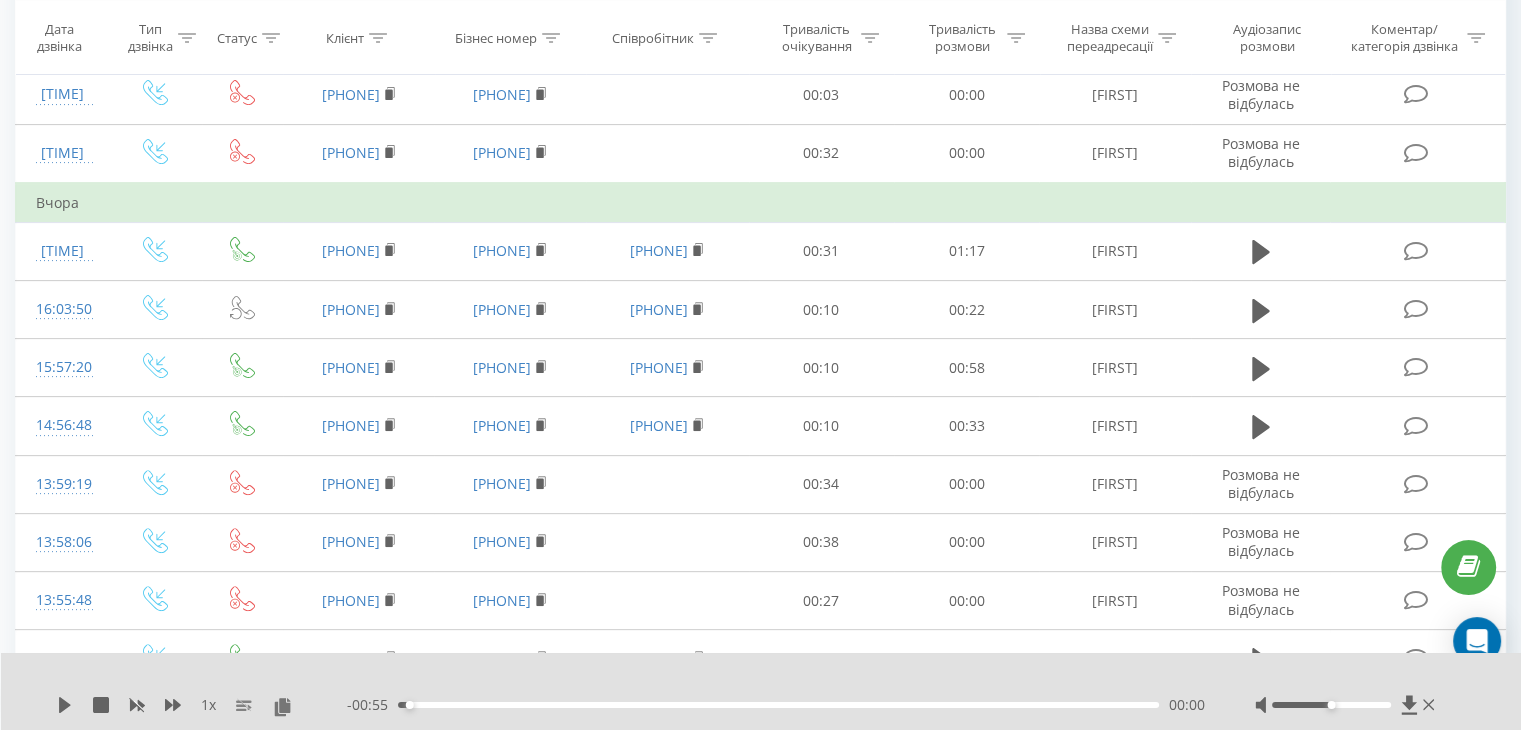 scroll, scrollTop: 576, scrollLeft: 0, axis: vertical 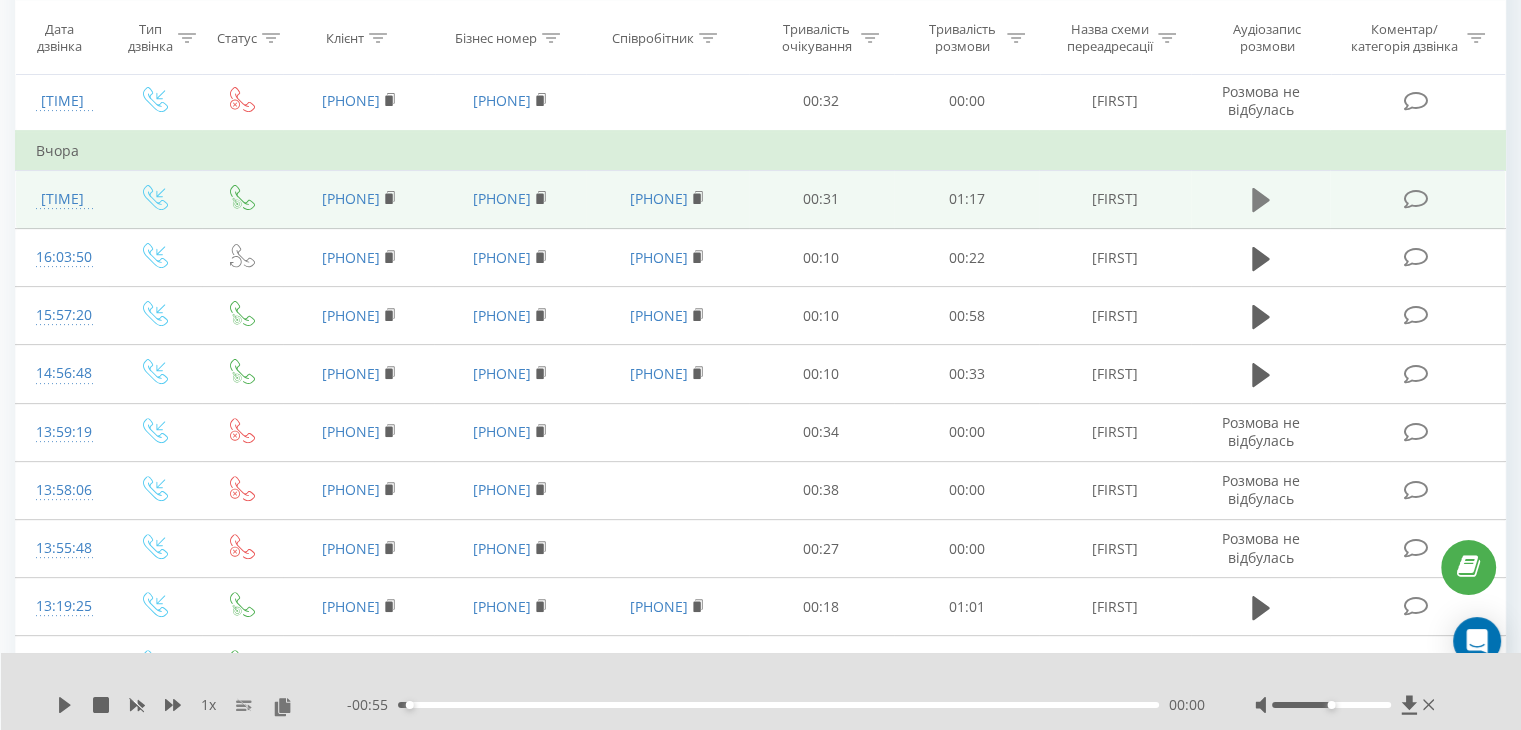 click 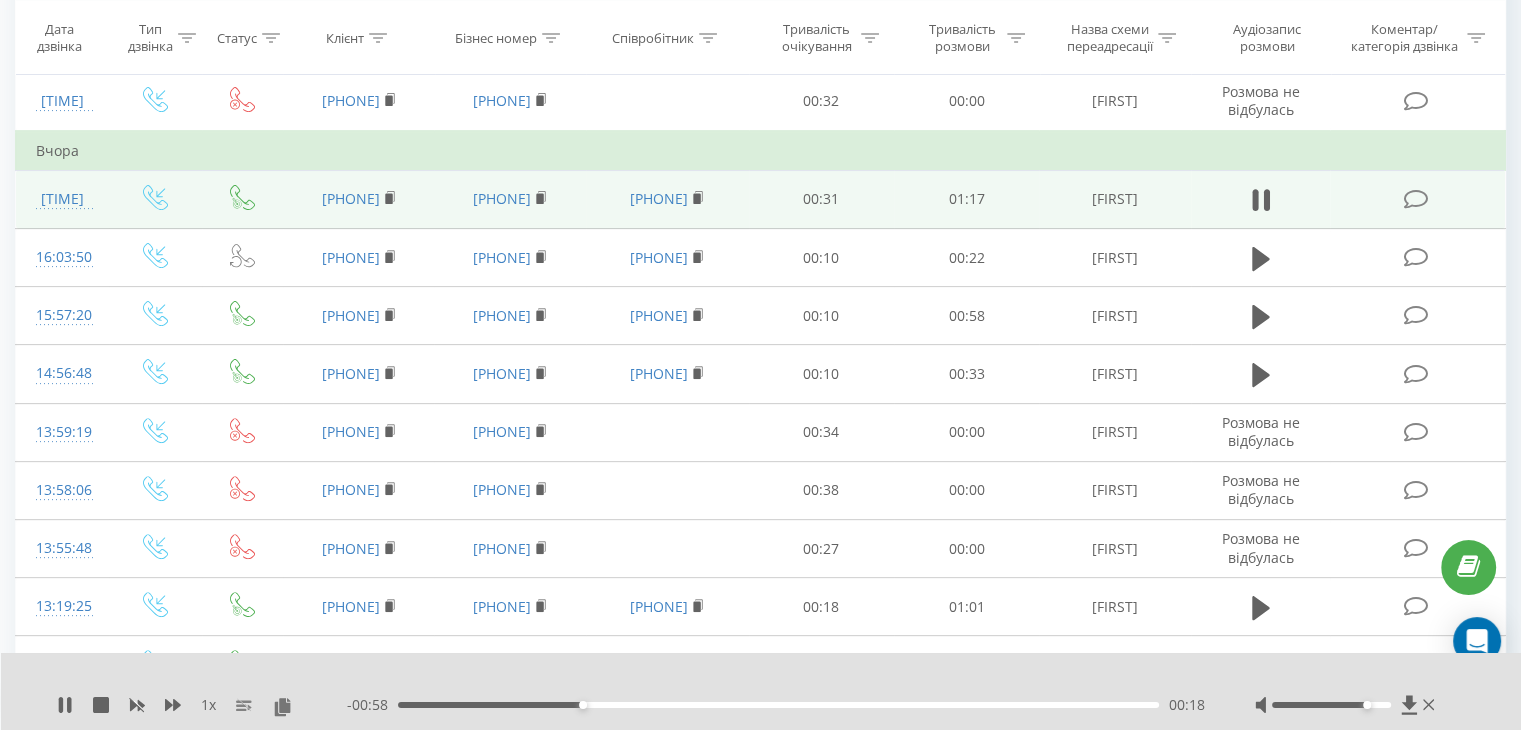 drag, startPoint x: 1333, startPoint y: 705, endPoint x: 1362, endPoint y: 705, distance: 29 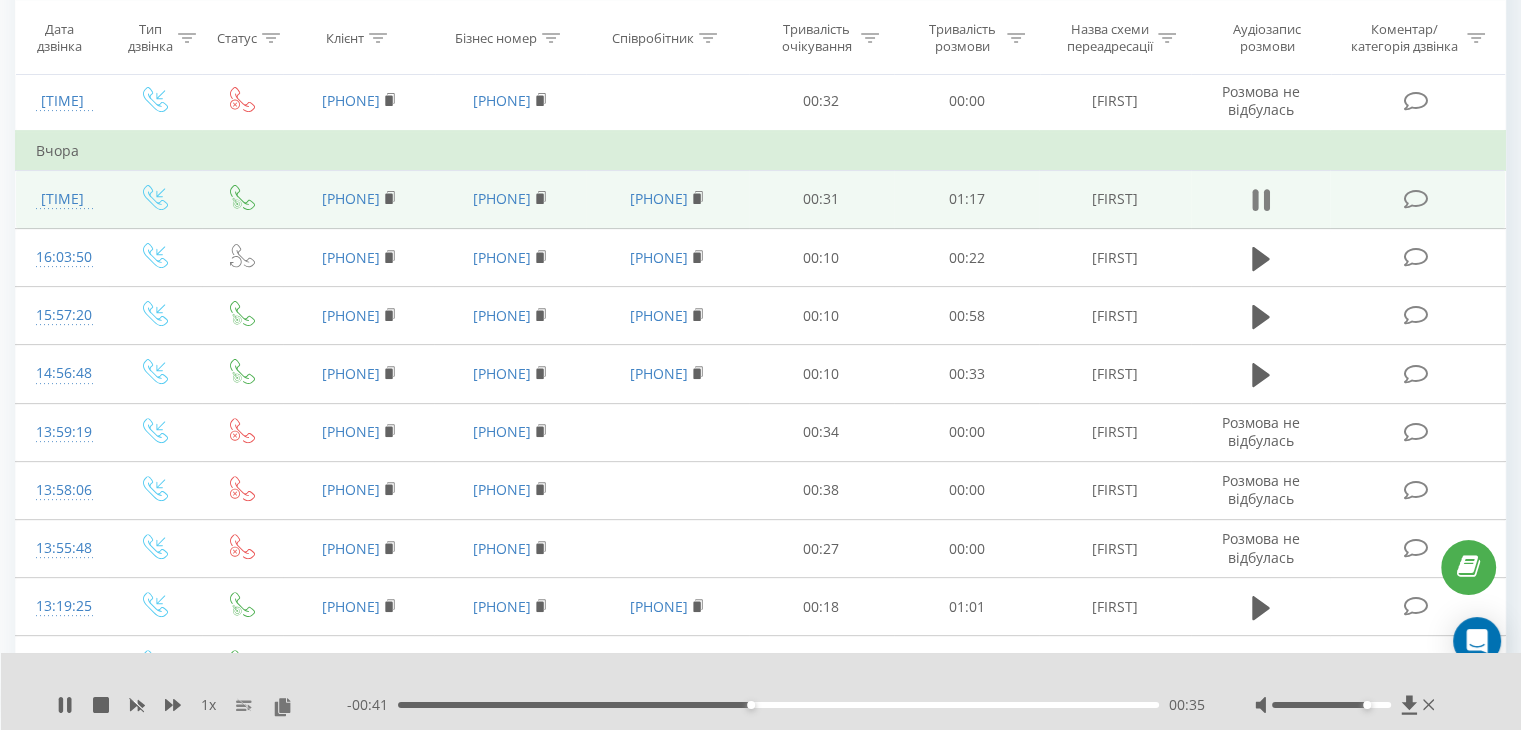 click 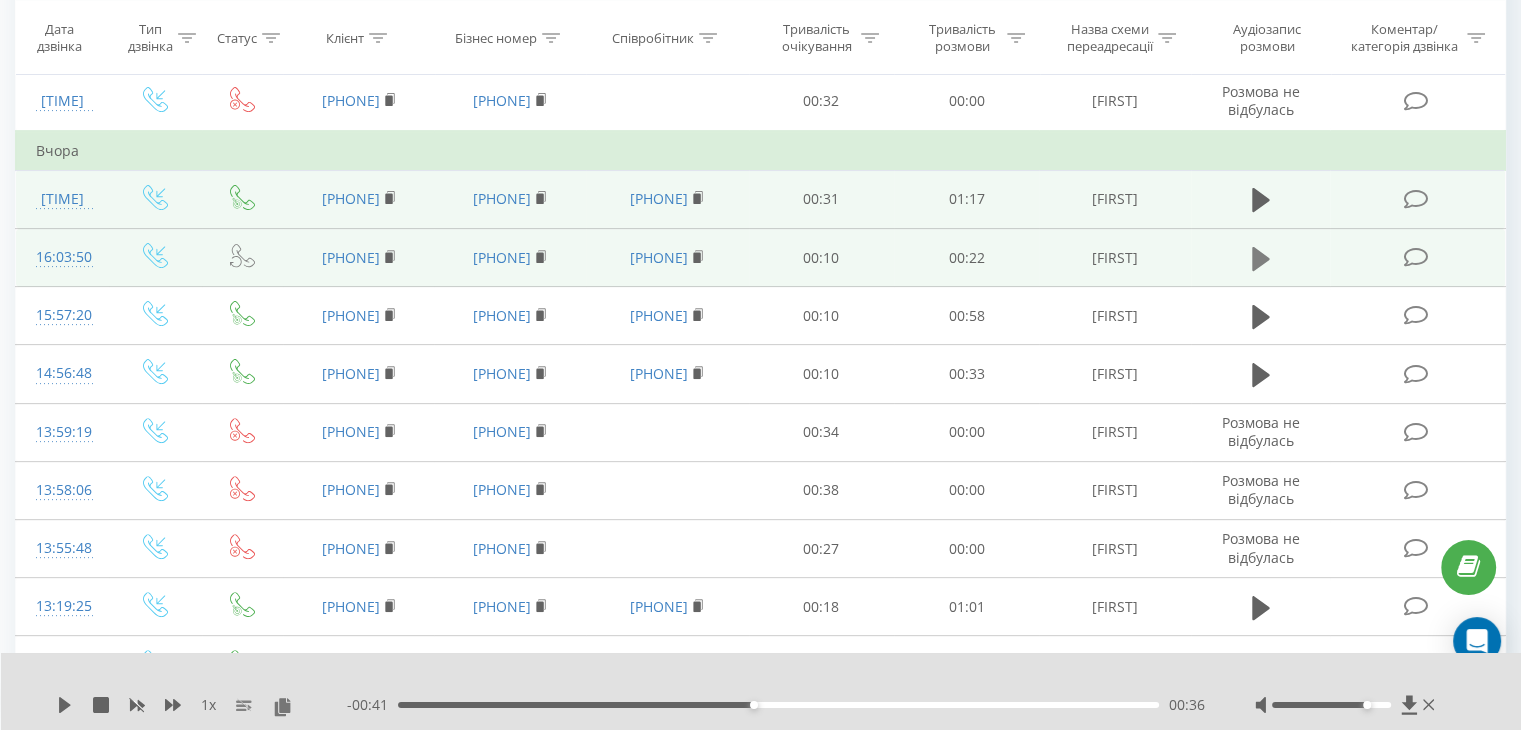 click at bounding box center [1261, 259] 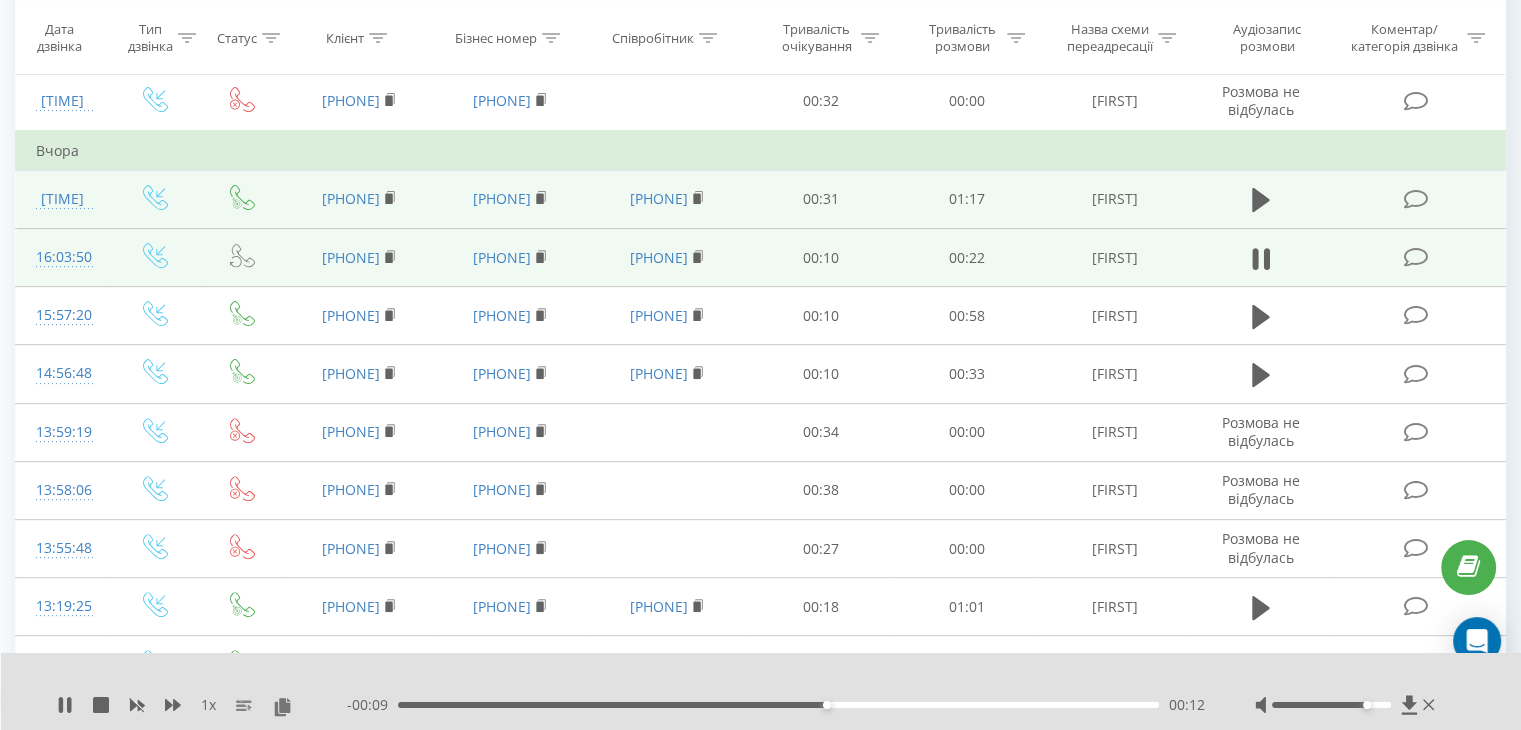 click at bounding box center (1261, 259) 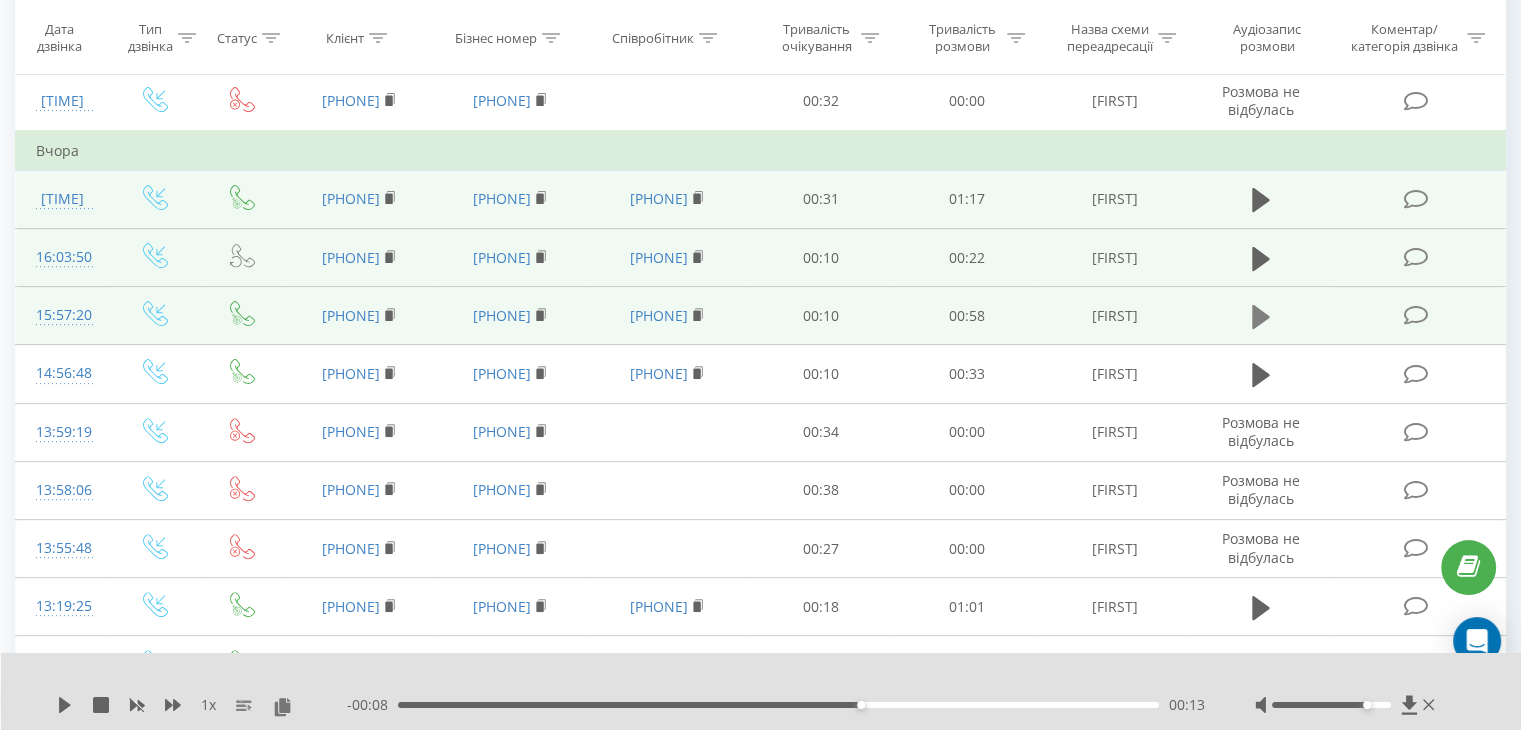 click 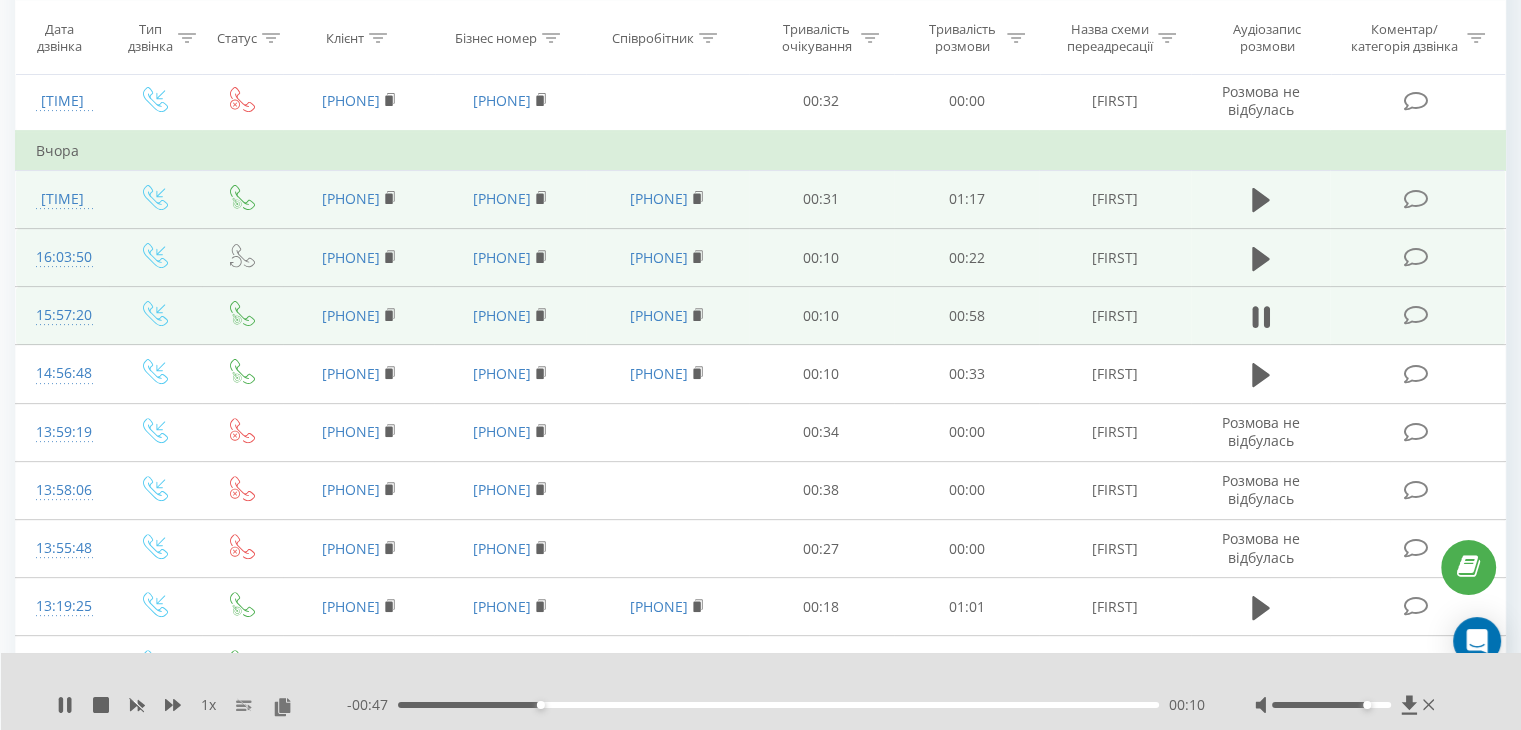click 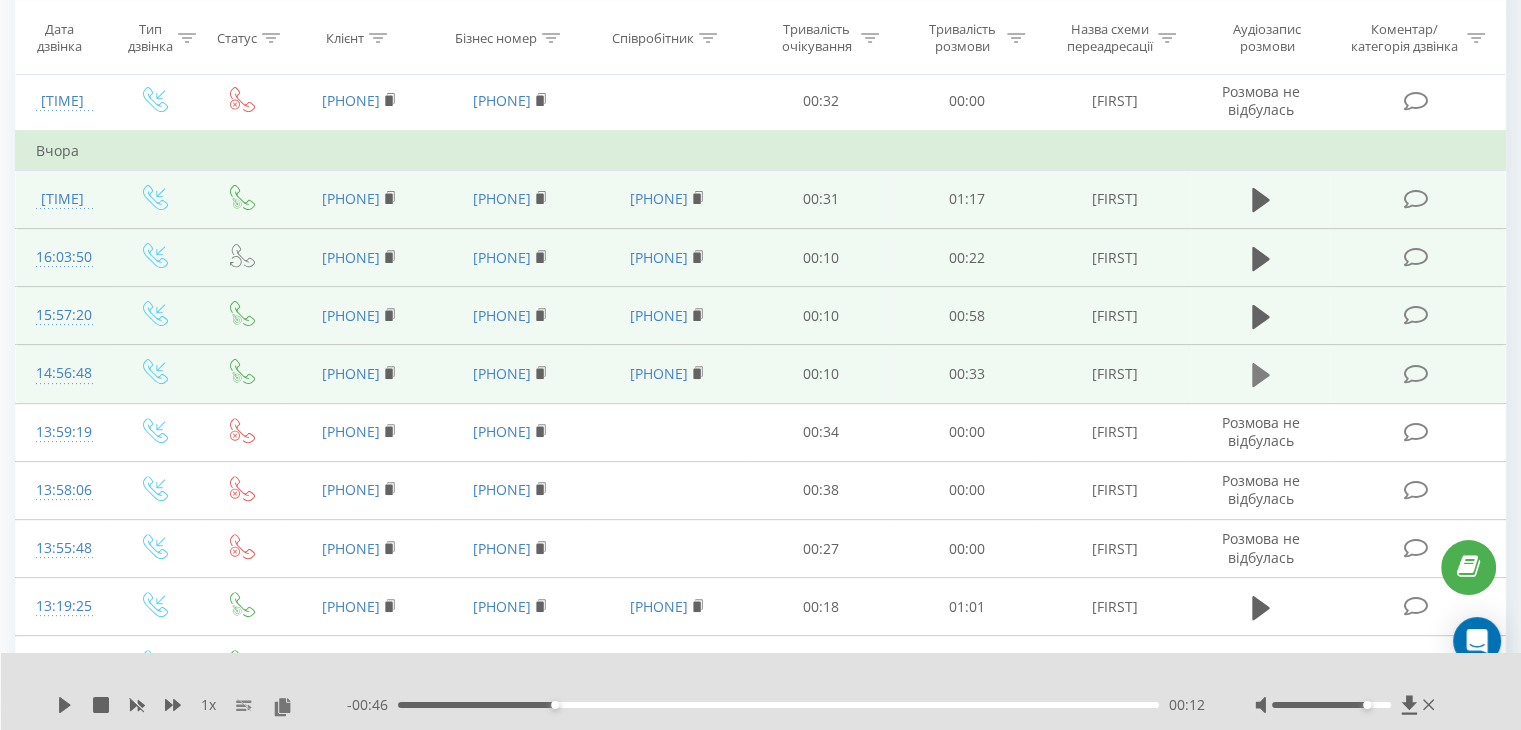 click at bounding box center [1261, 375] 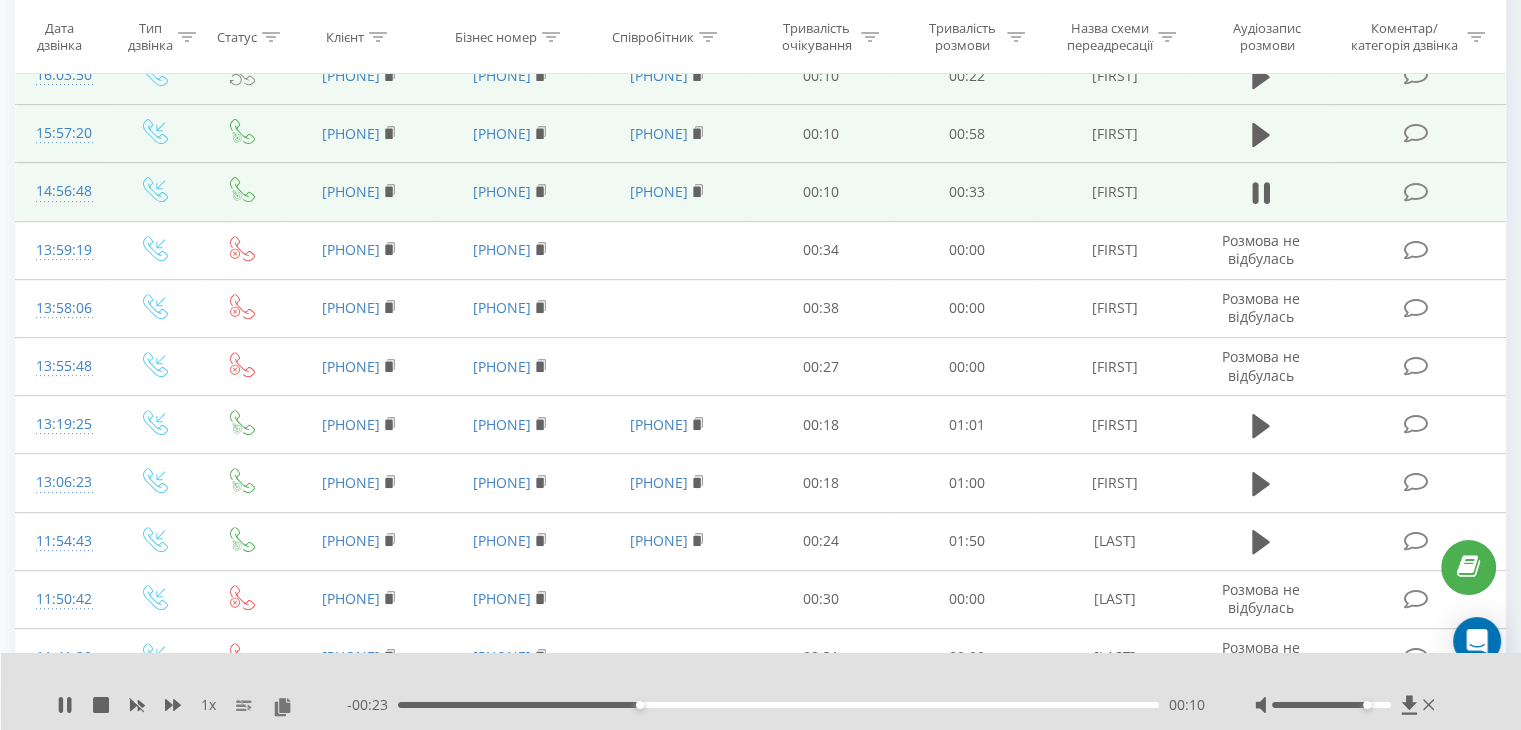 scroll, scrollTop: 793, scrollLeft: 0, axis: vertical 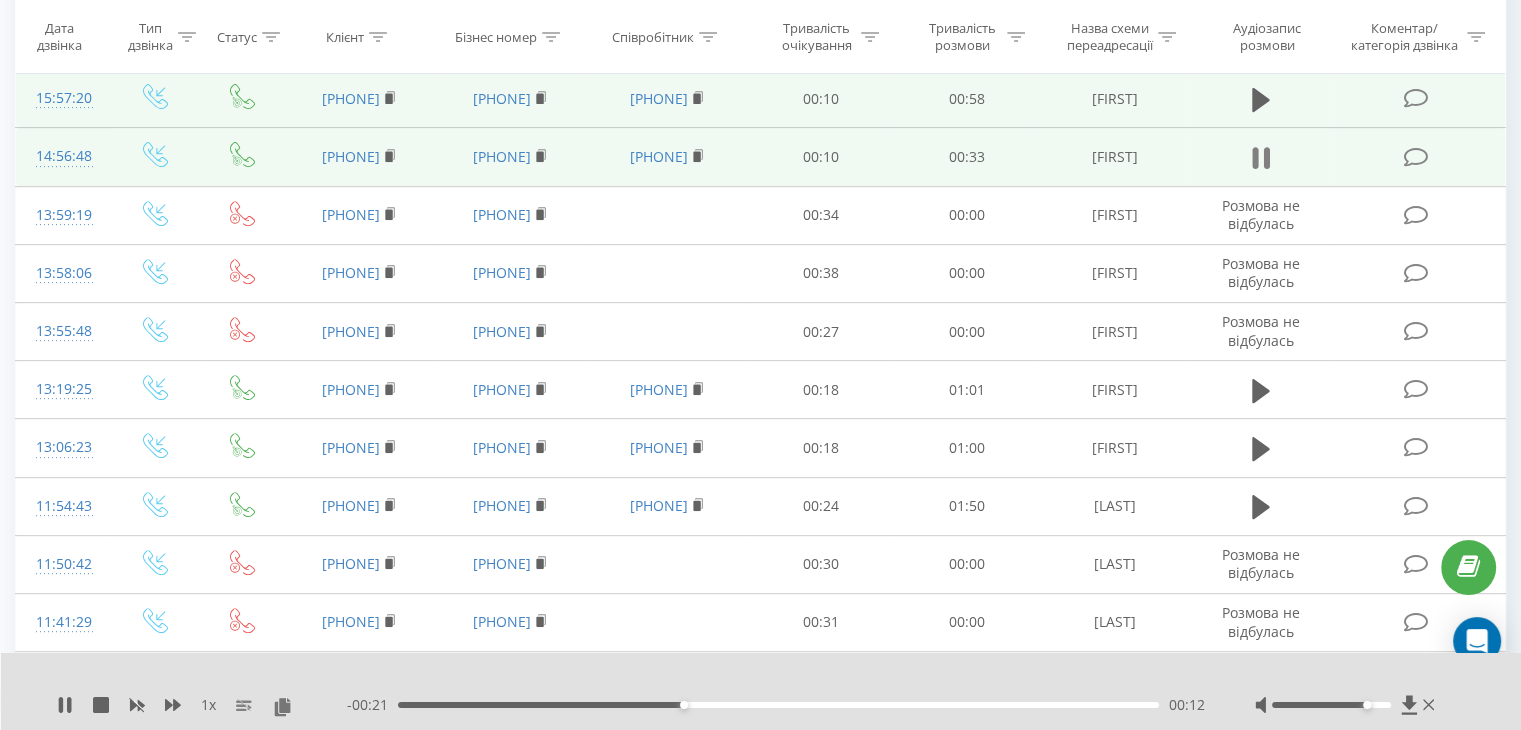 click 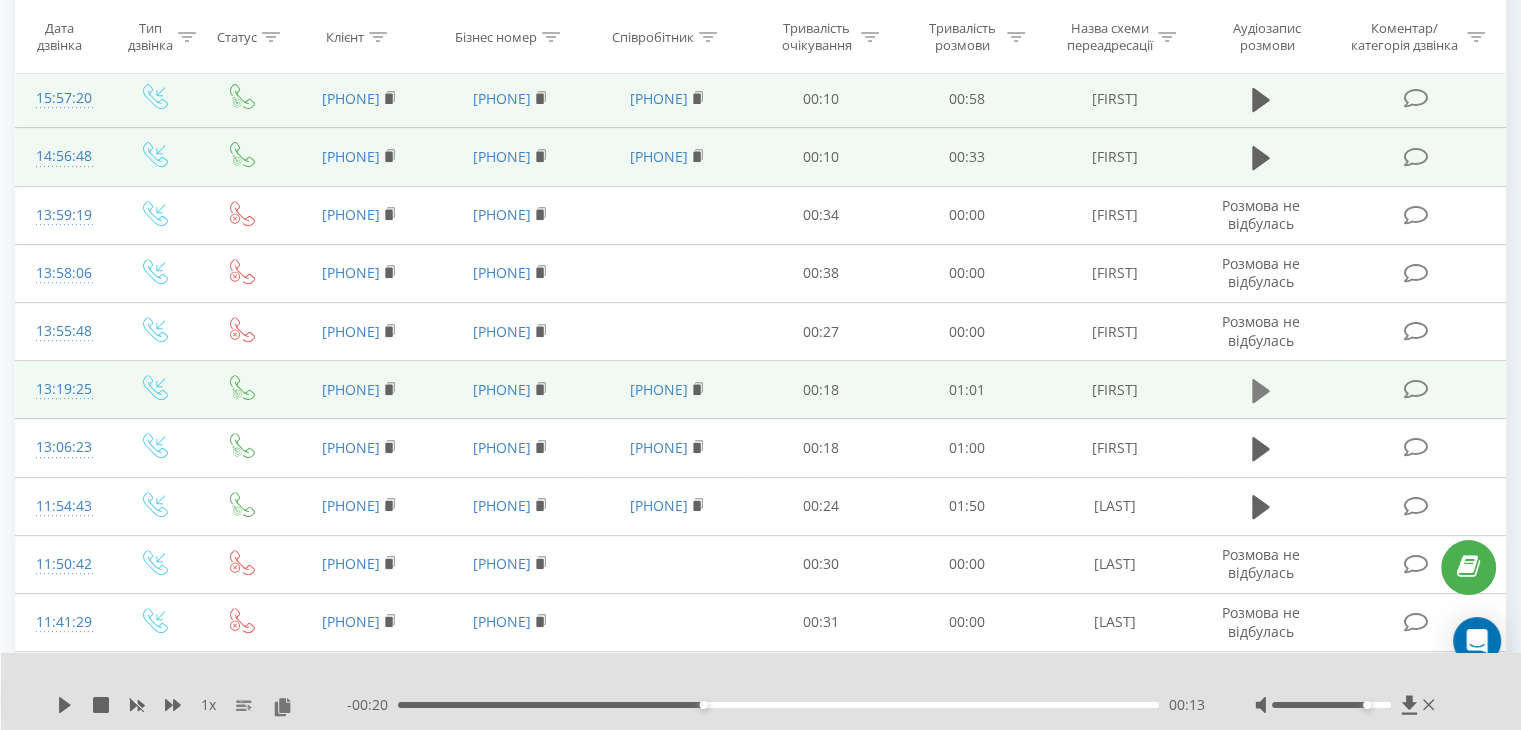 click 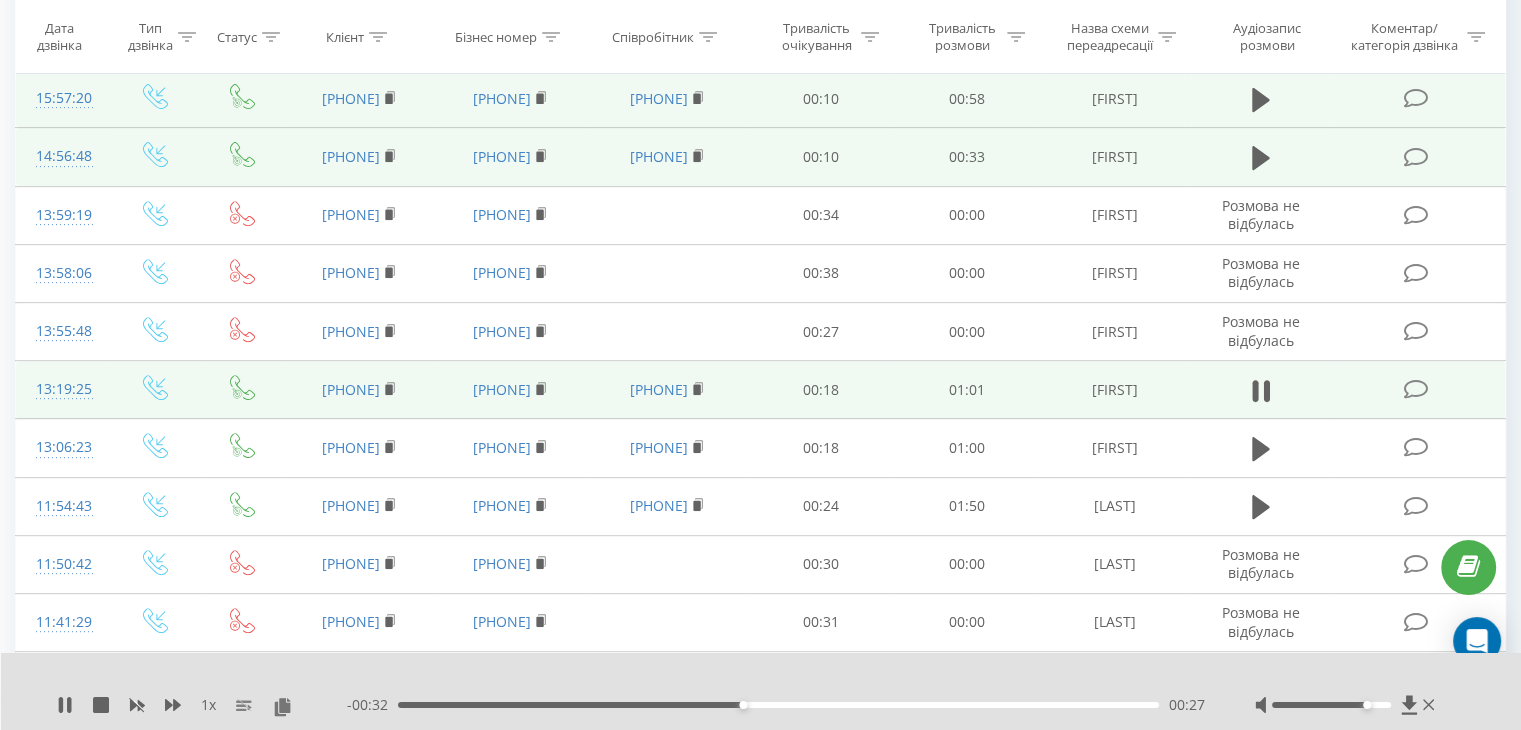 click 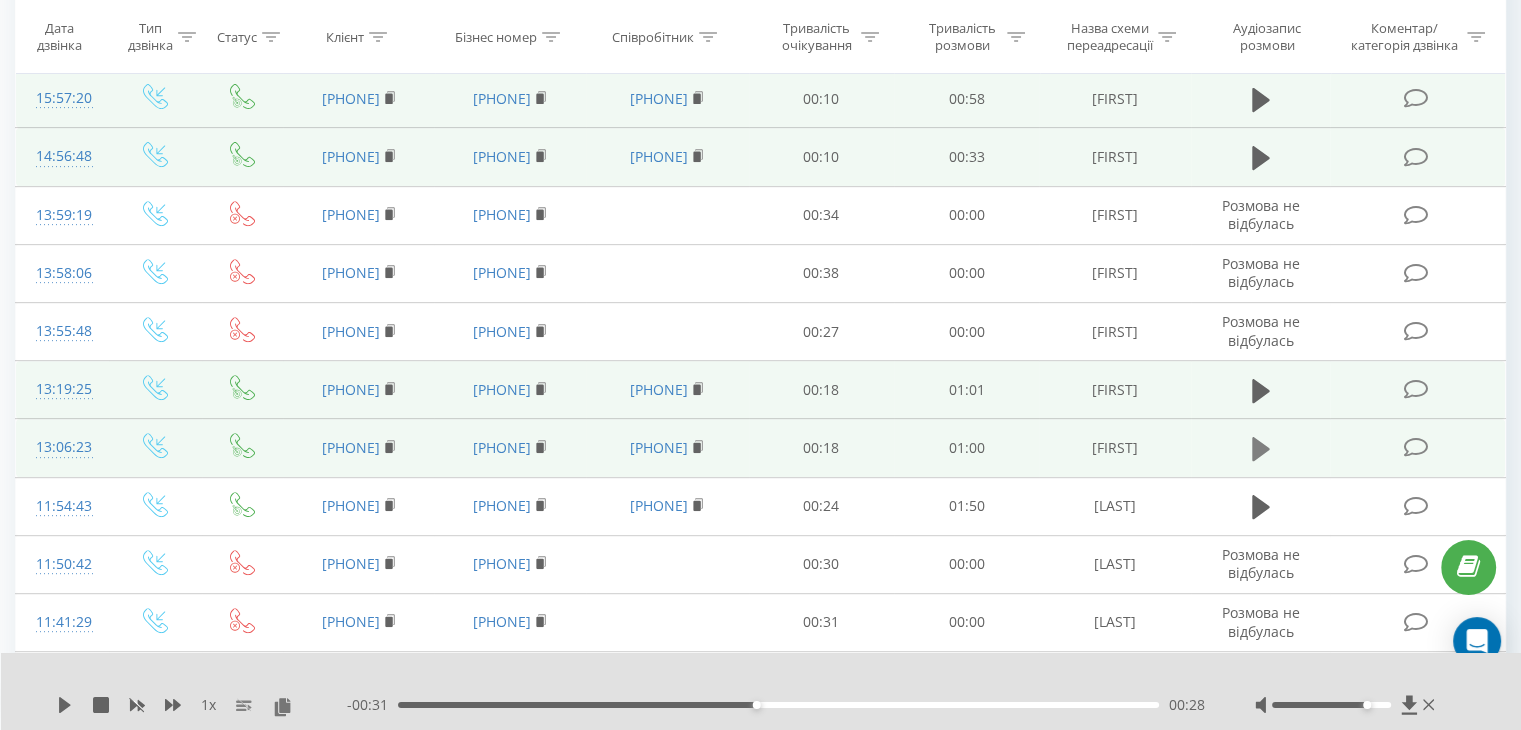 click 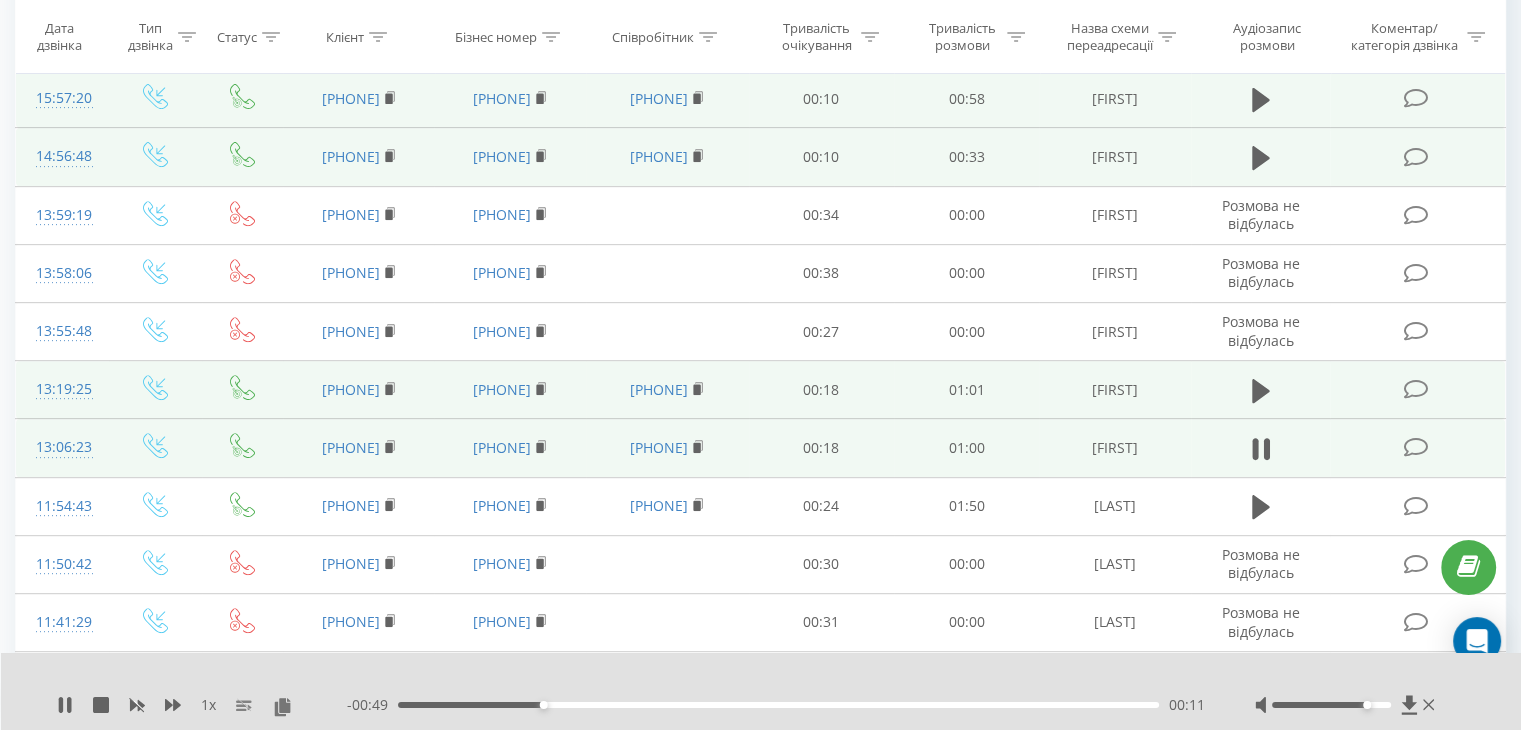 click 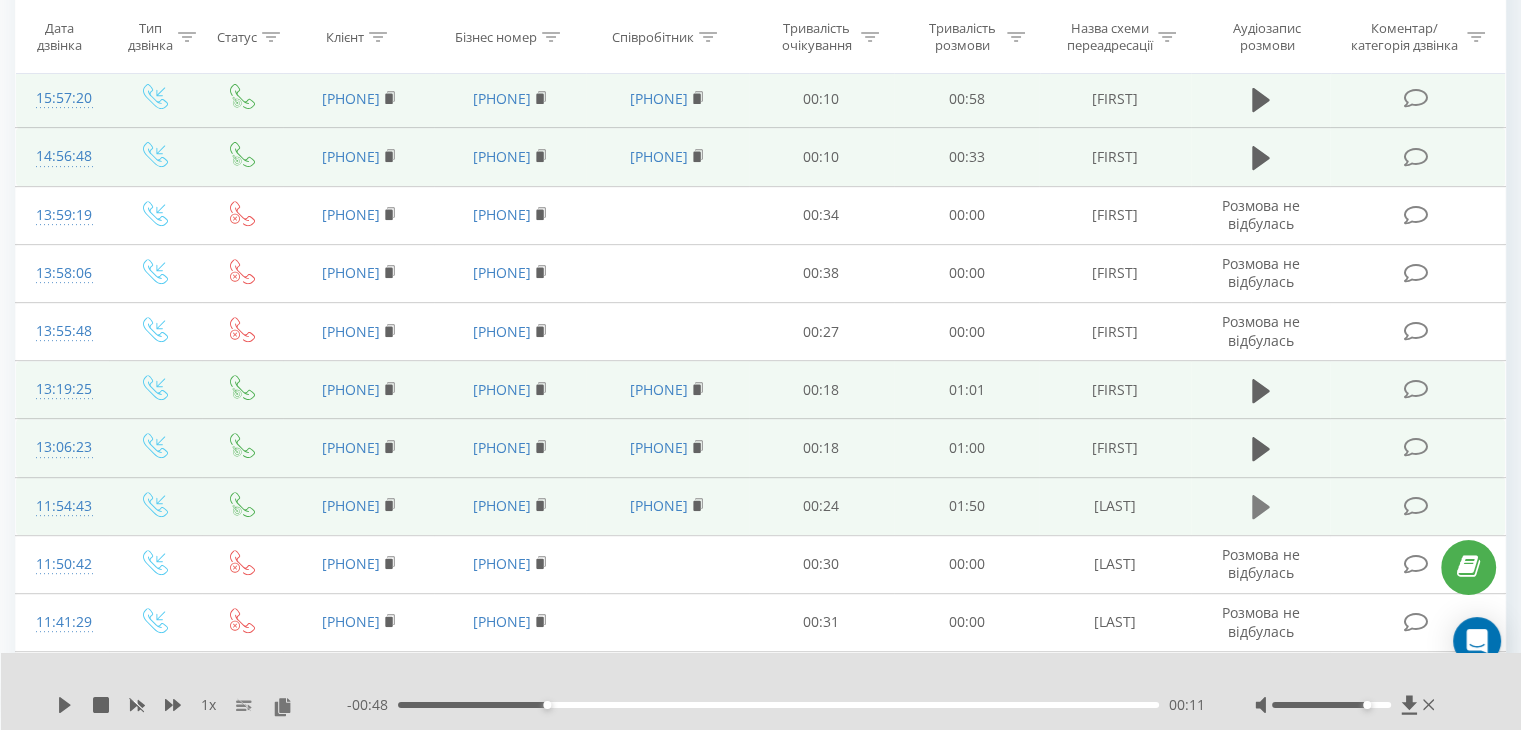 click 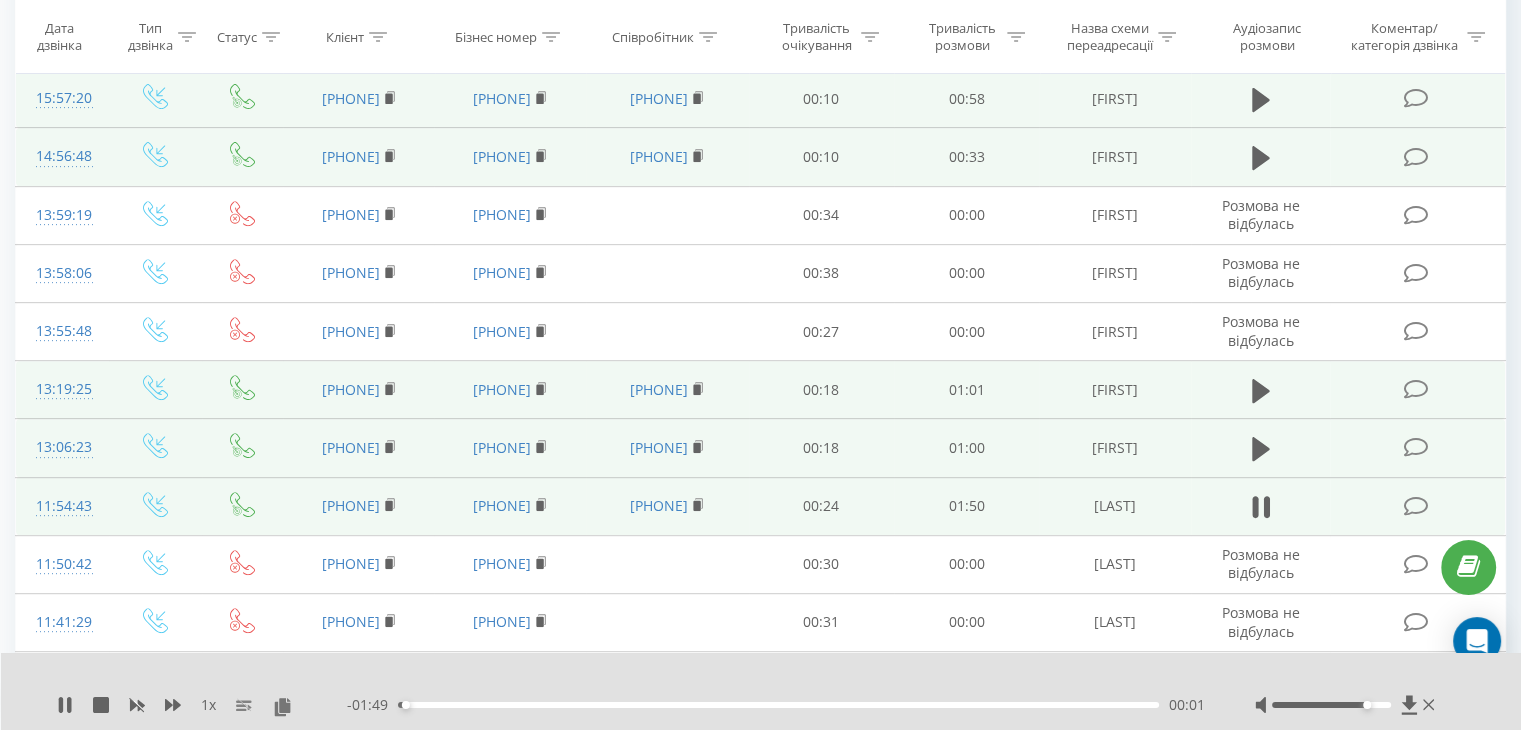 click 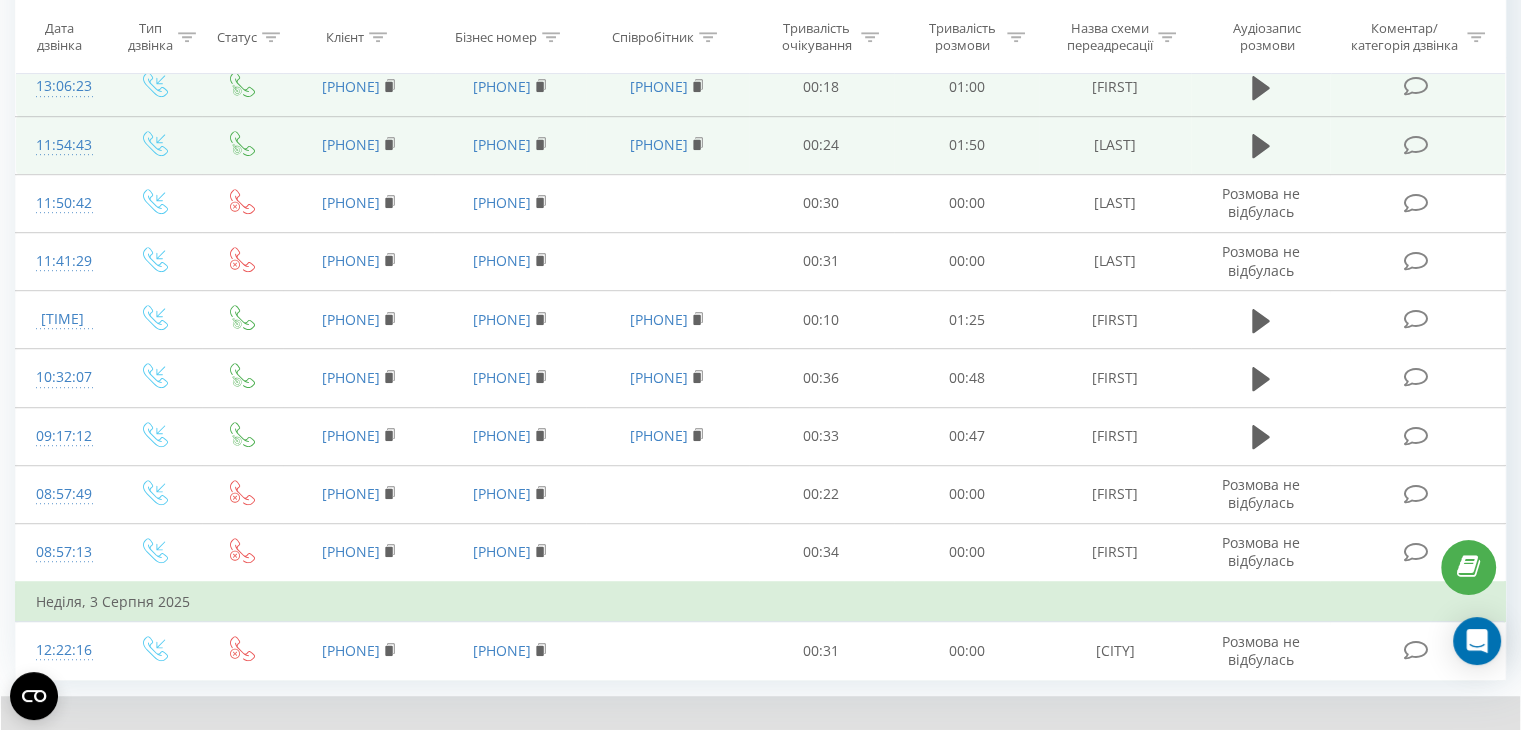 scroll, scrollTop: 1177, scrollLeft: 0, axis: vertical 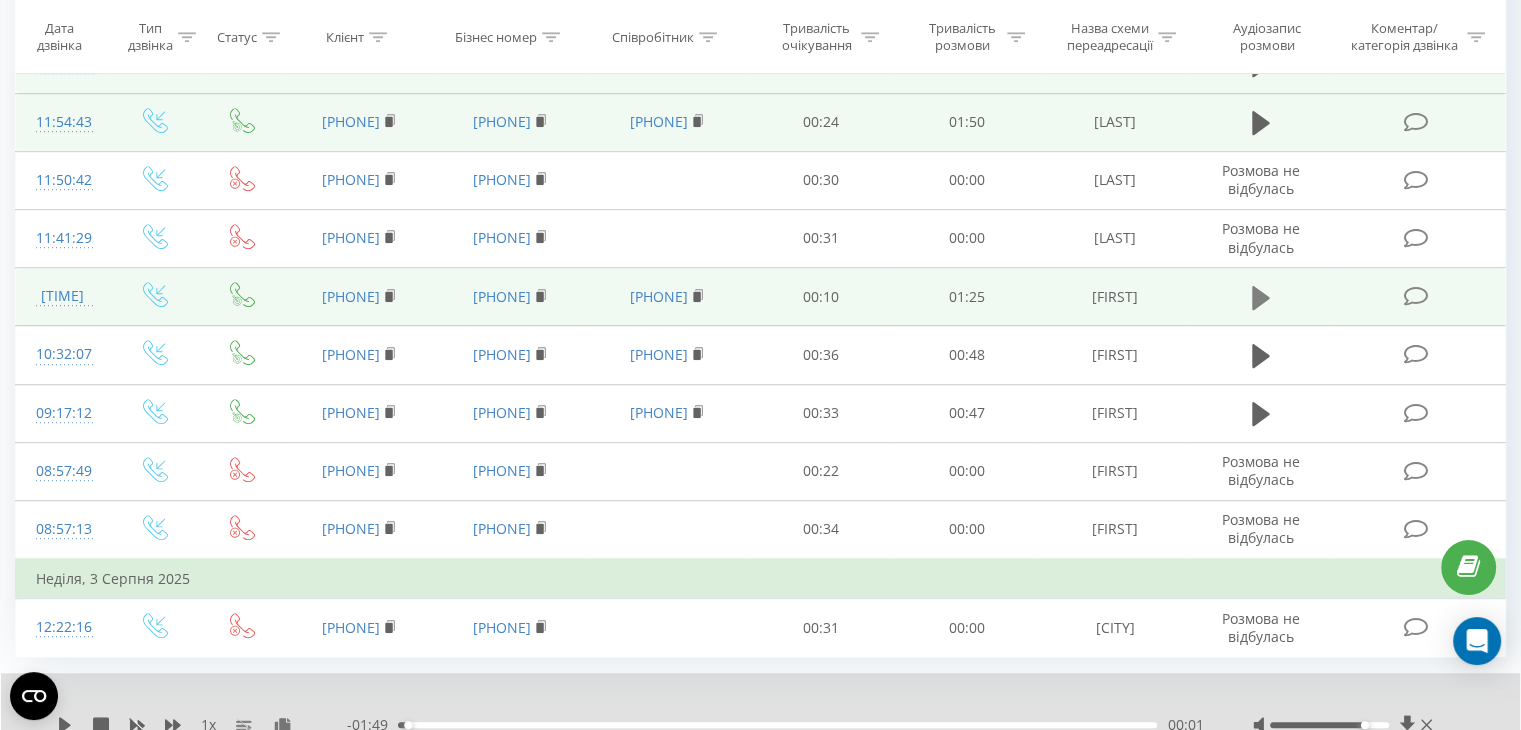 click 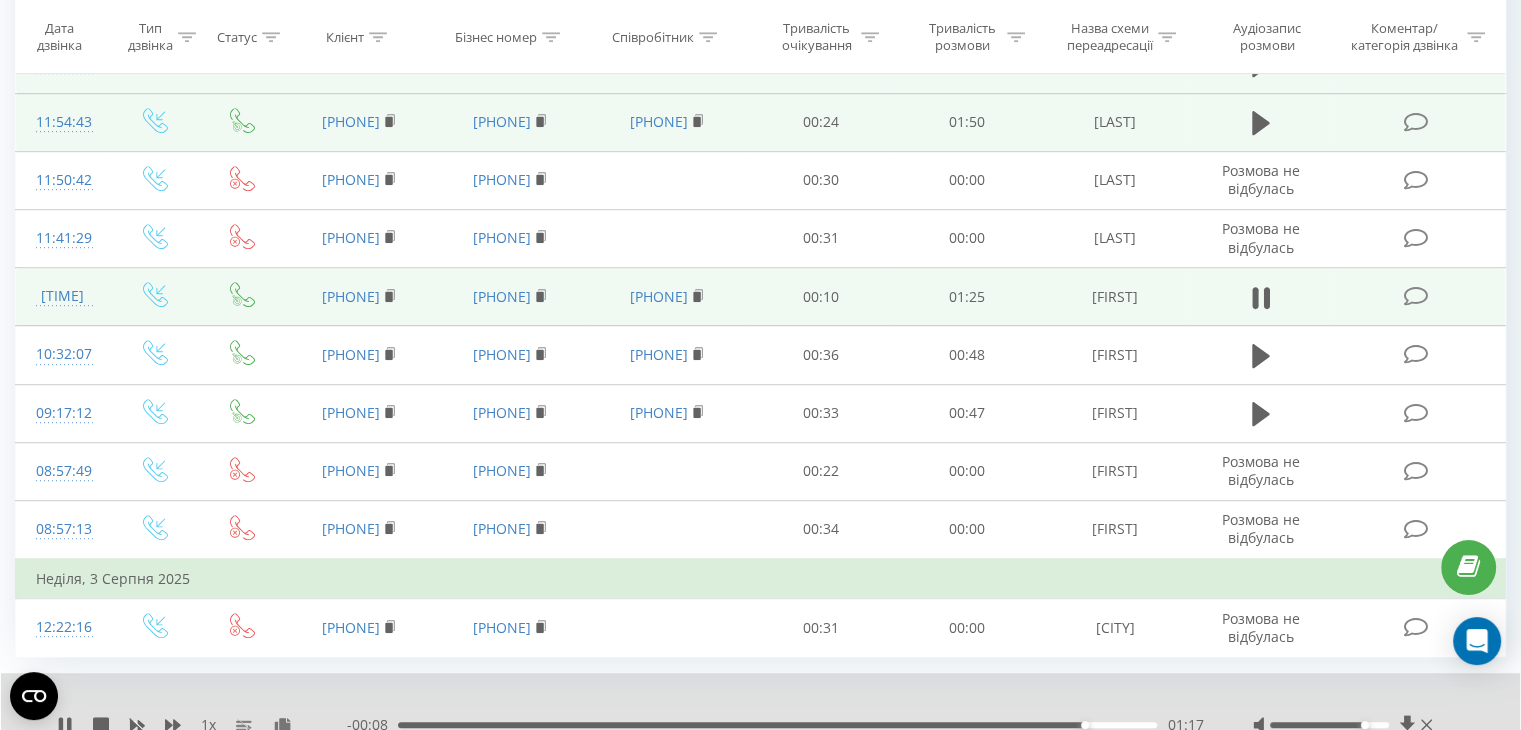 click 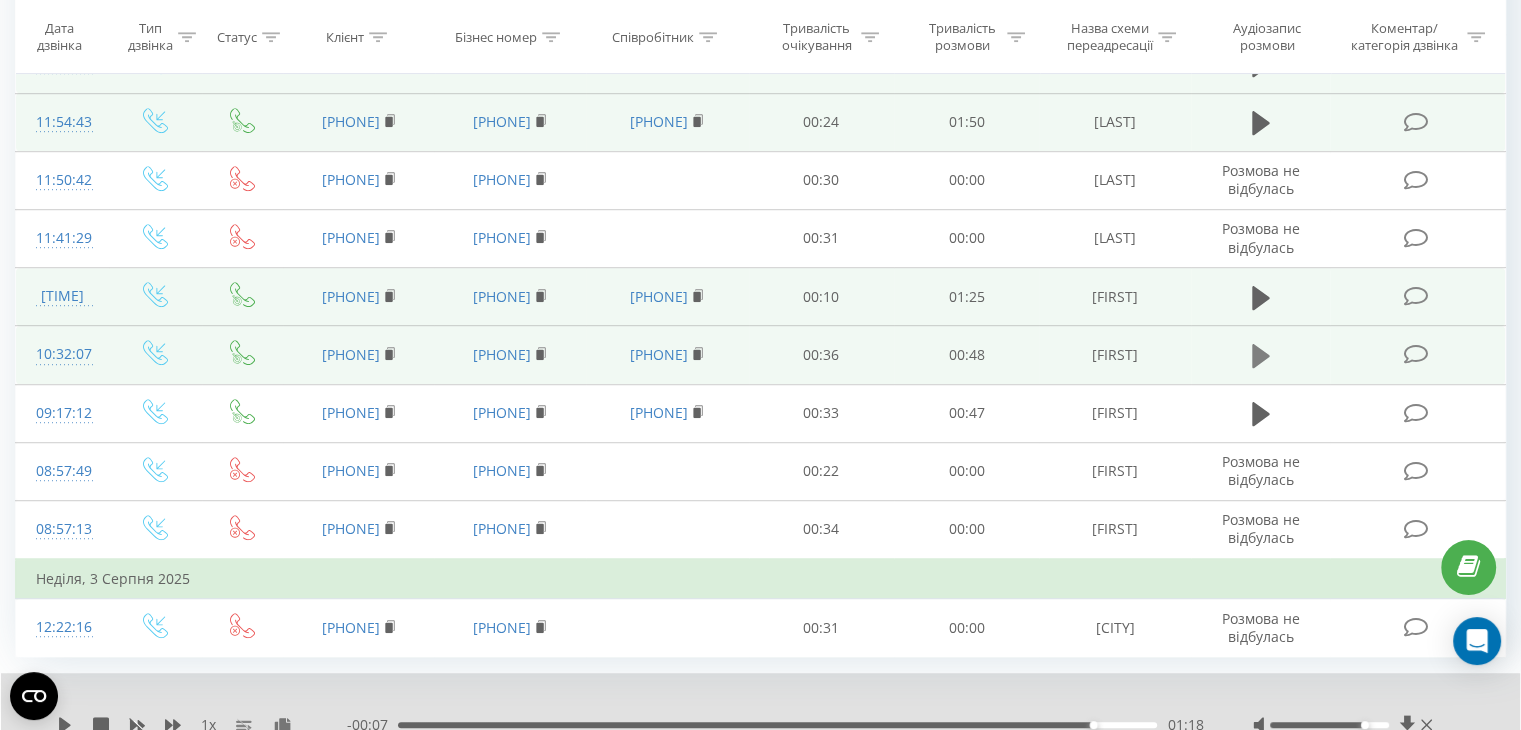 click 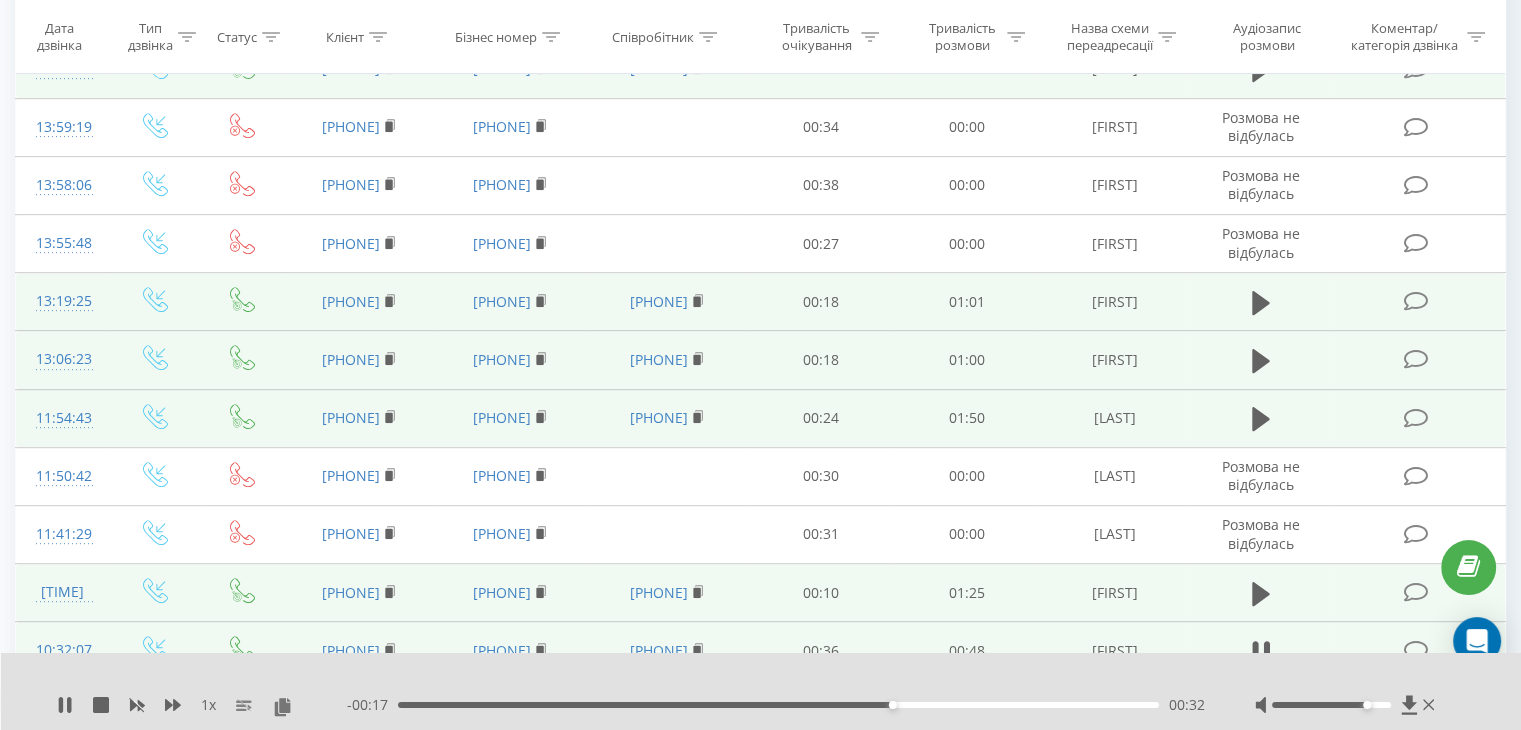 scroll, scrollTop: 885, scrollLeft: 0, axis: vertical 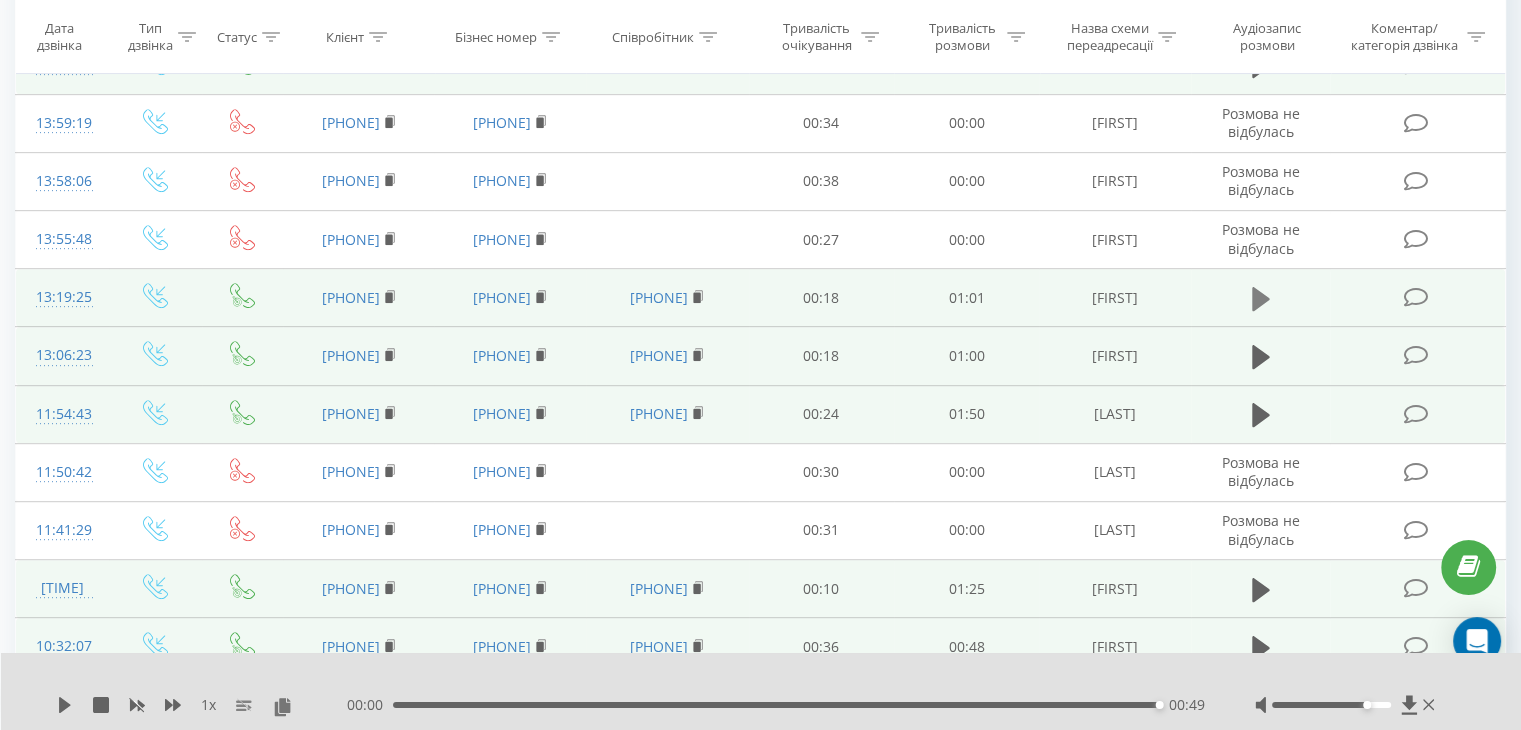 click at bounding box center [1261, 299] 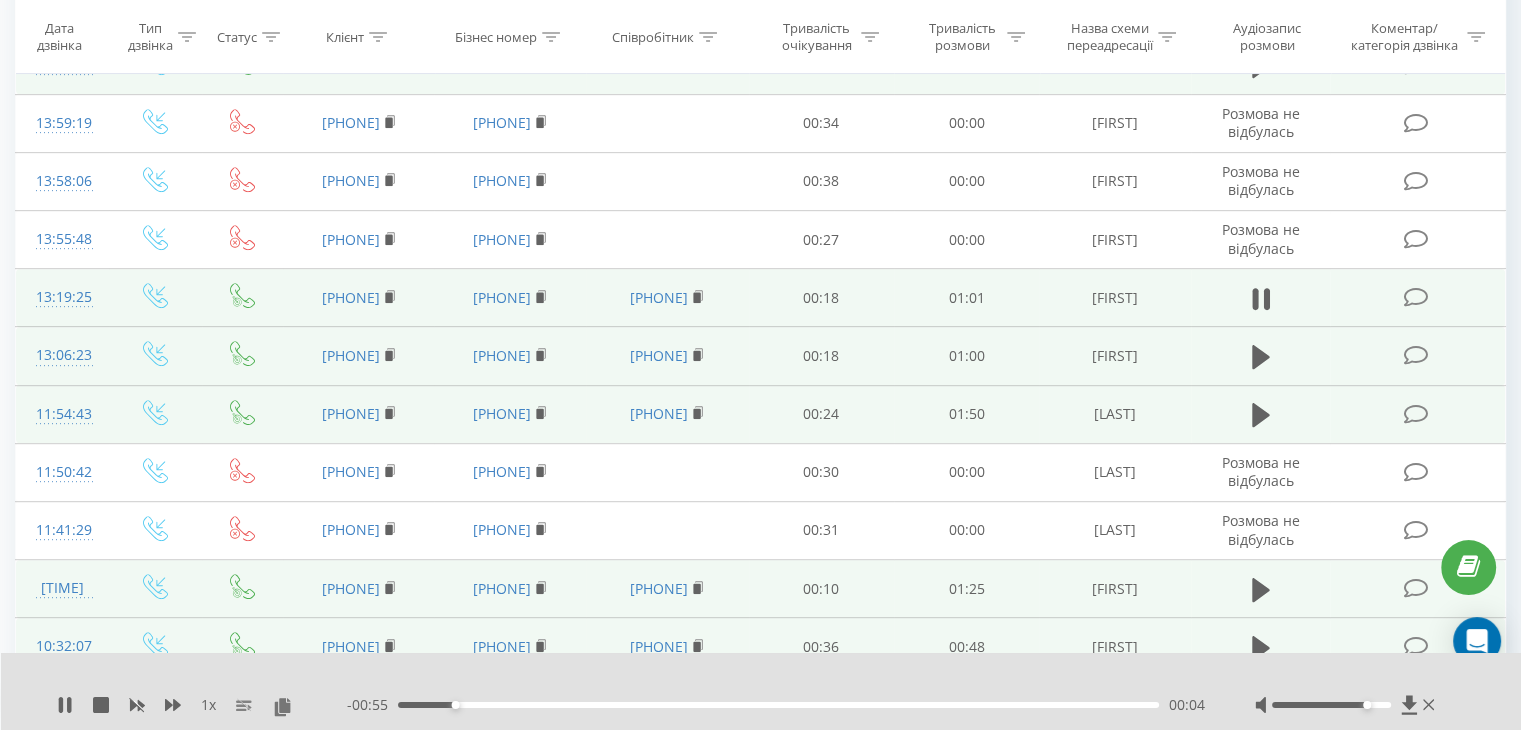click at bounding box center (1261, 299) 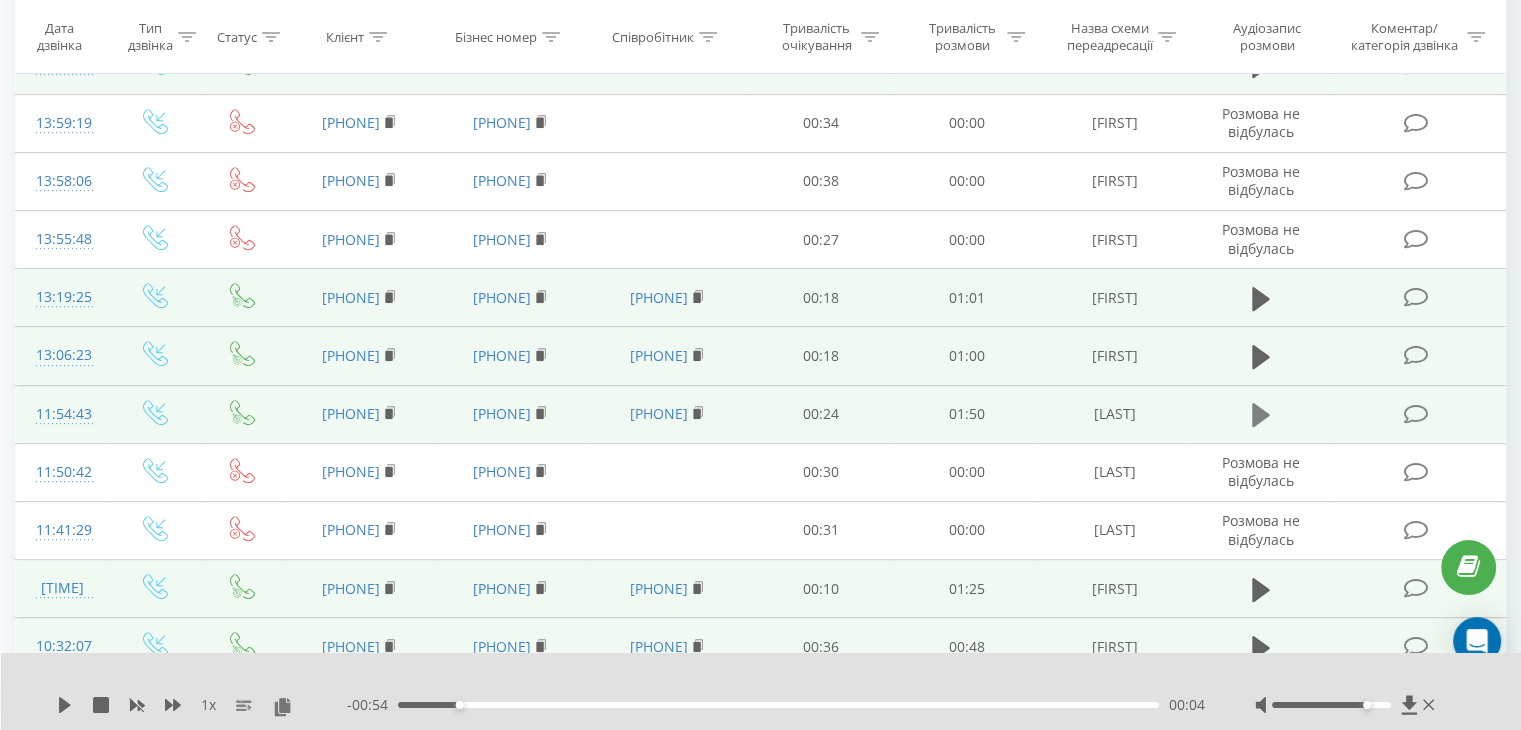click 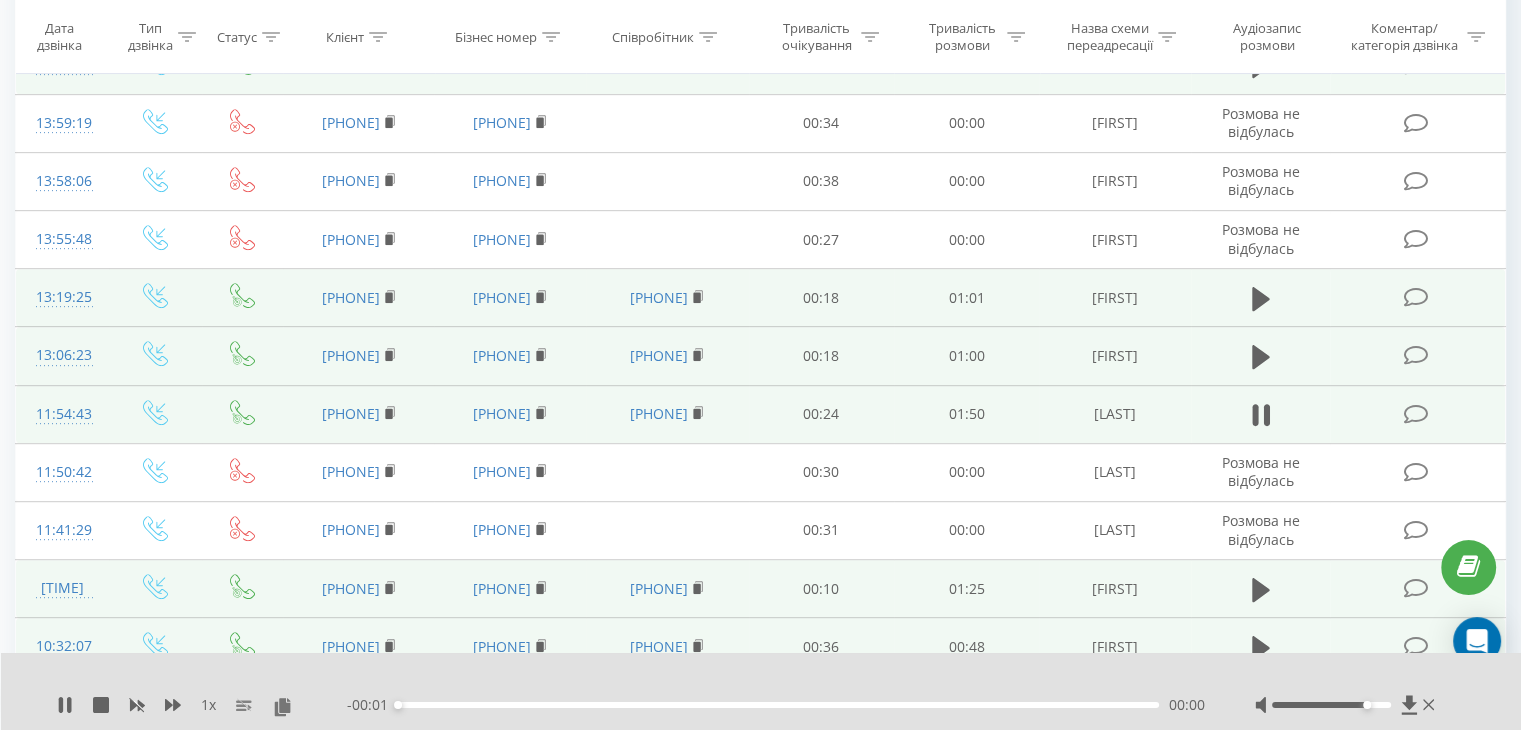 click 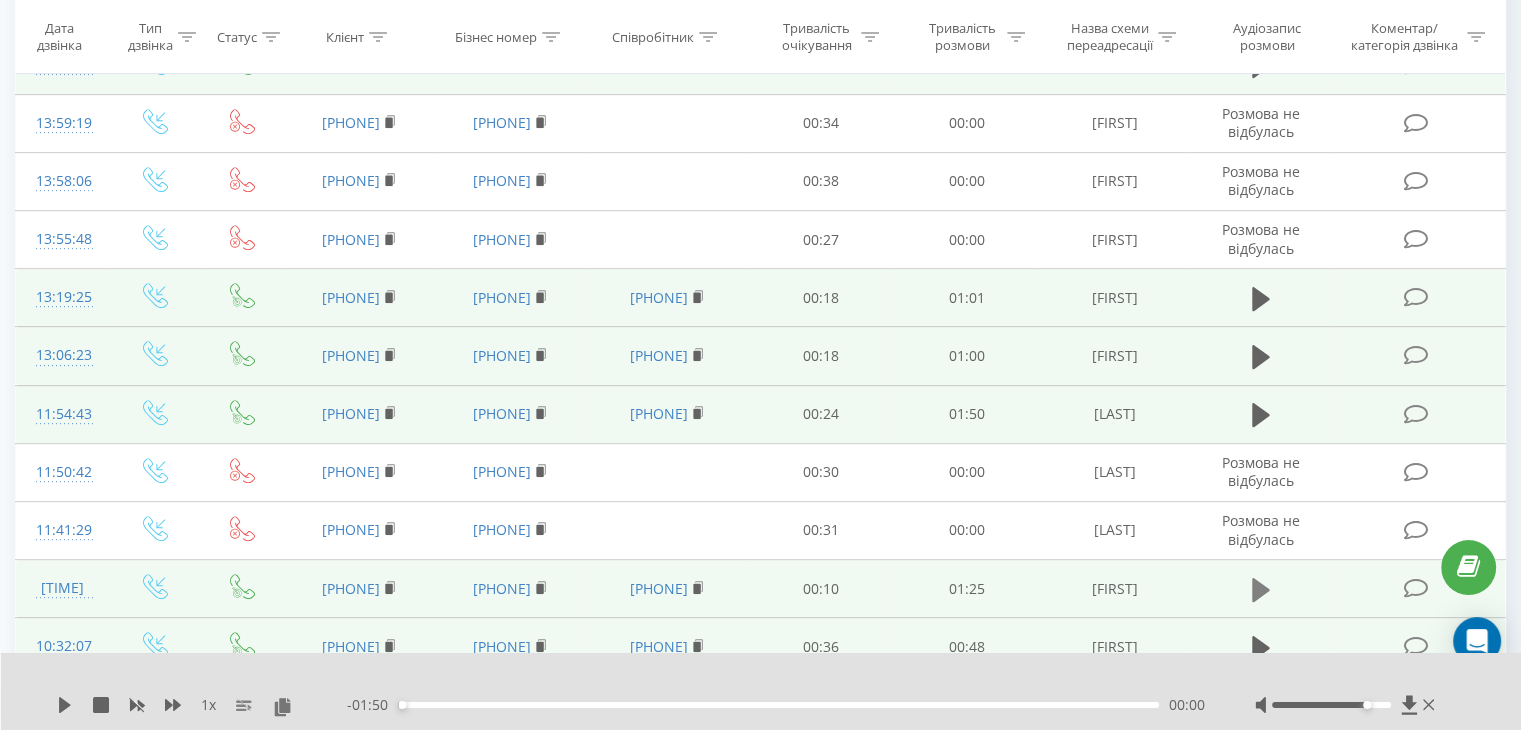 click 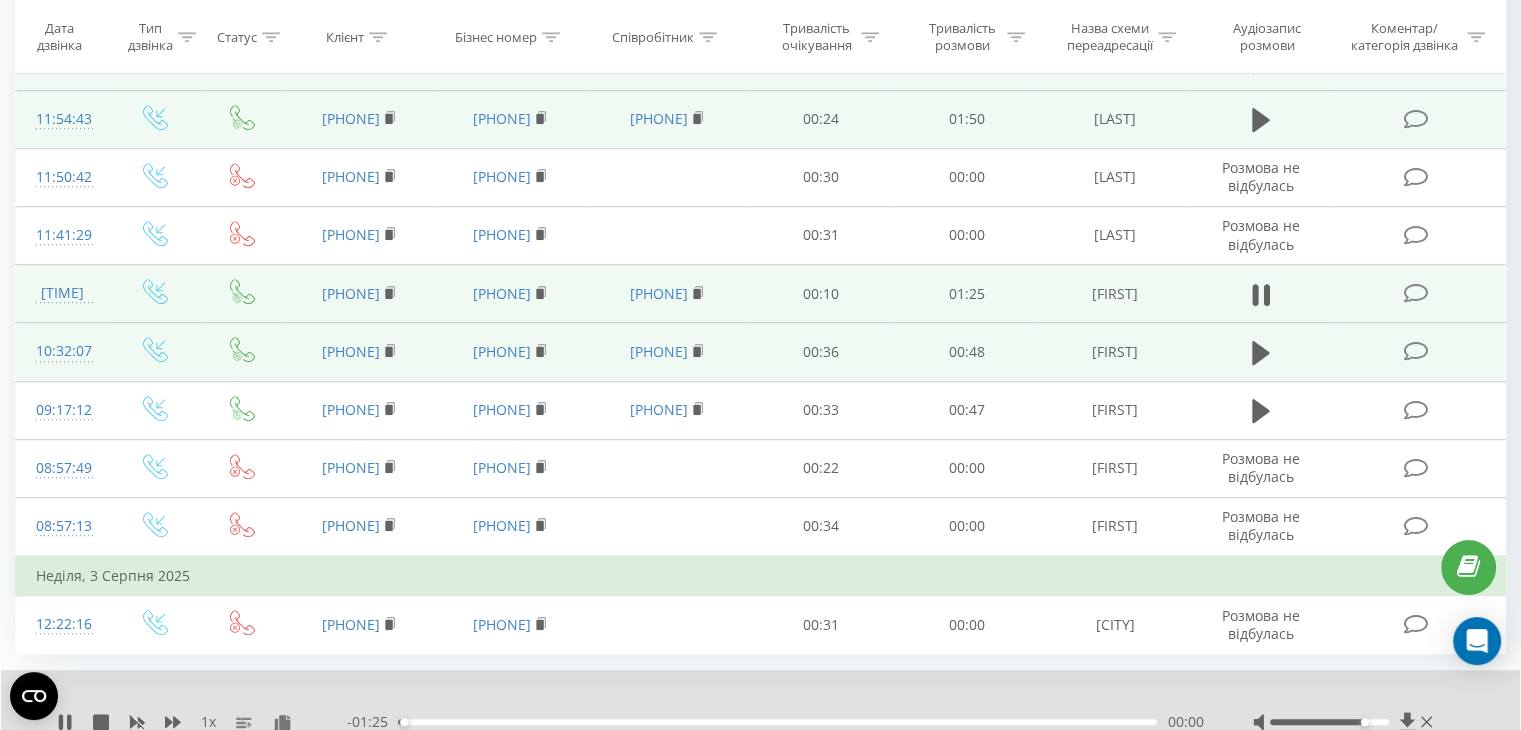 scroll, scrollTop: 1185, scrollLeft: 0, axis: vertical 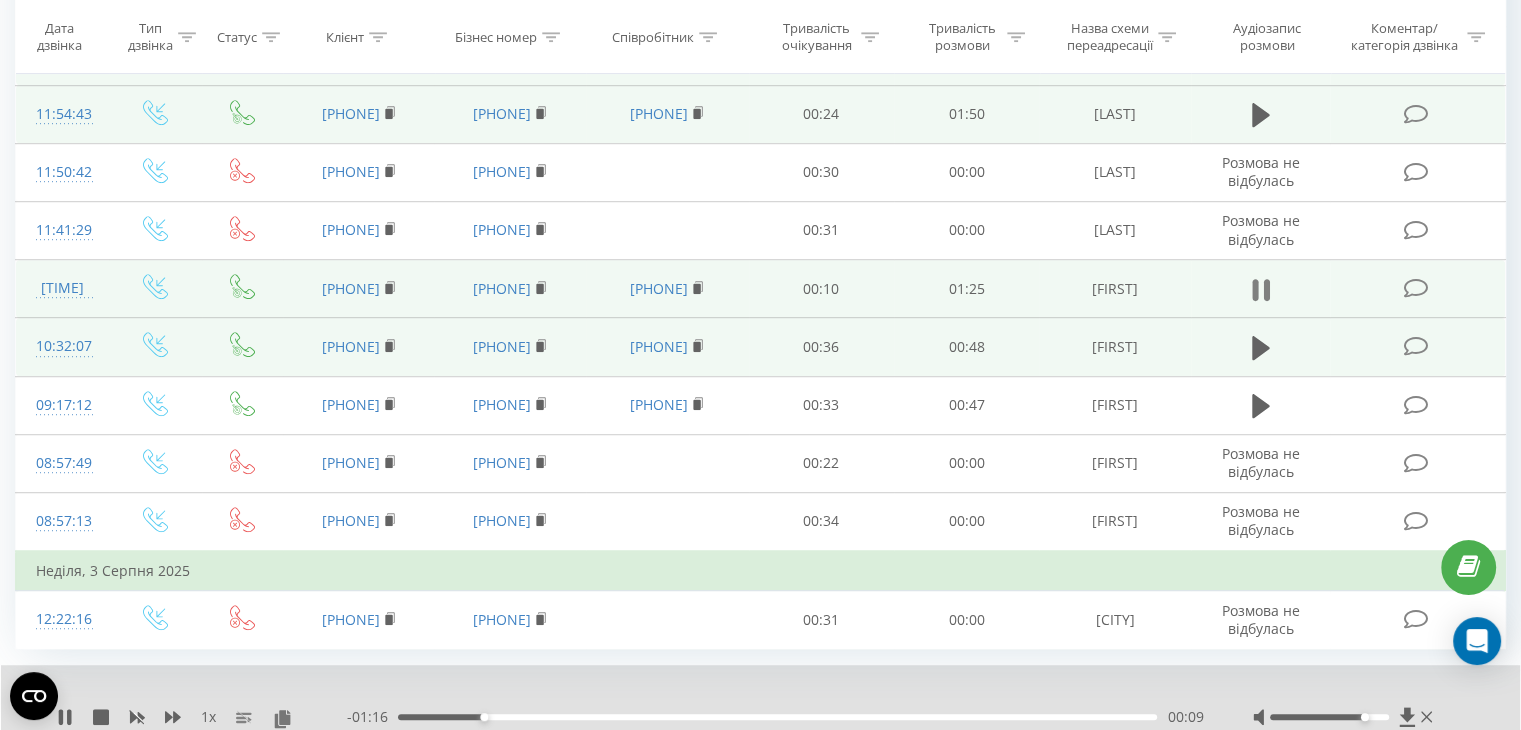 click 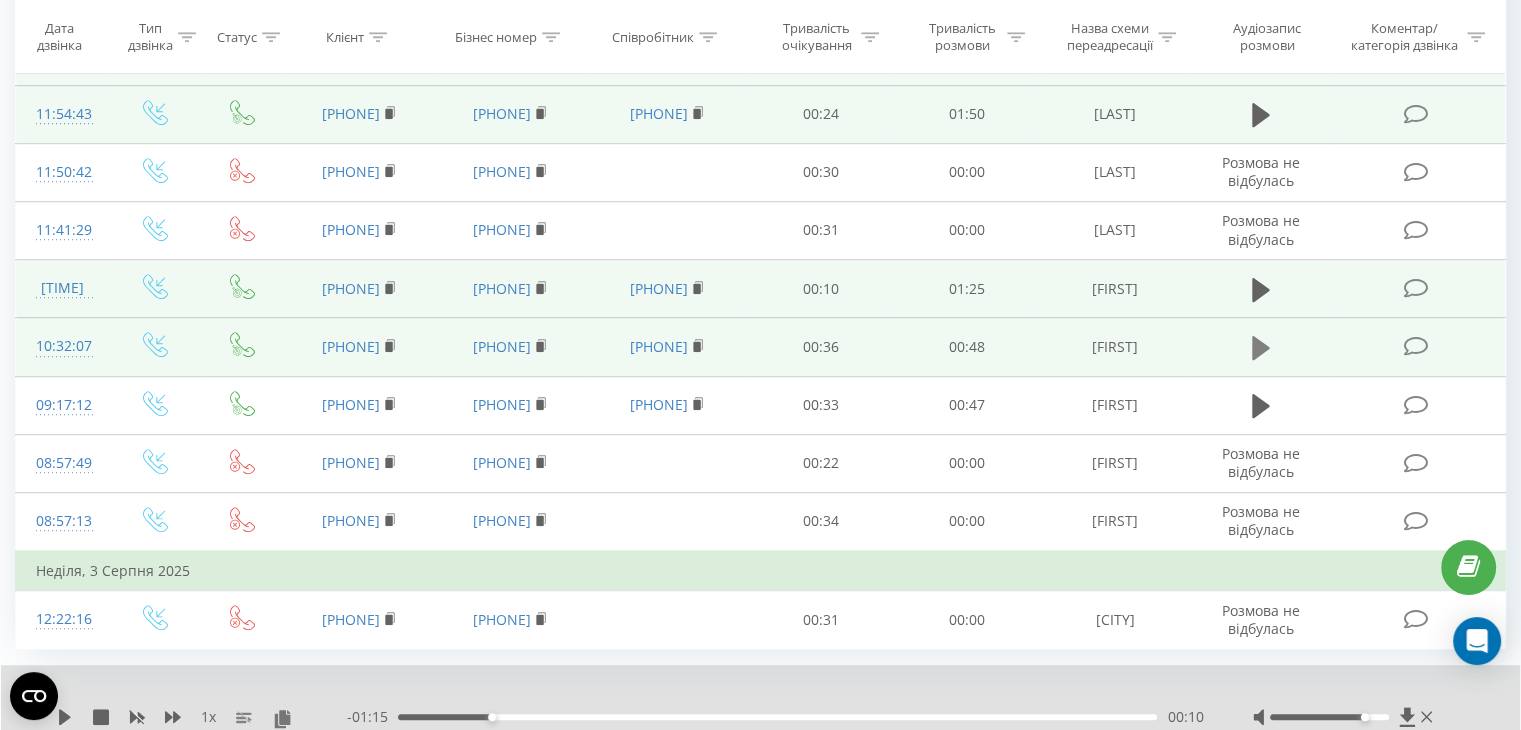click 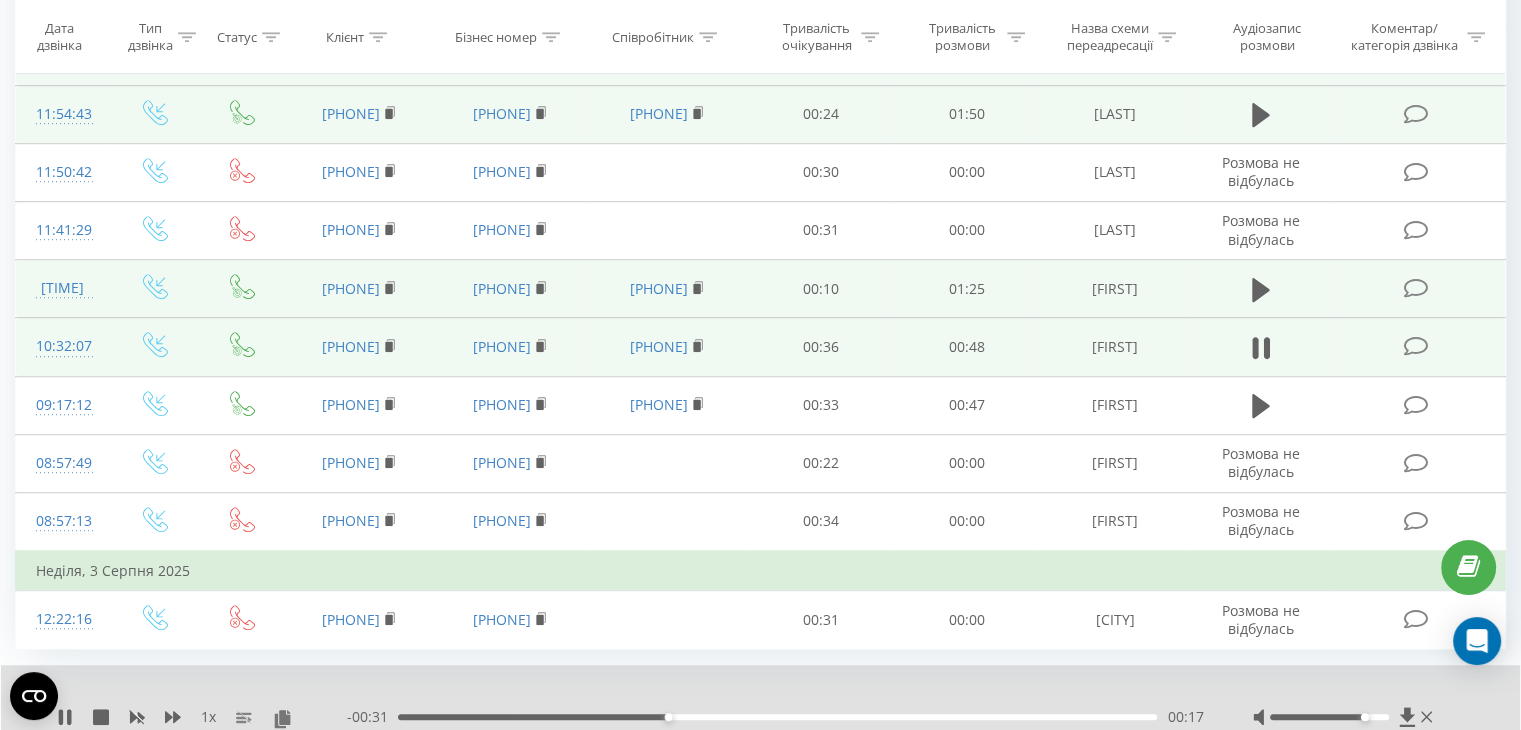 click 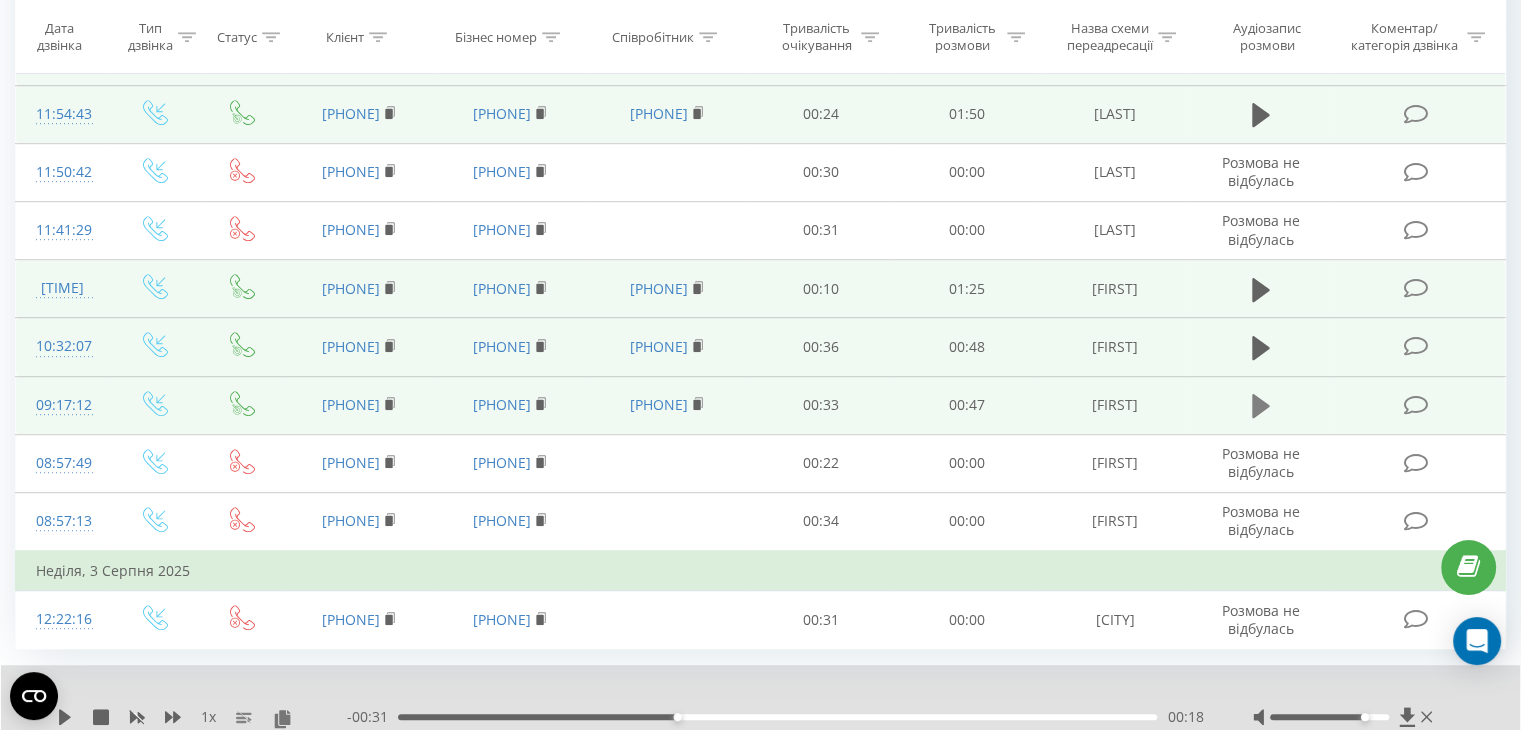click 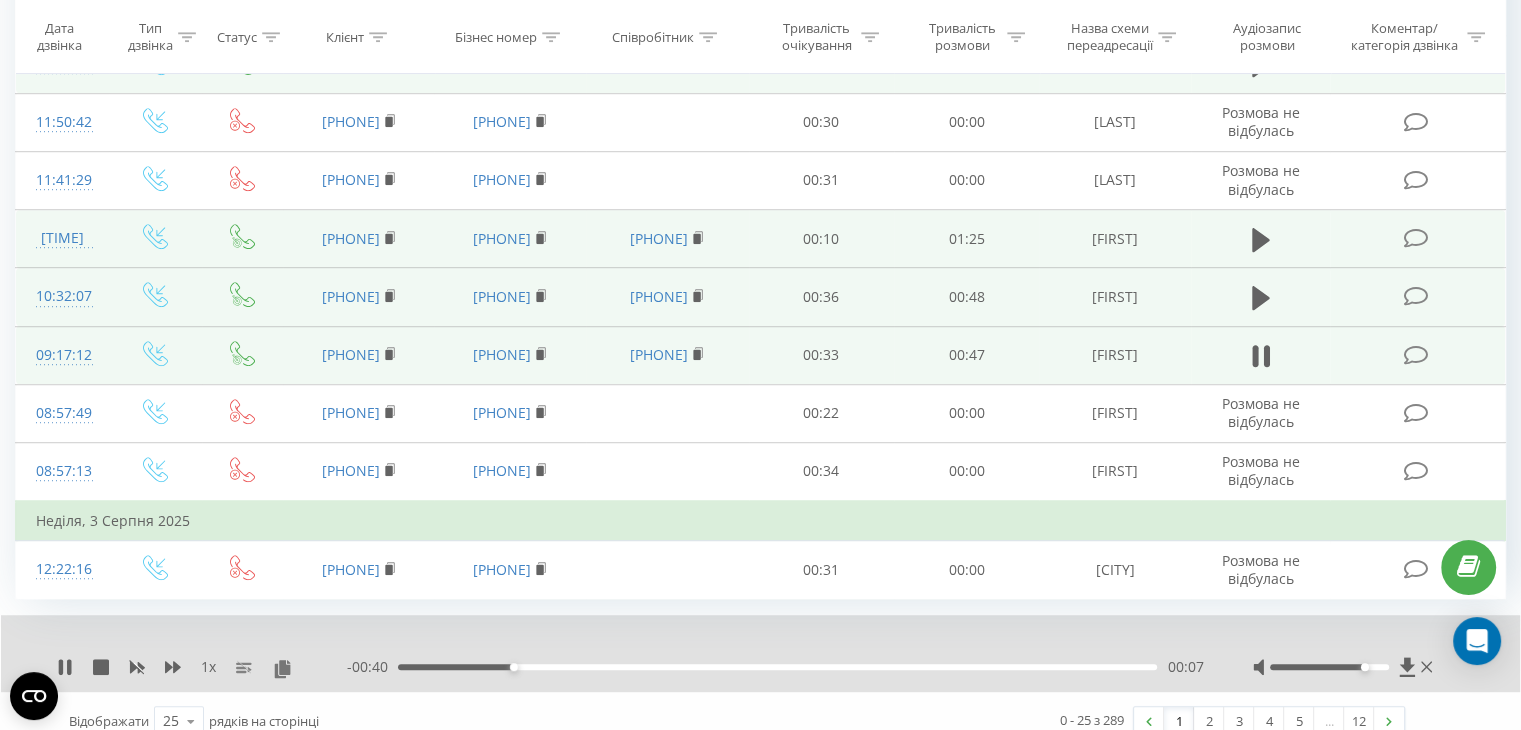 scroll, scrollTop: 1250, scrollLeft: 0, axis: vertical 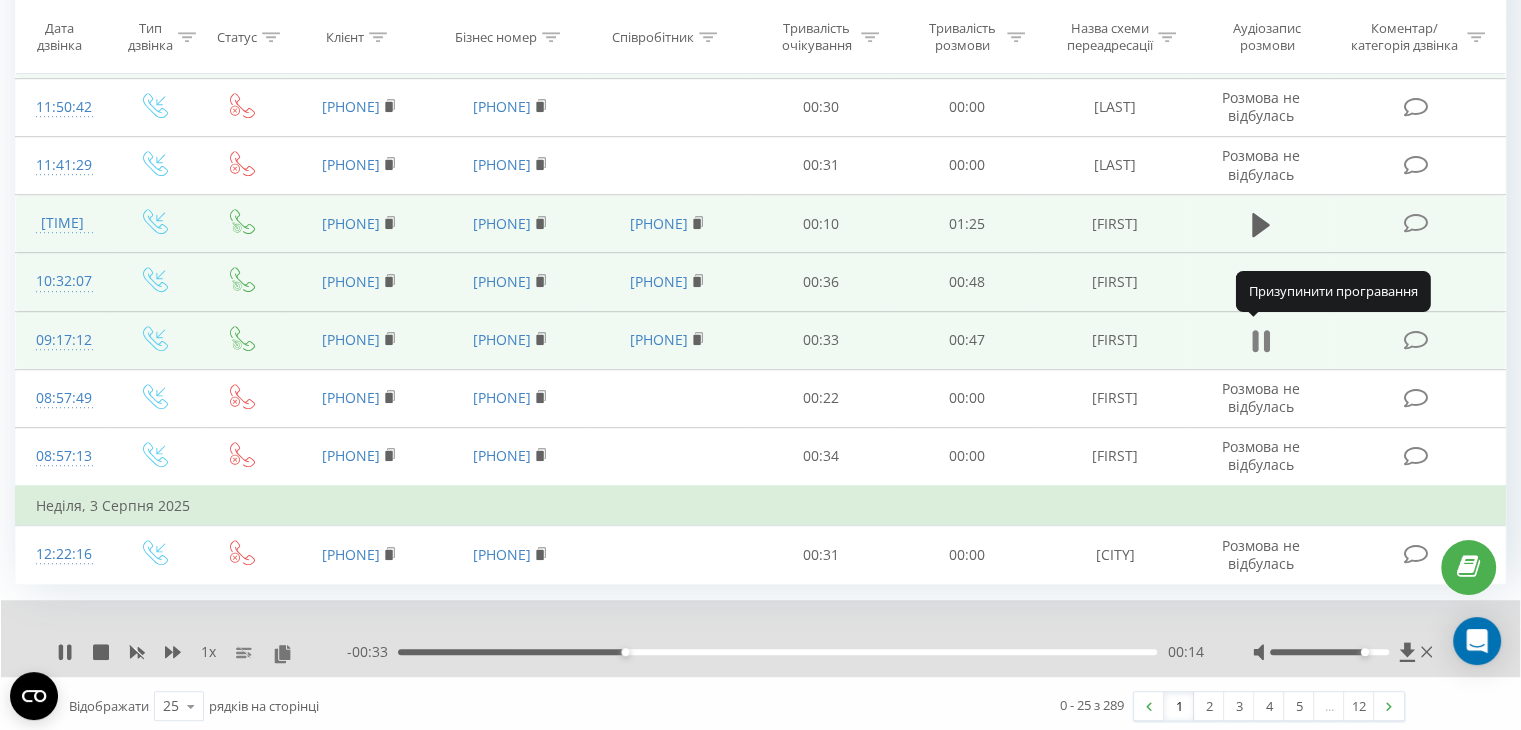 click 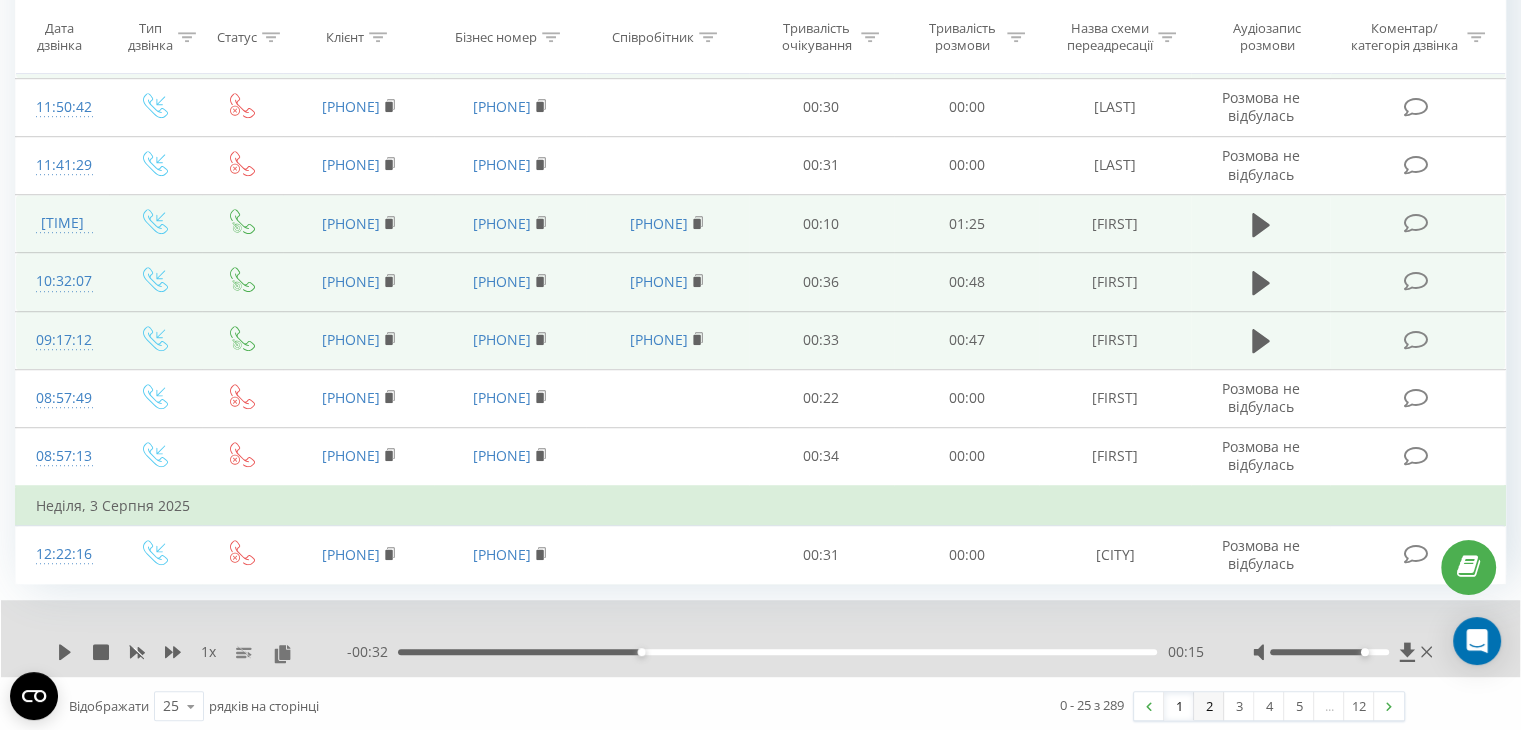 click on "2" at bounding box center (1209, 706) 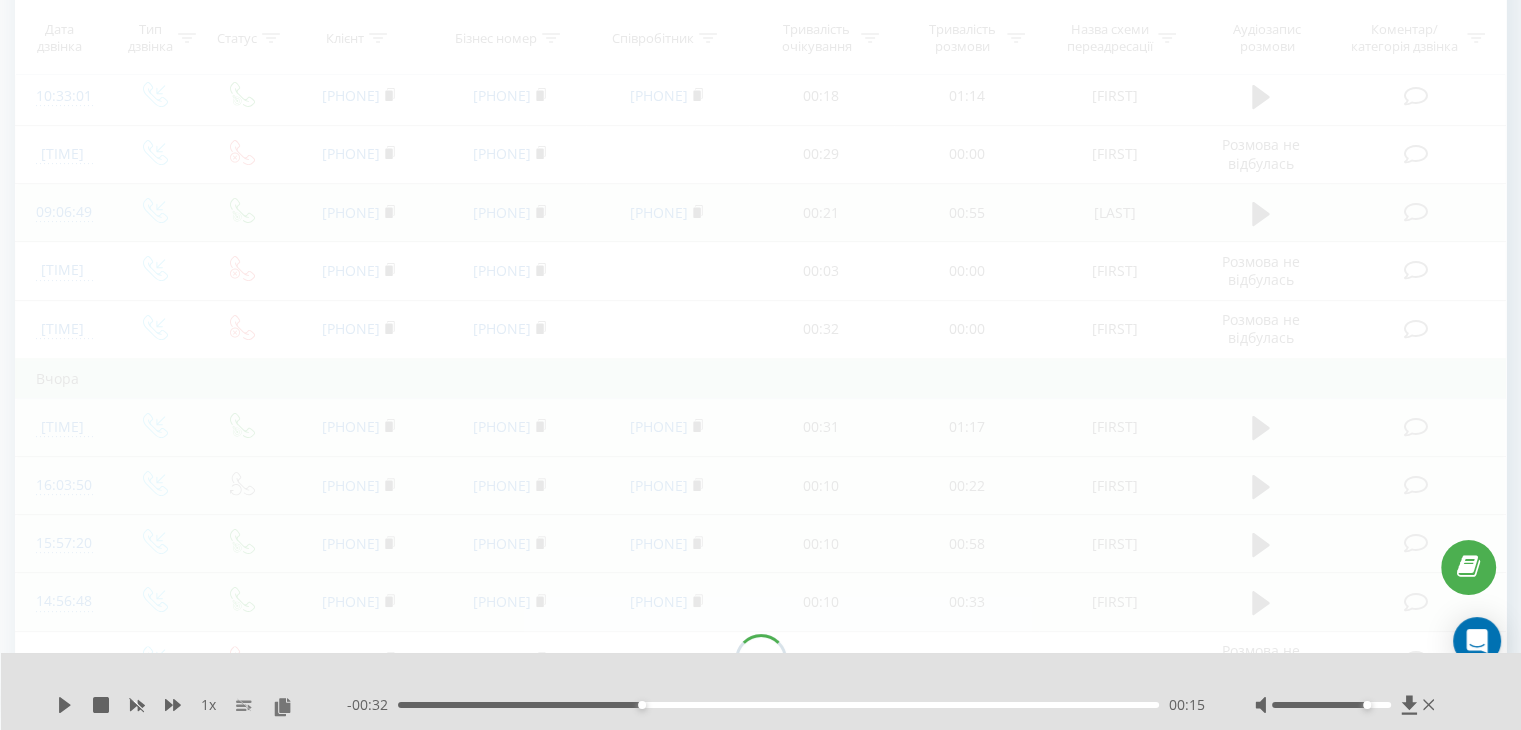 scroll, scrollTop: 132, scrollLeft: 0, axis: vertical 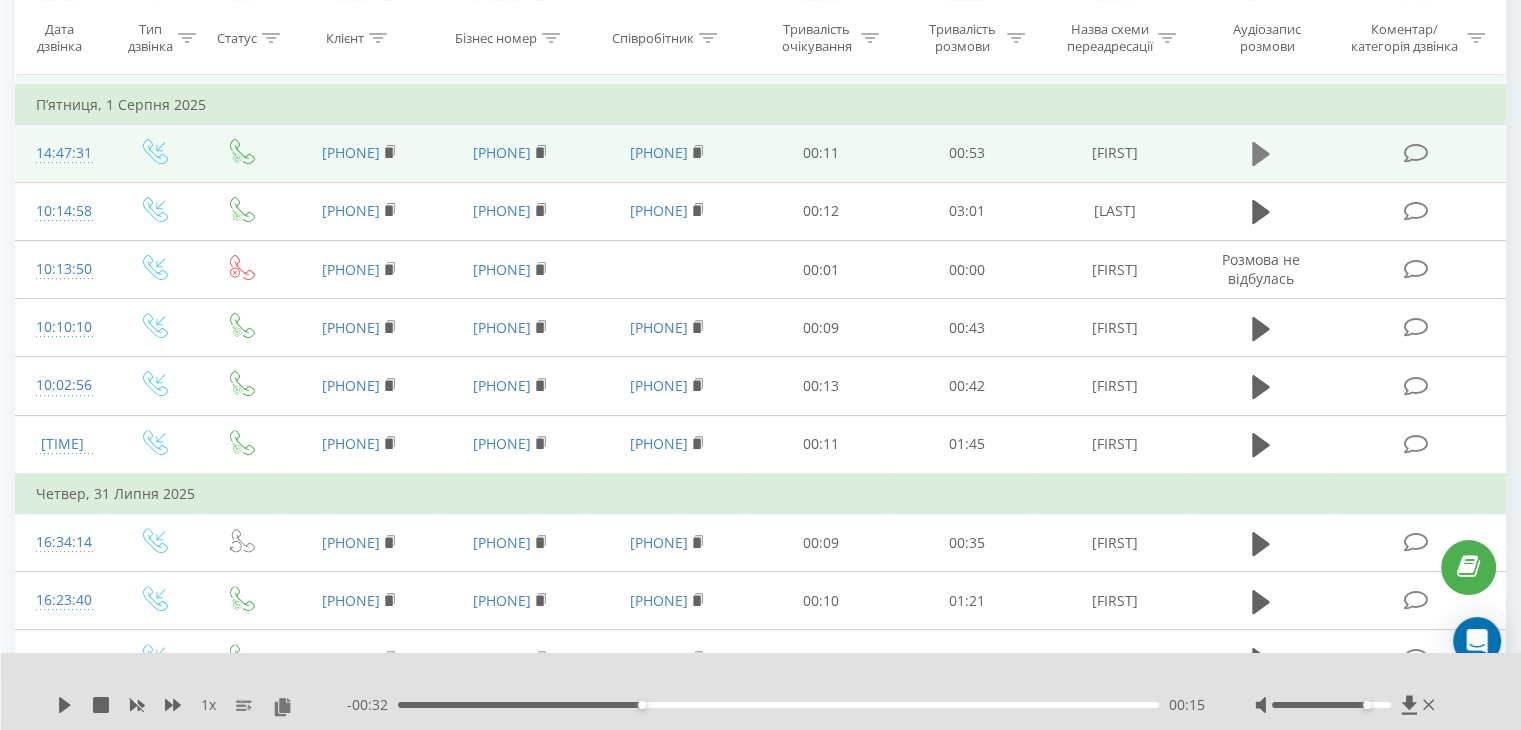 click 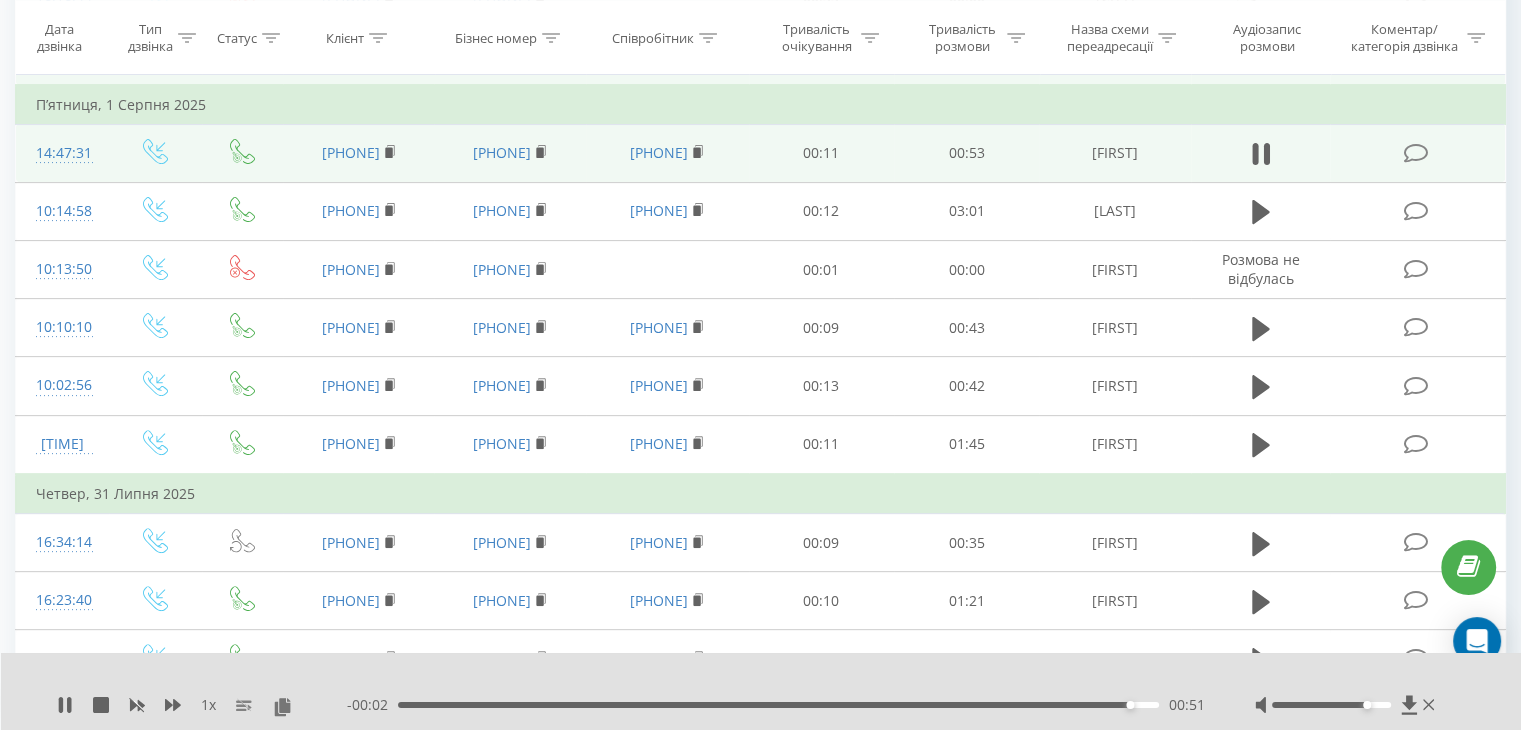 click 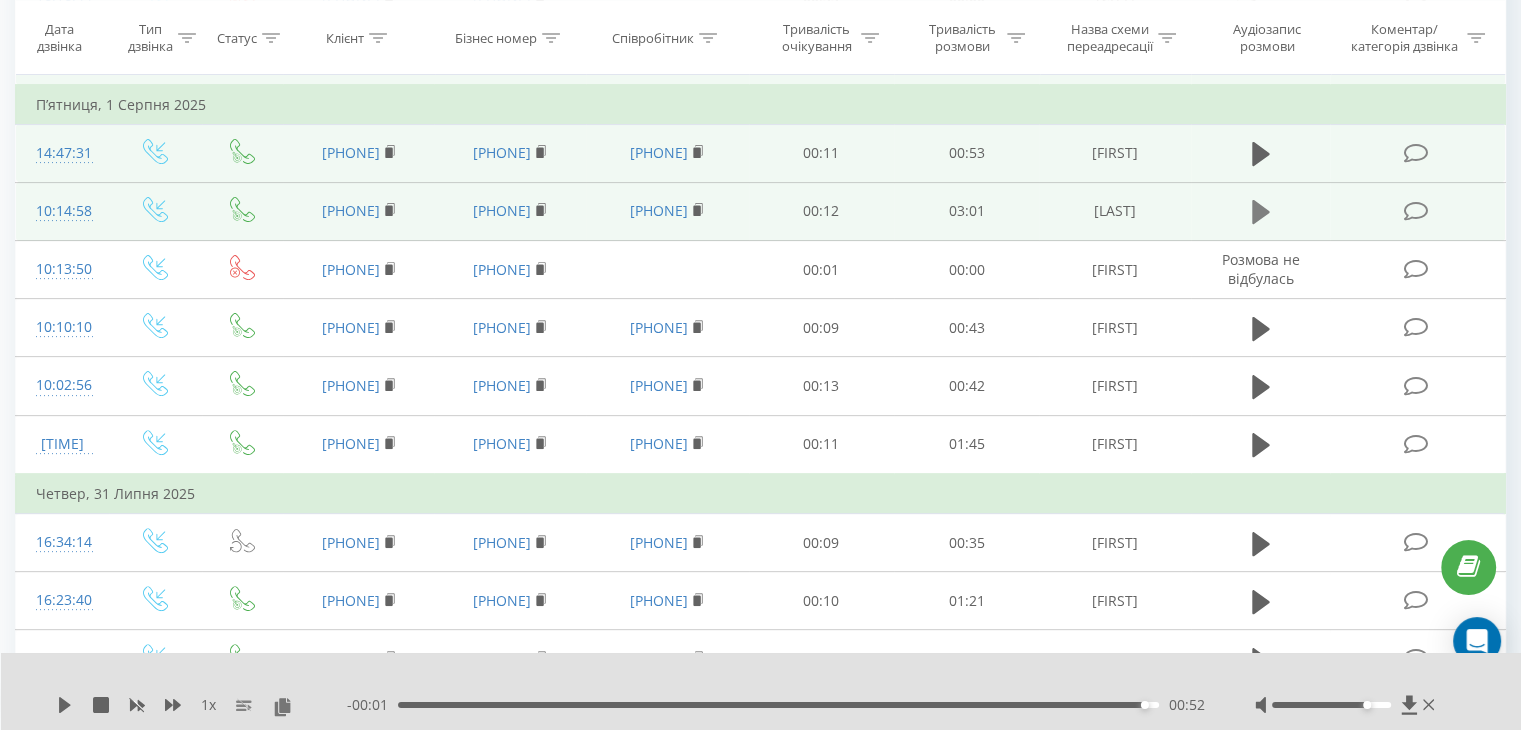 click 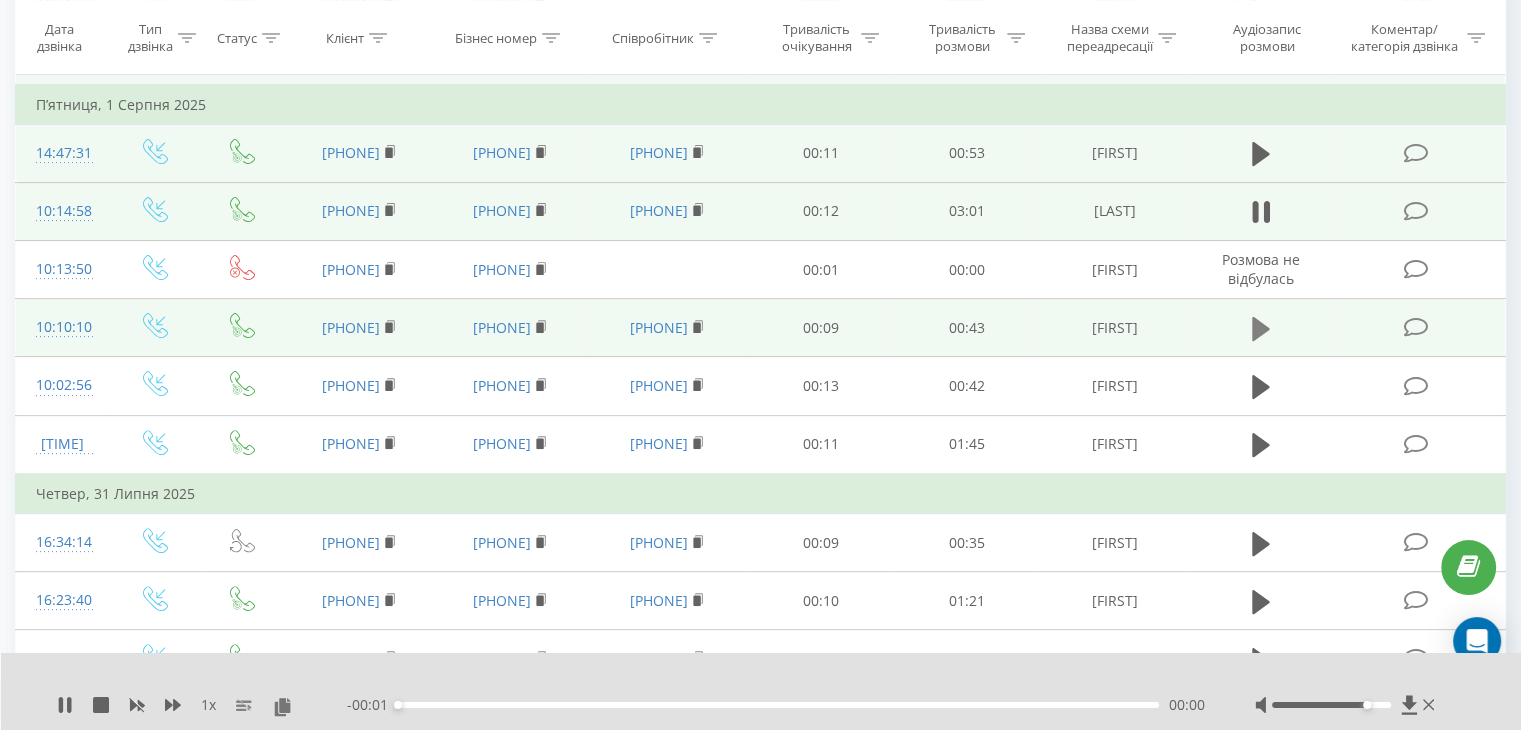 click 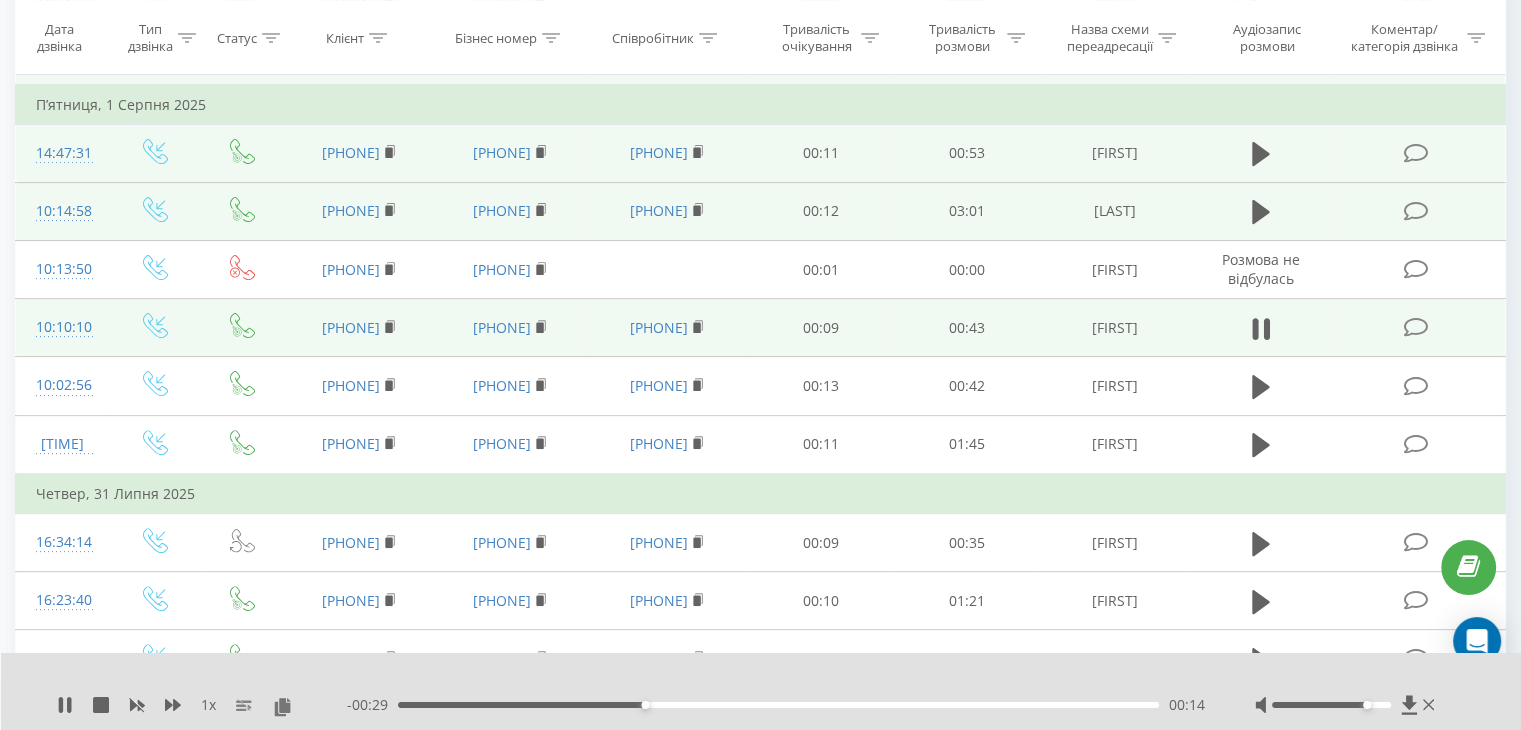 click 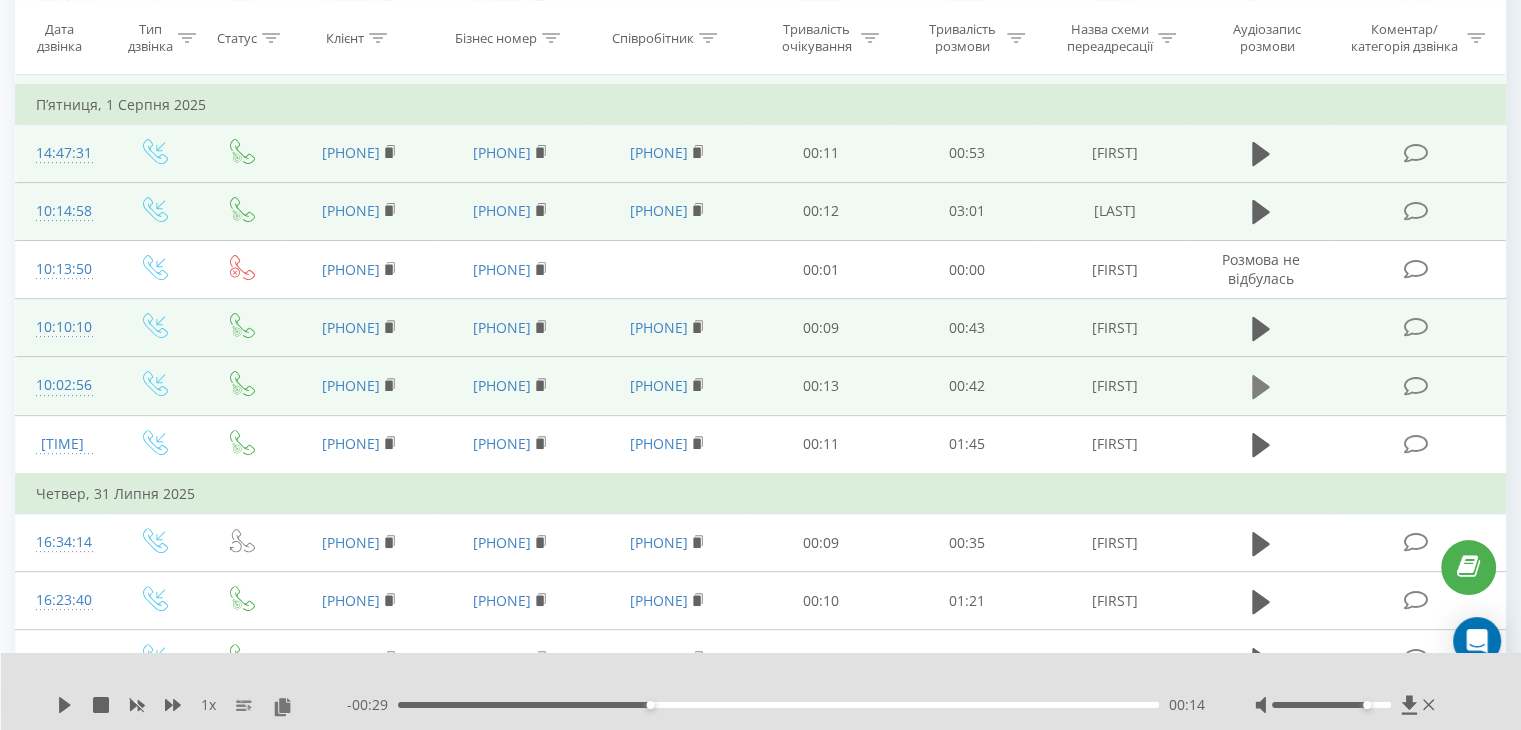 click 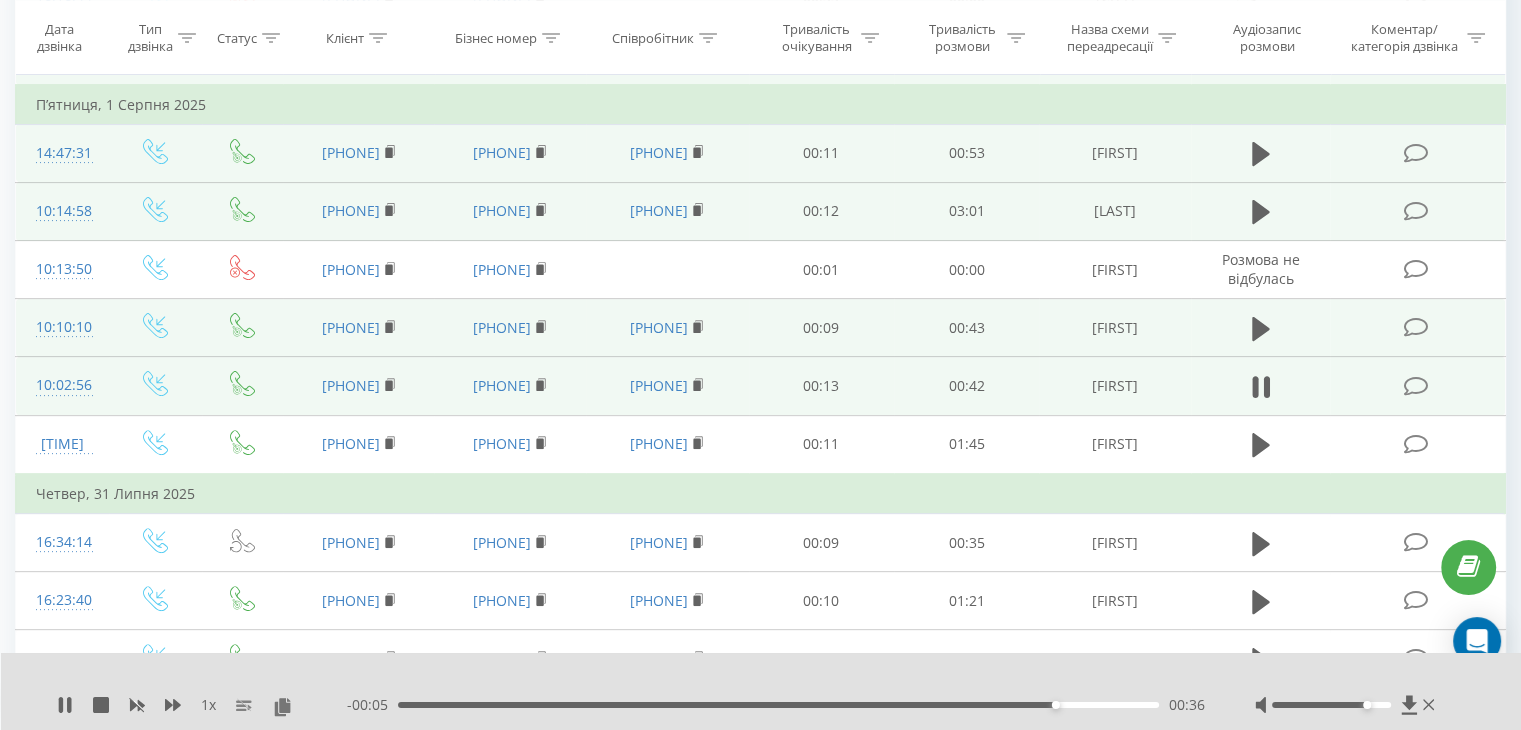 click 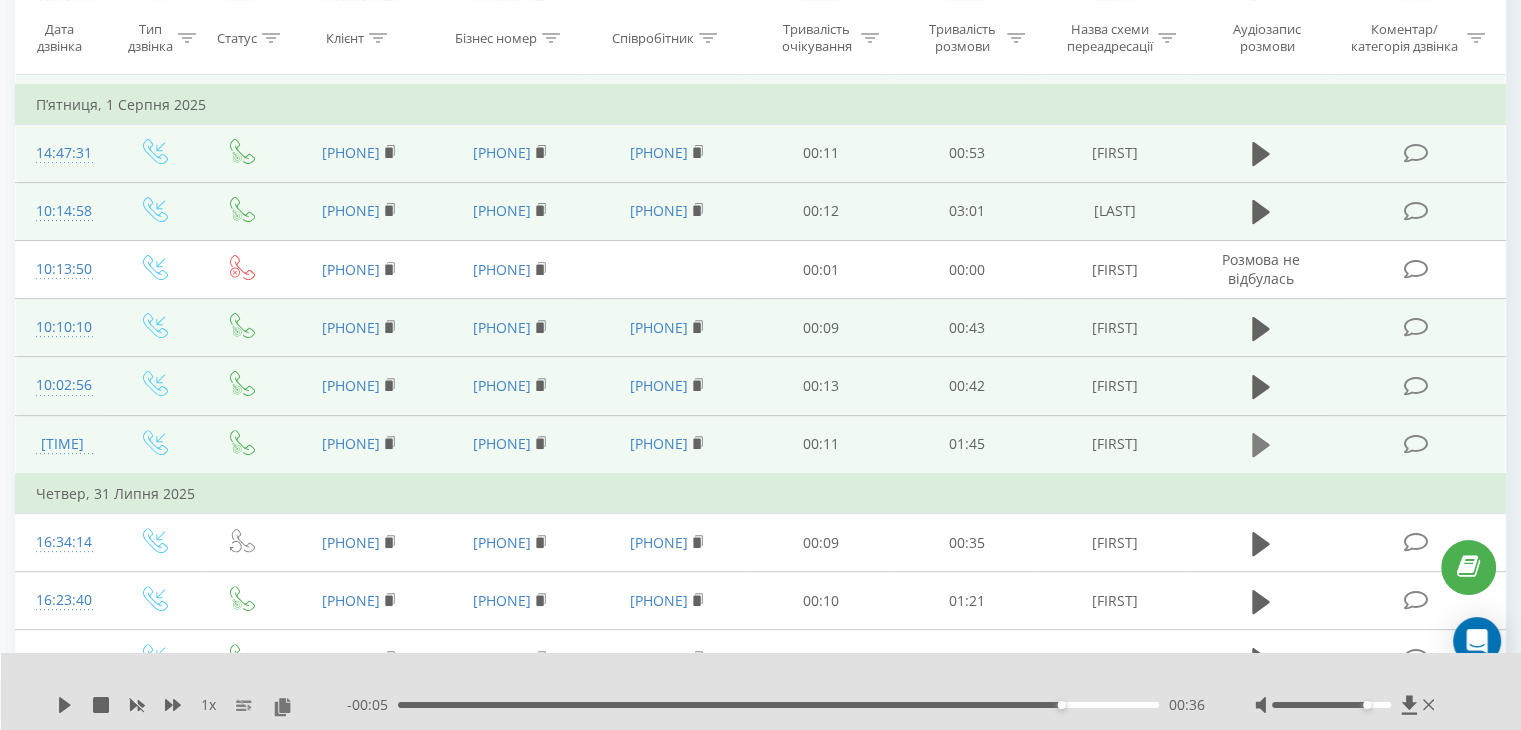 click 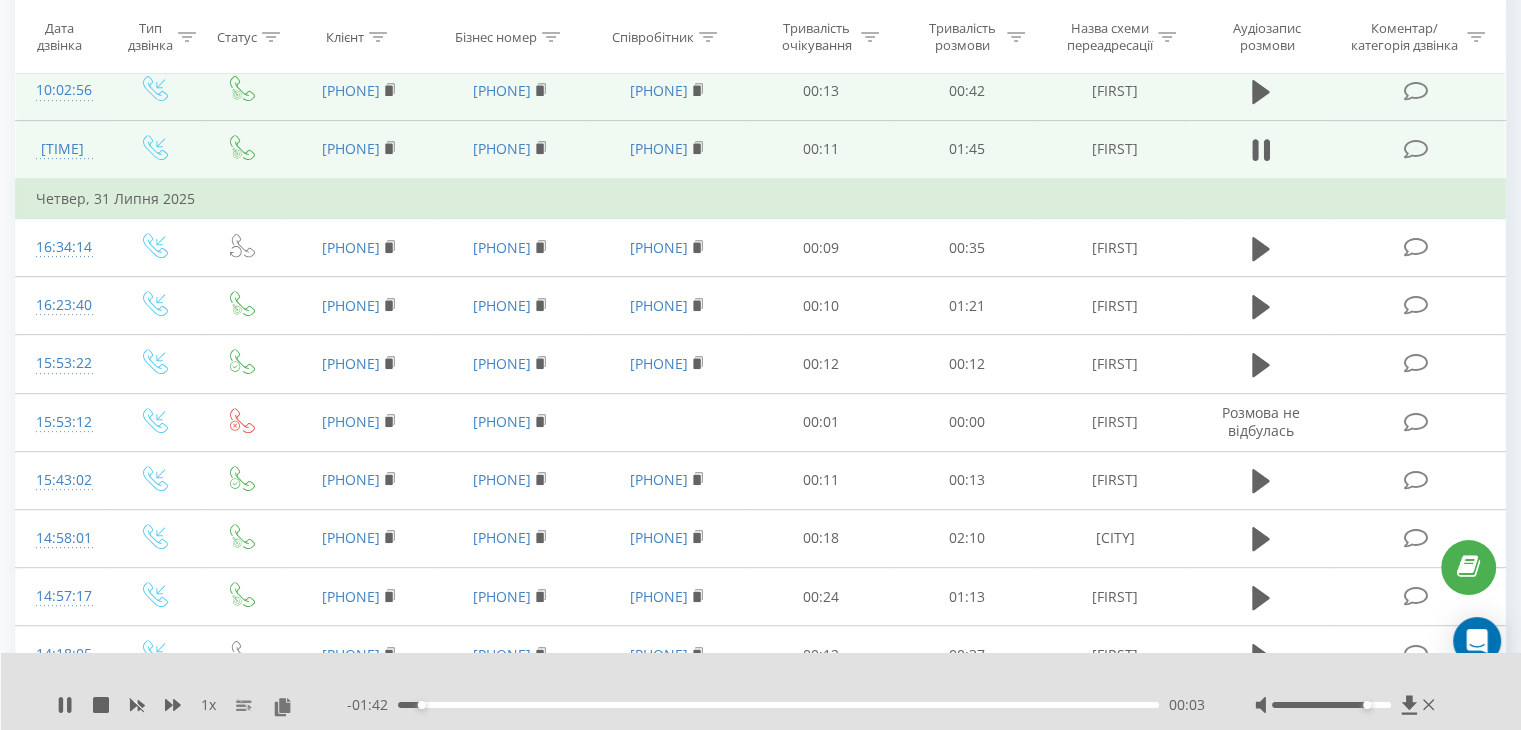 scroll, scrollTop: 844, scrollLeft: 0, axis: vertical 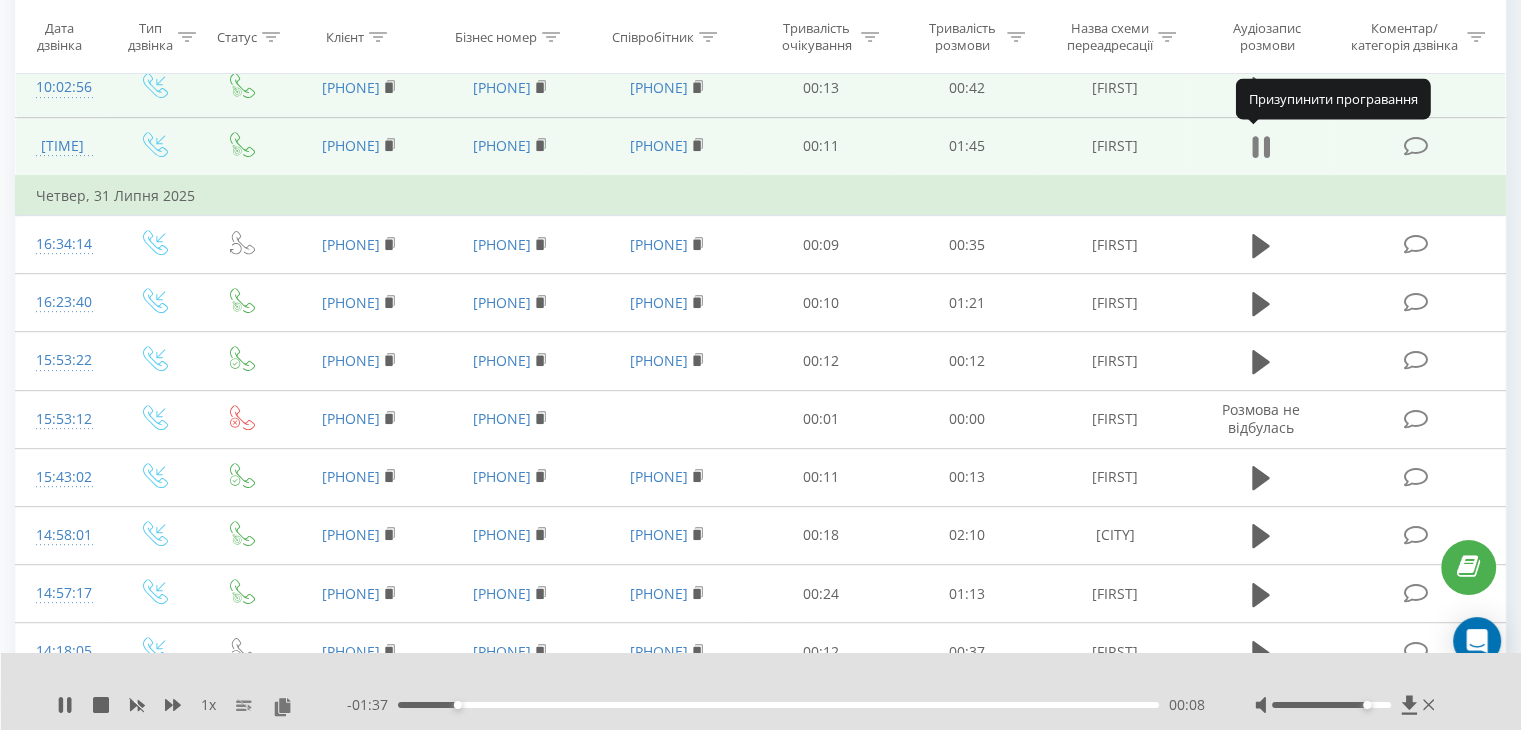click 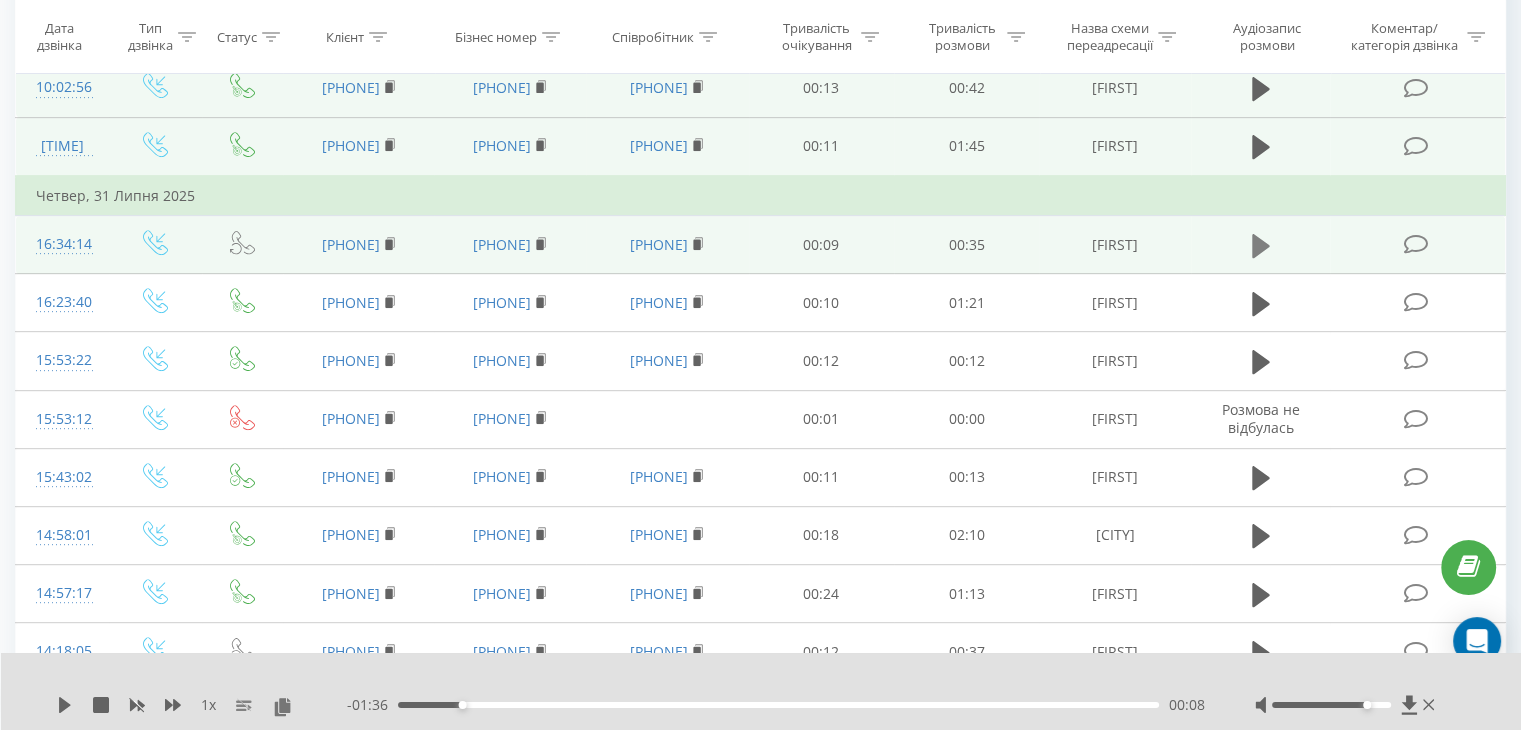 click 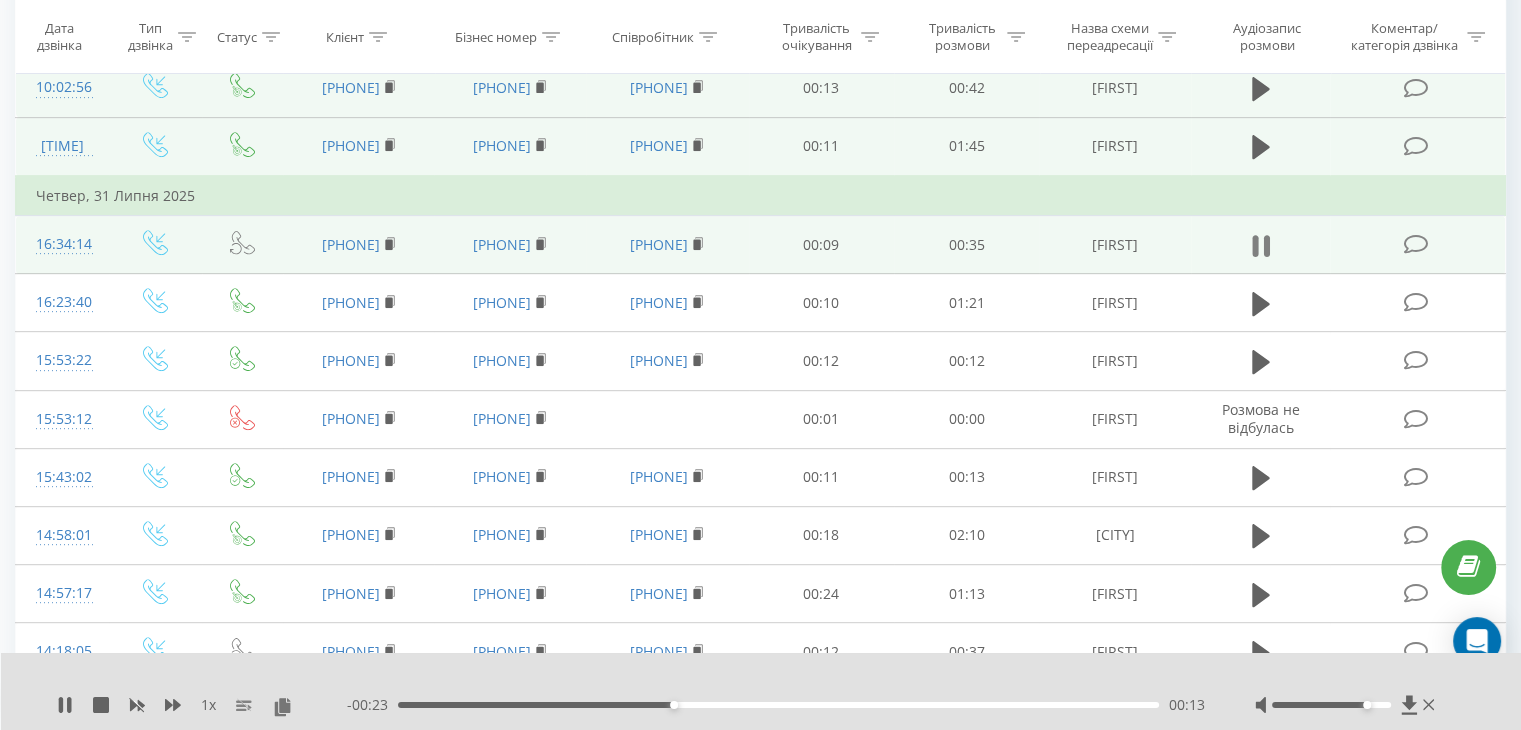 click 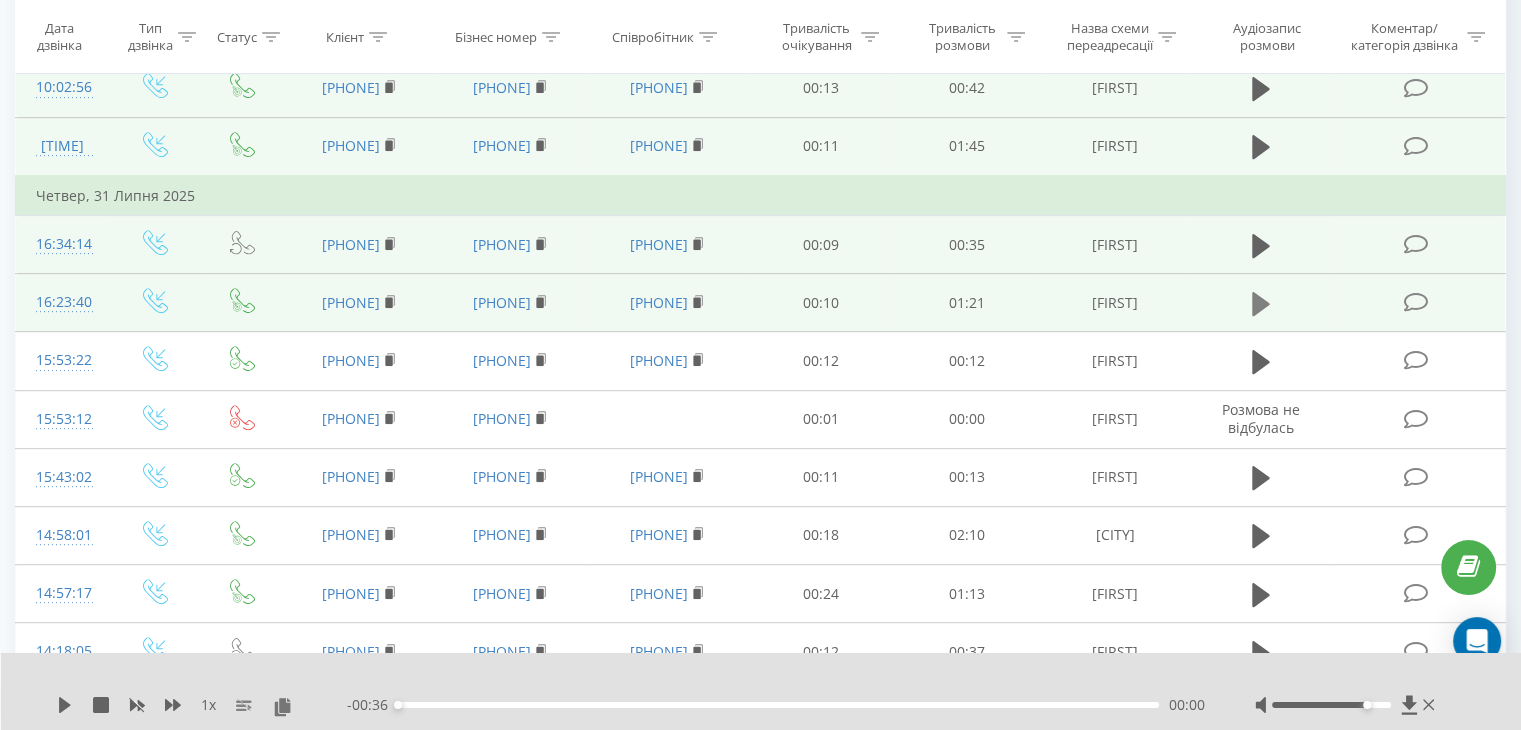 click 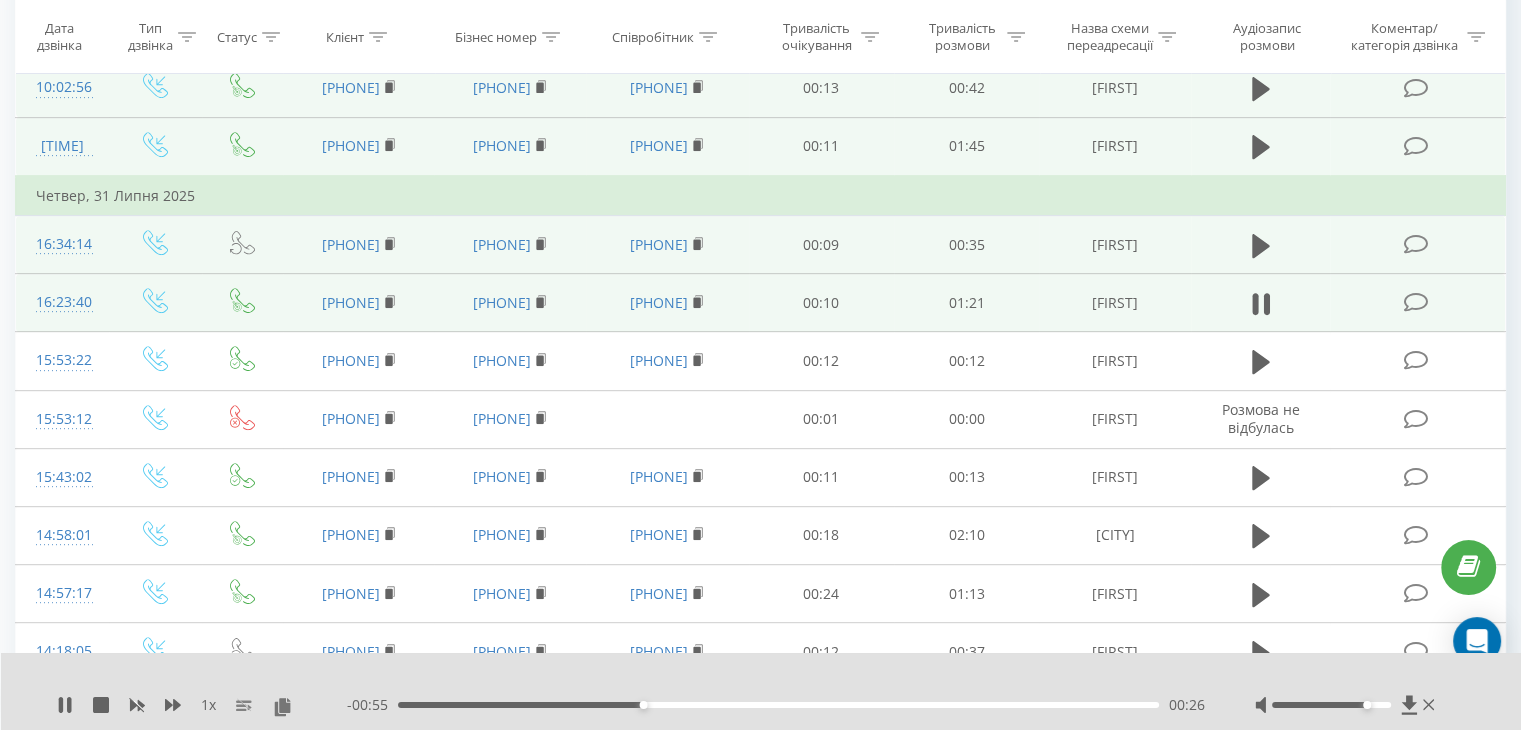click 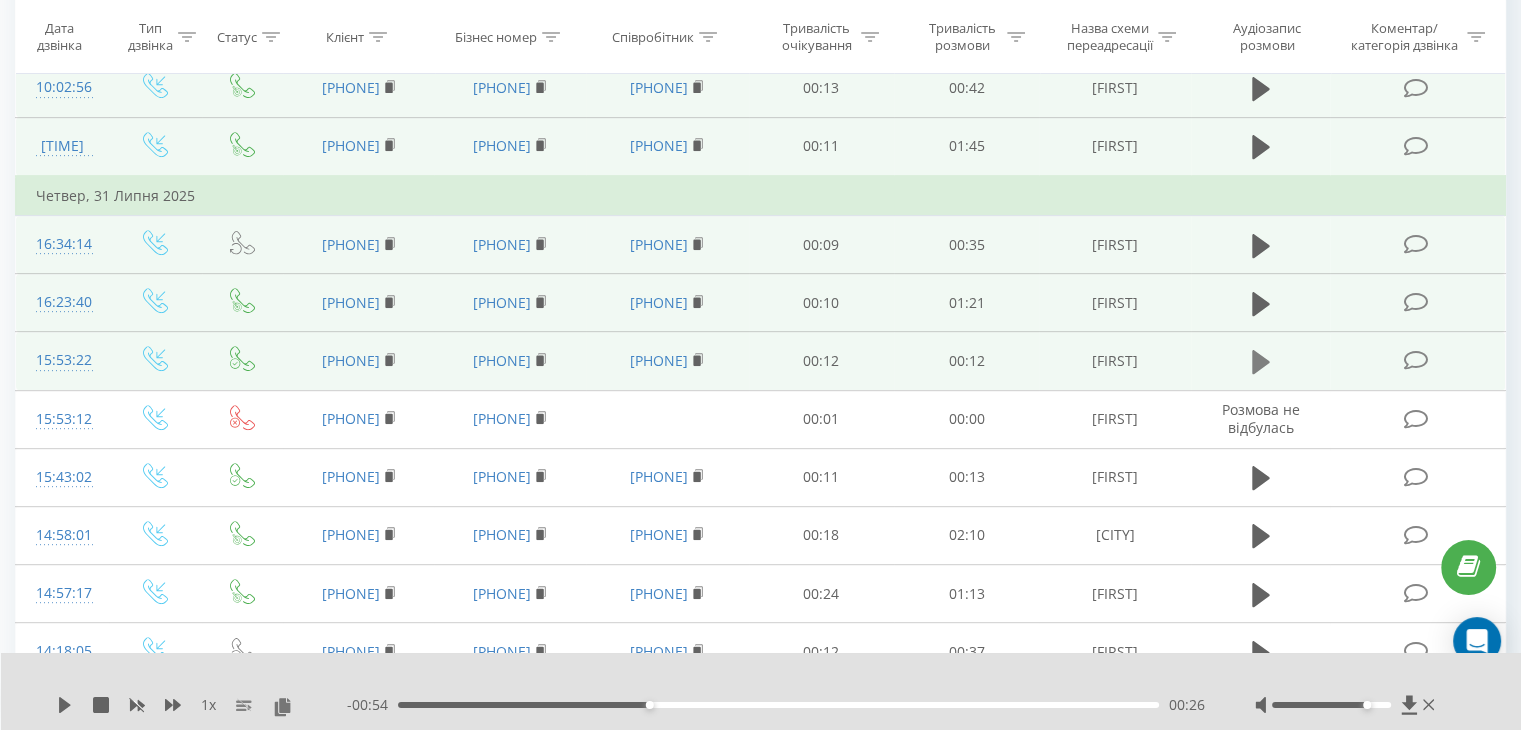 click 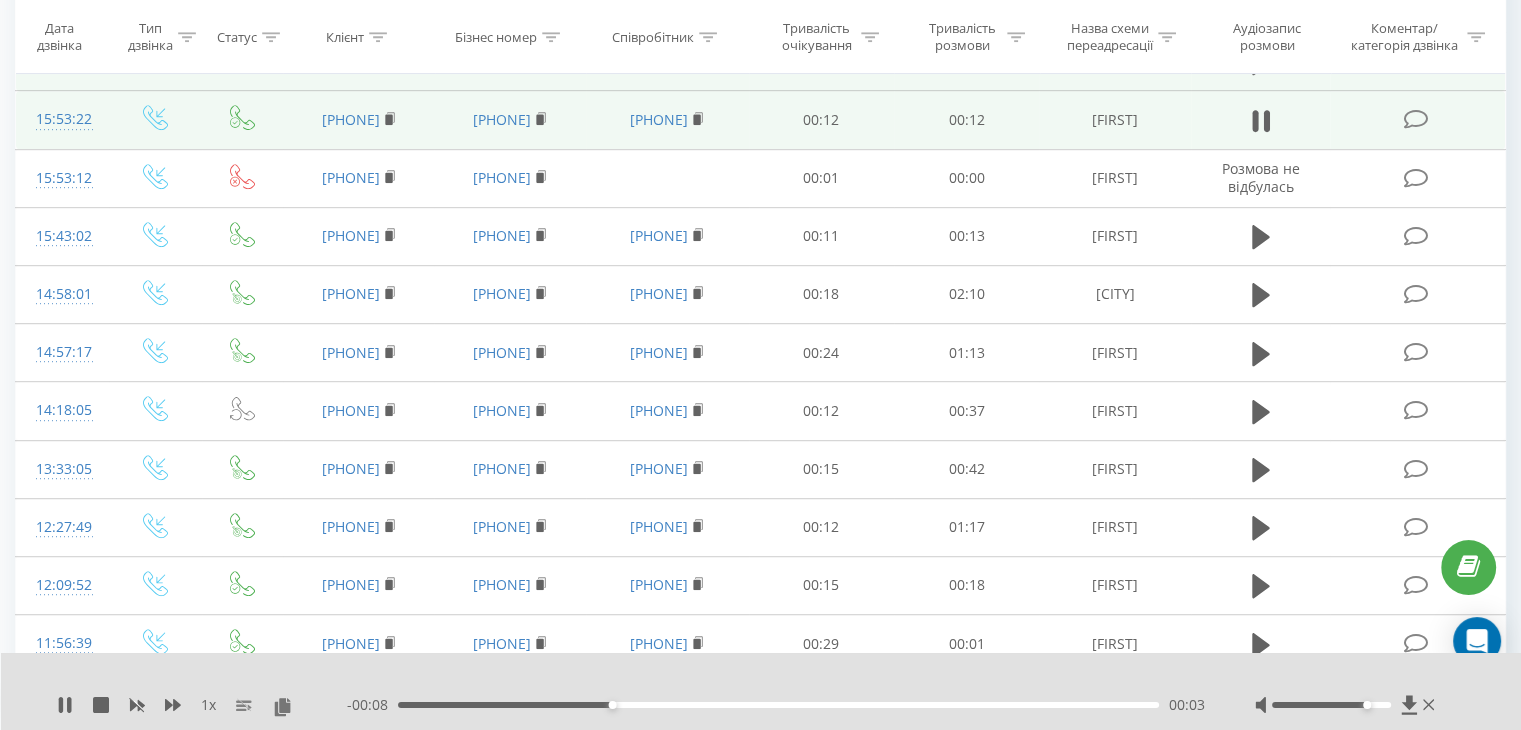 scroll, scrollTop: 1087, scrollLeft: 0, axis: vertical 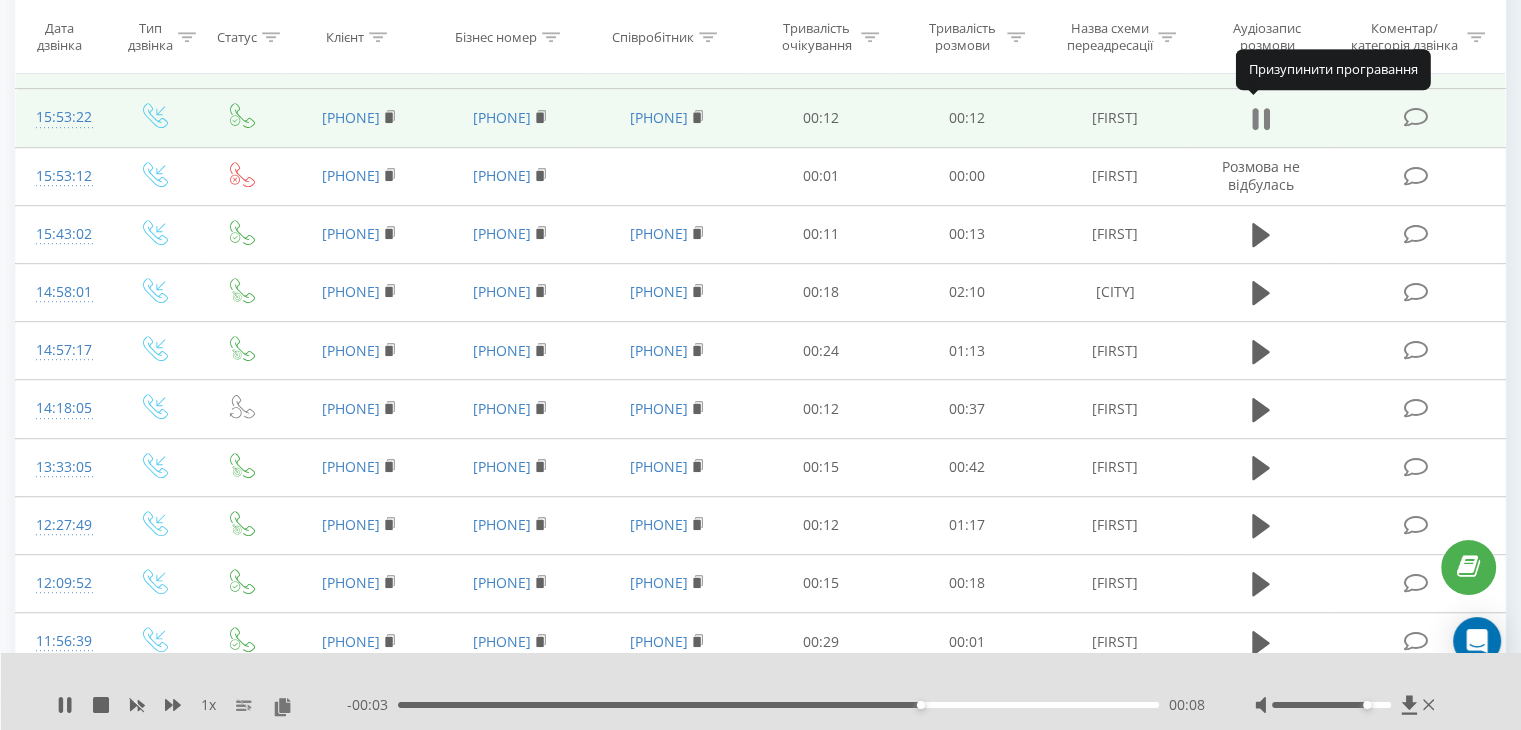 click 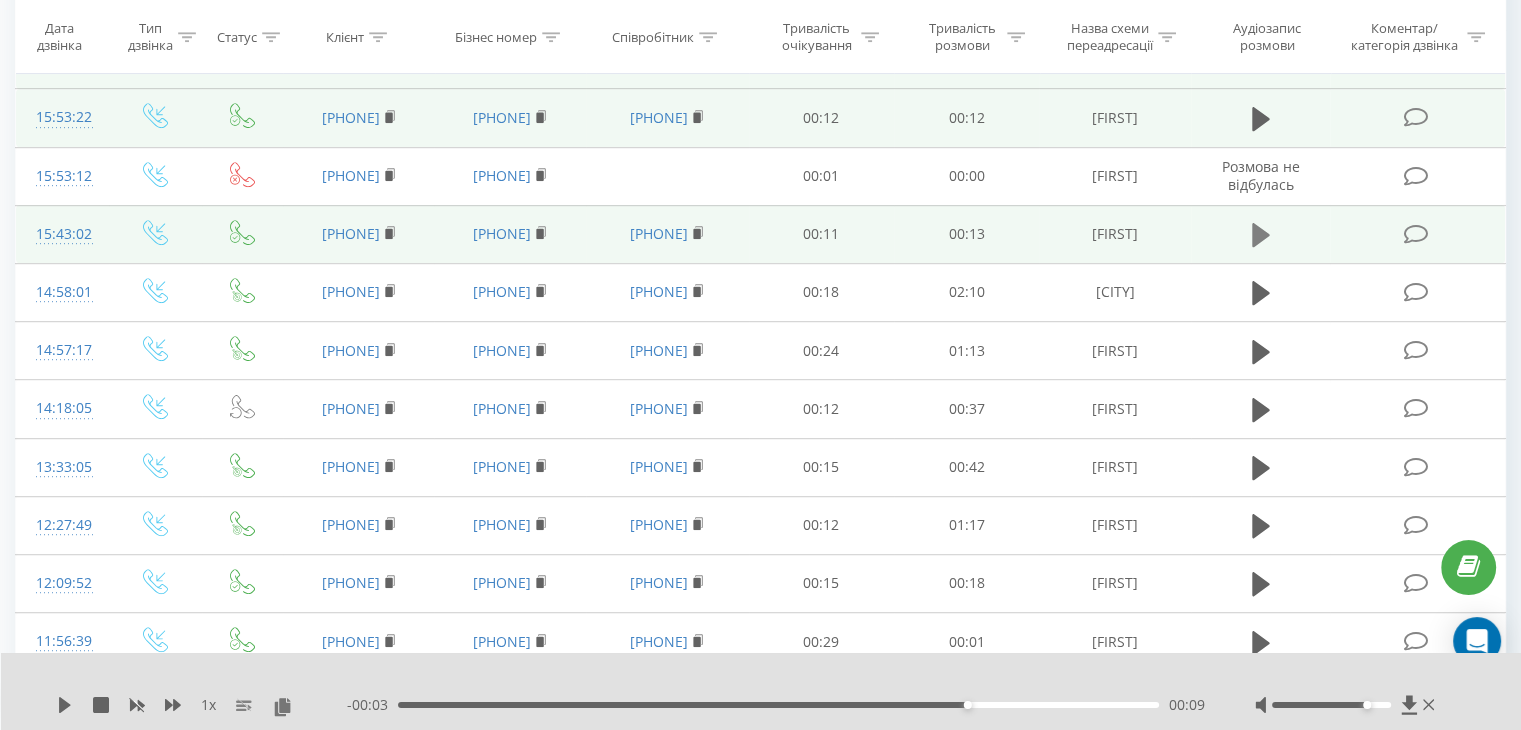 click at bounding box center [1261, 235] 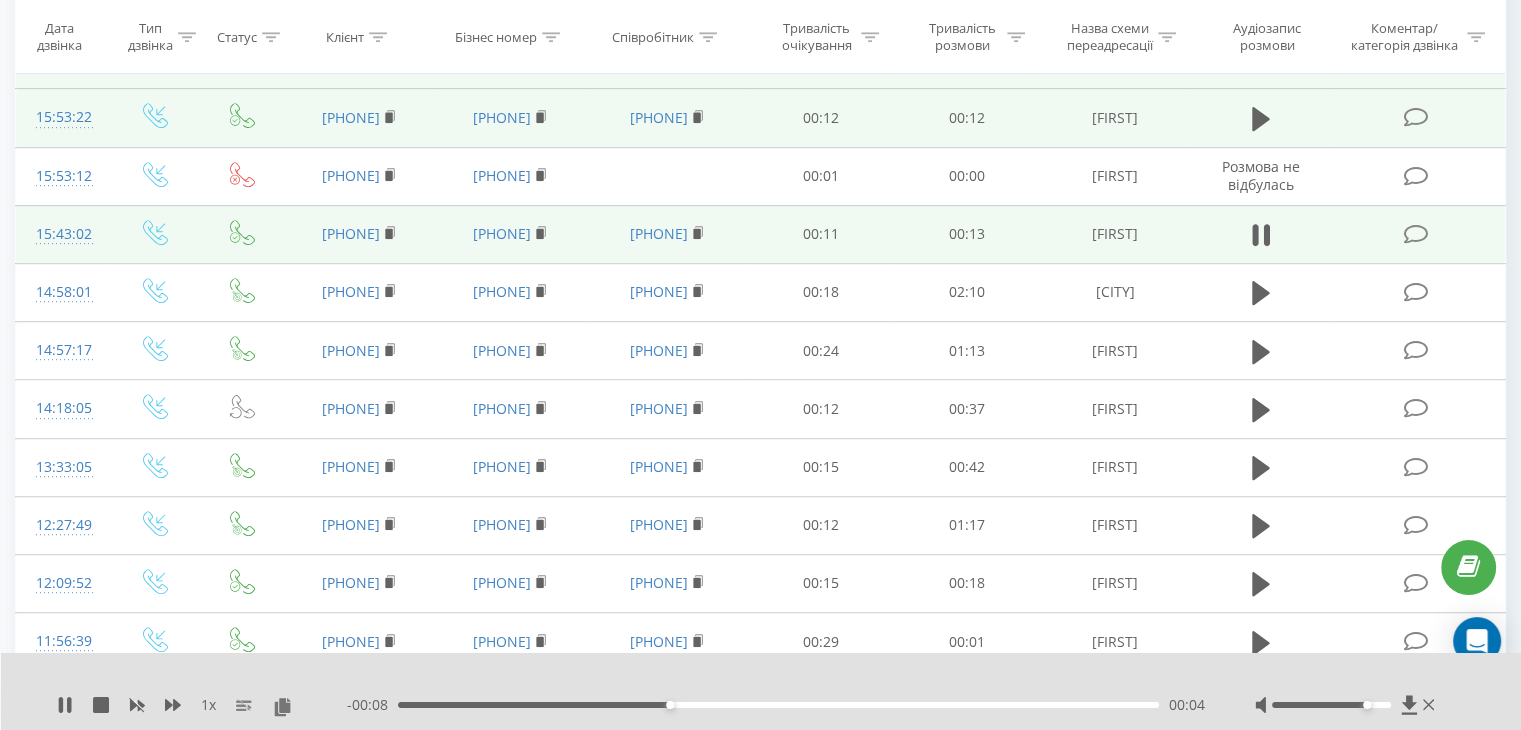 click at bounding box center (1261, 235) 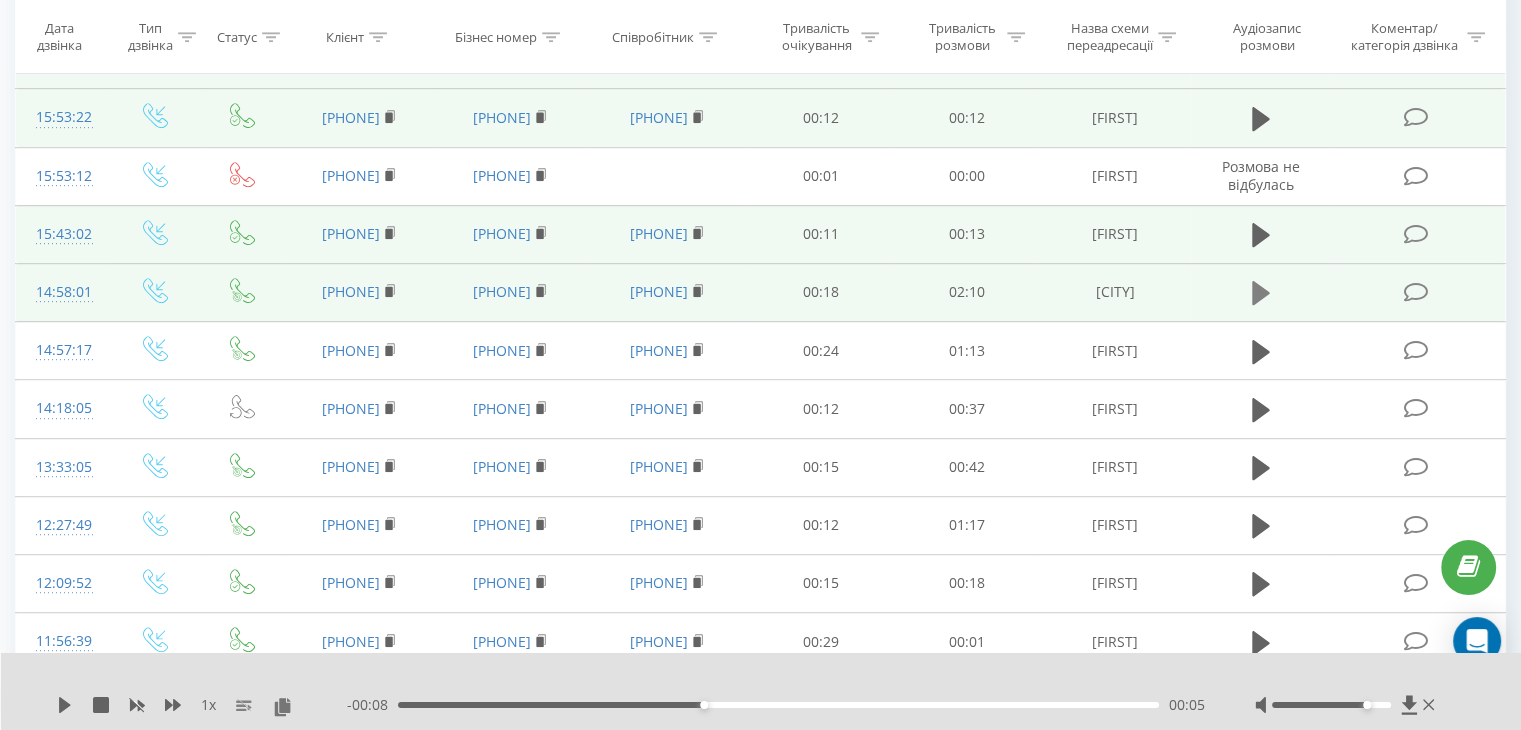 click 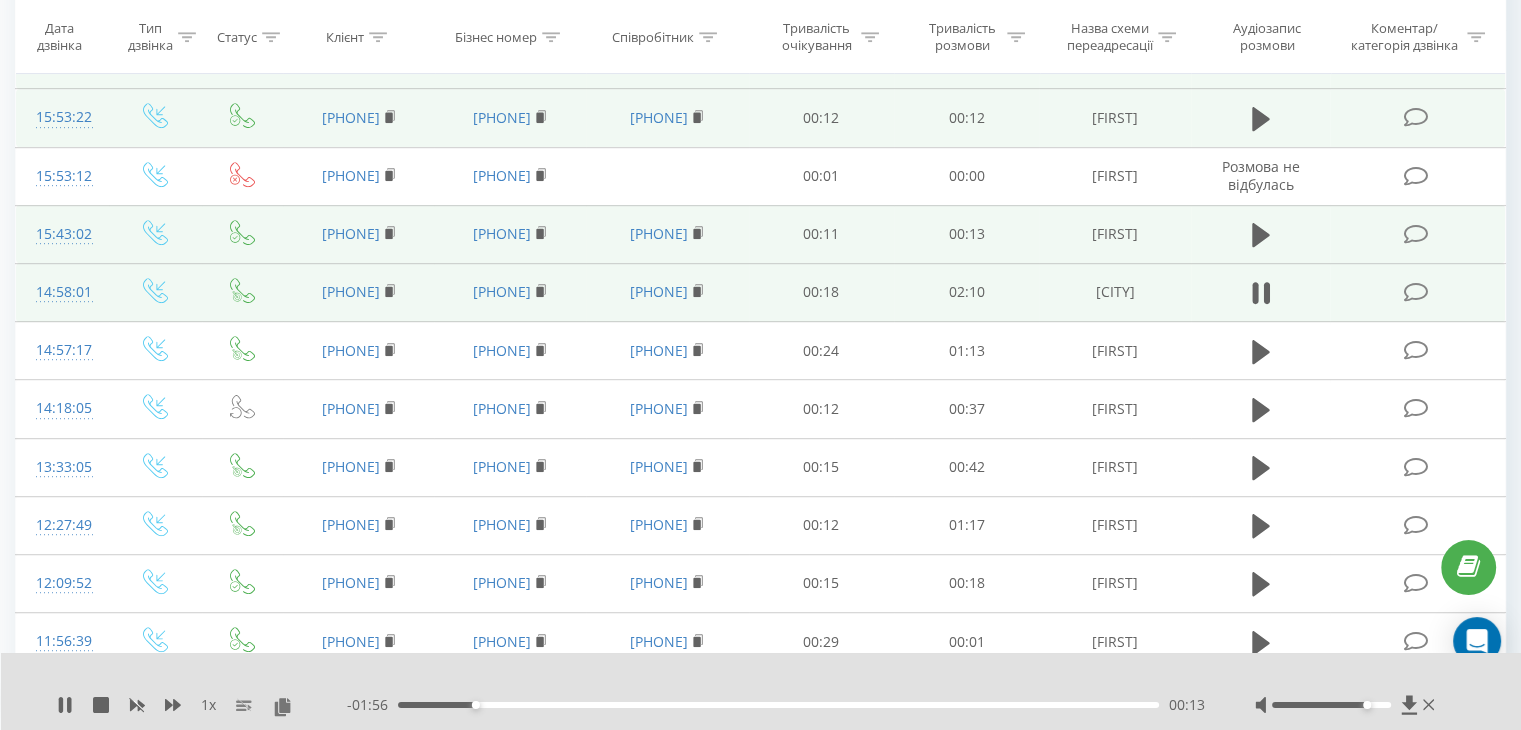 click 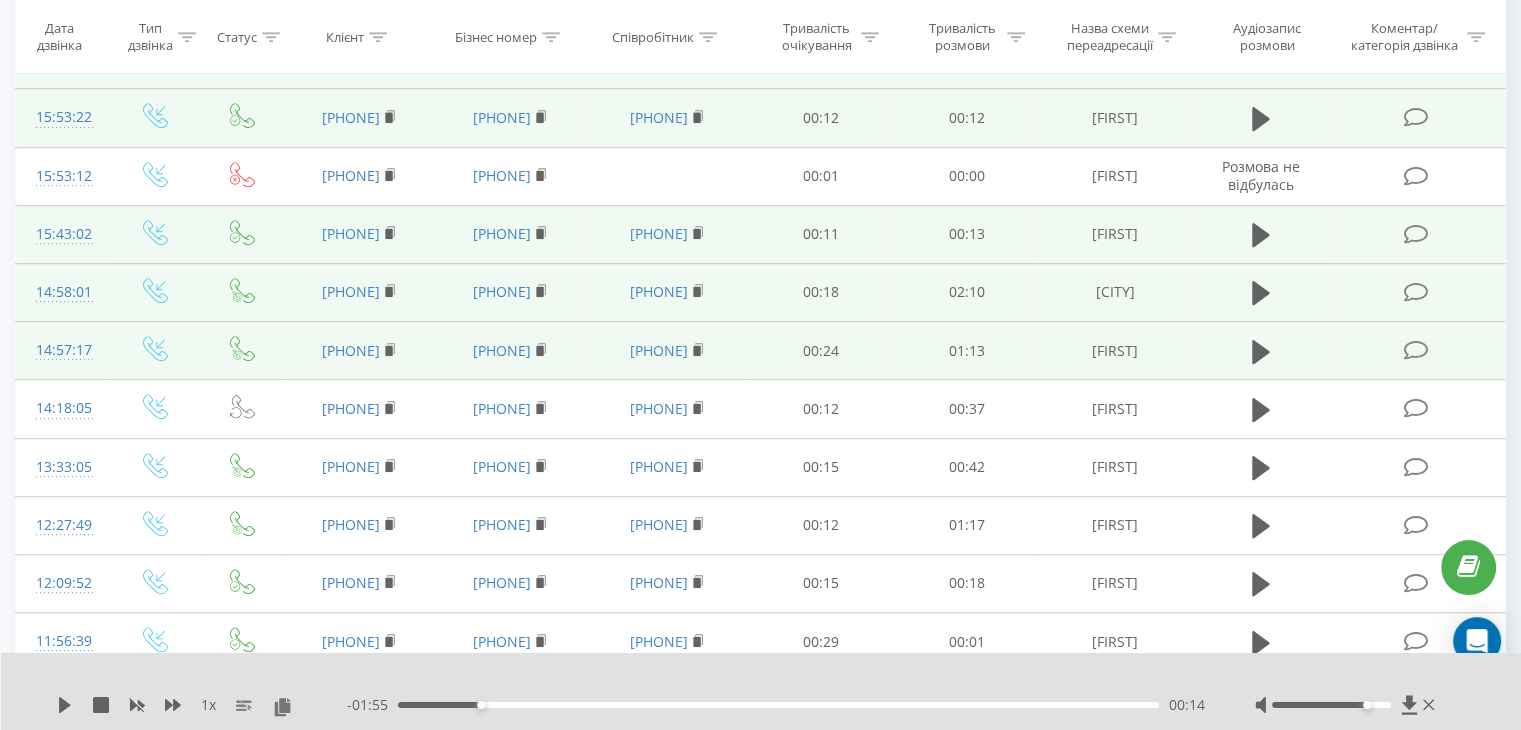 click at bounding box center (1261, 351) 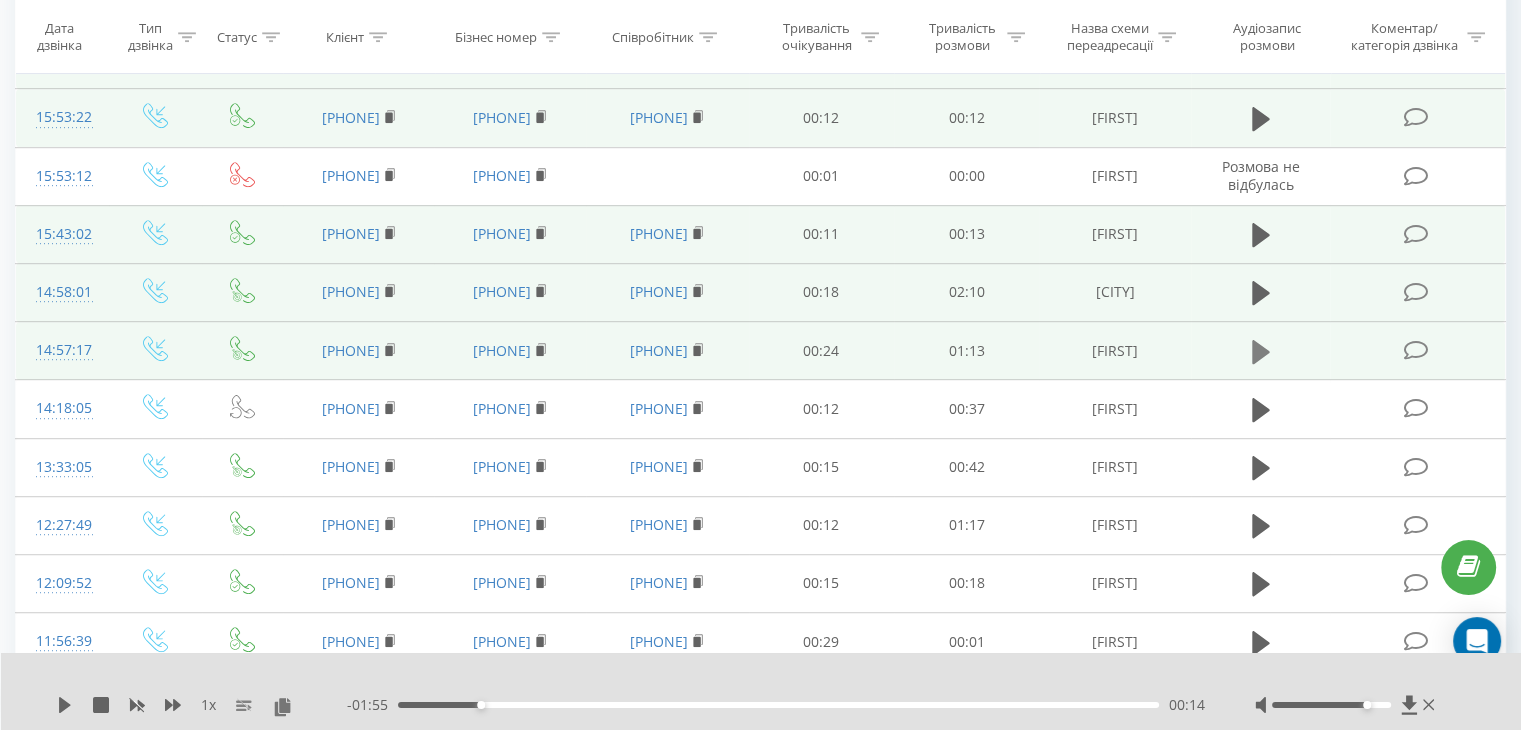 click 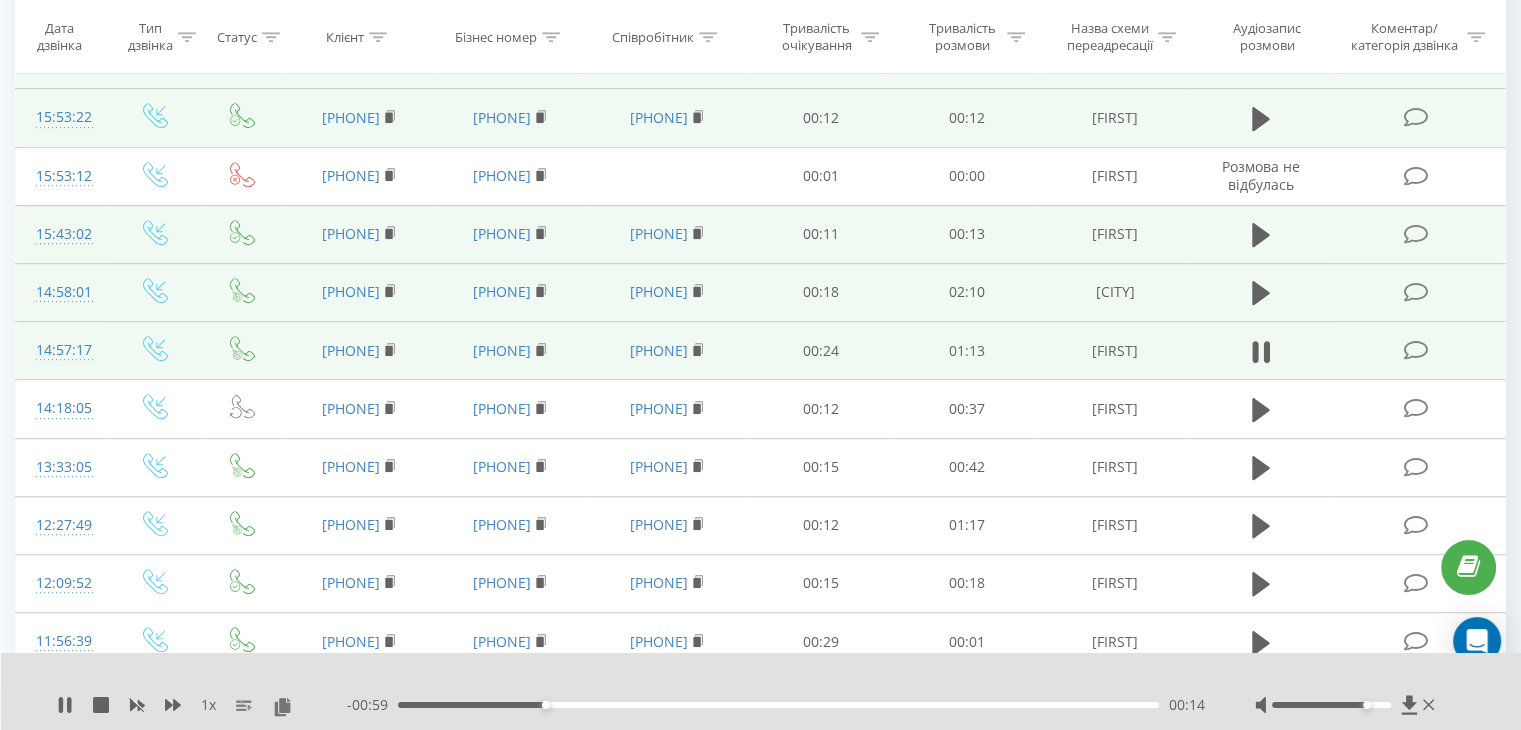 click 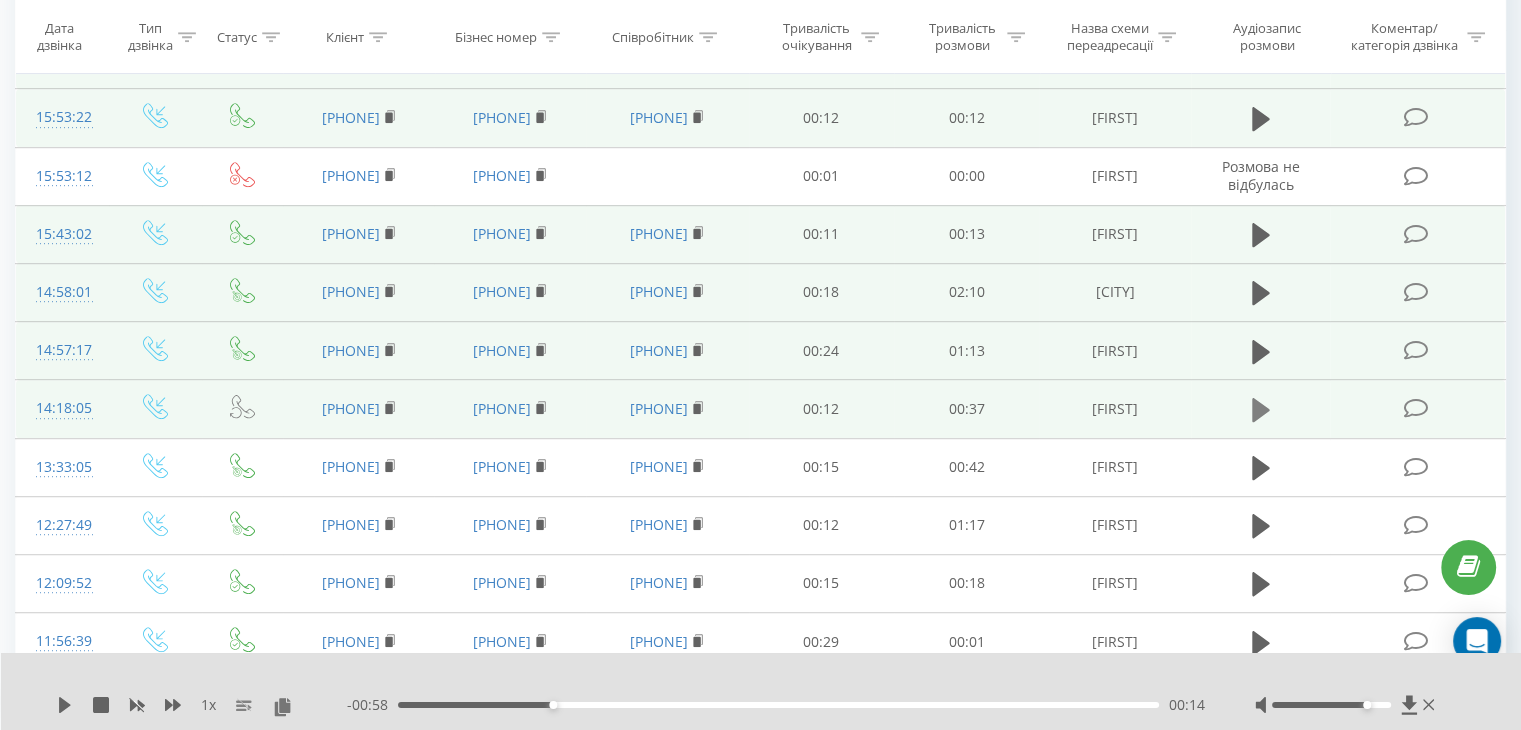 click 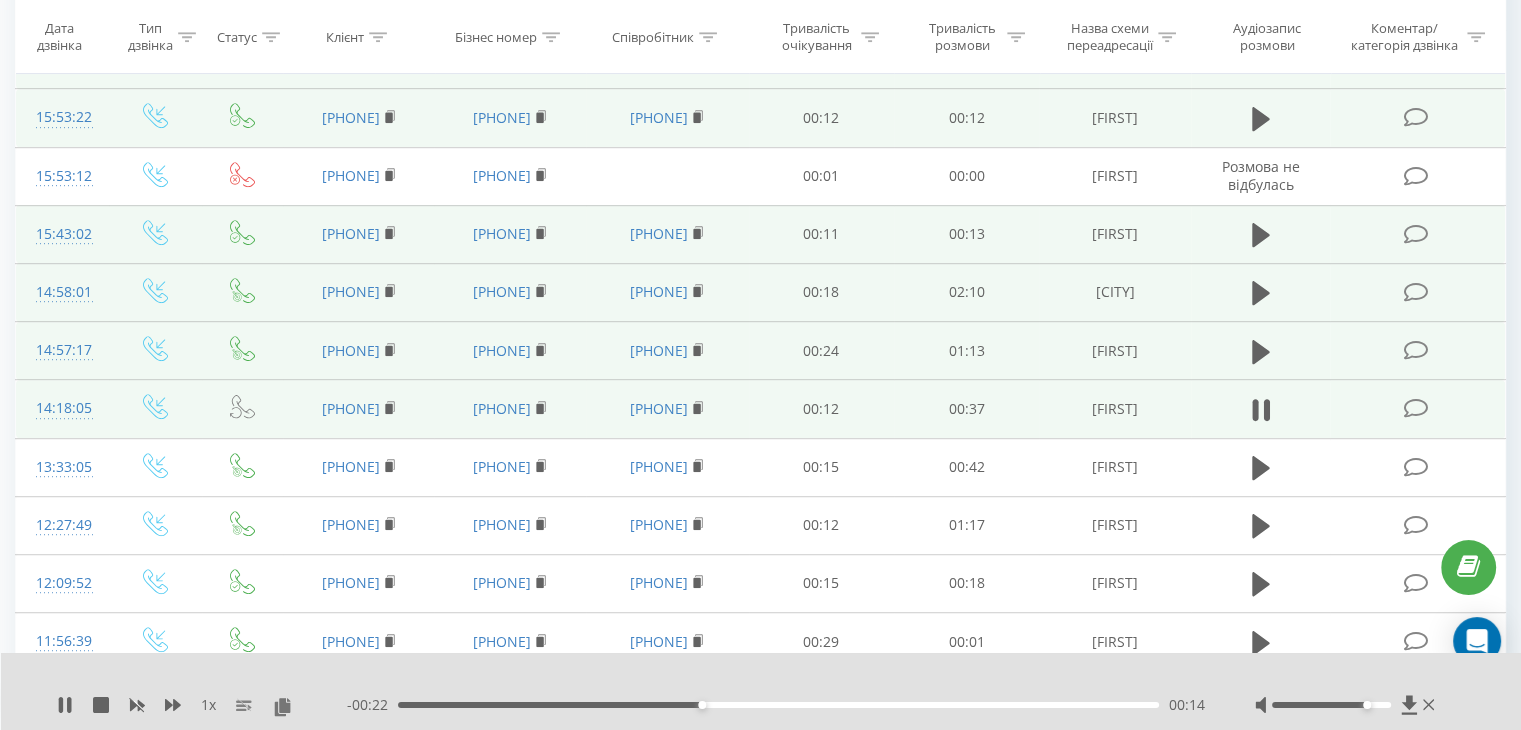 click 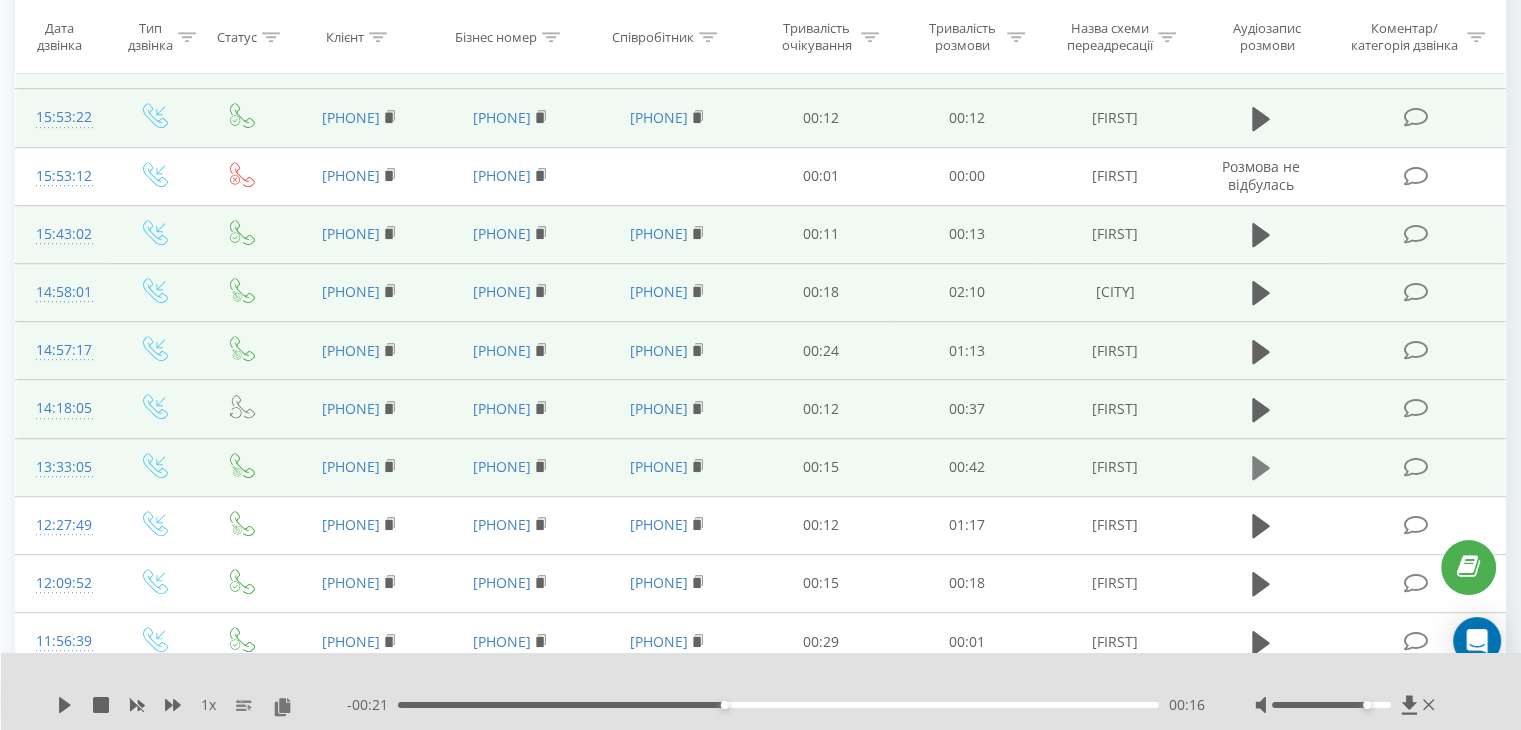click 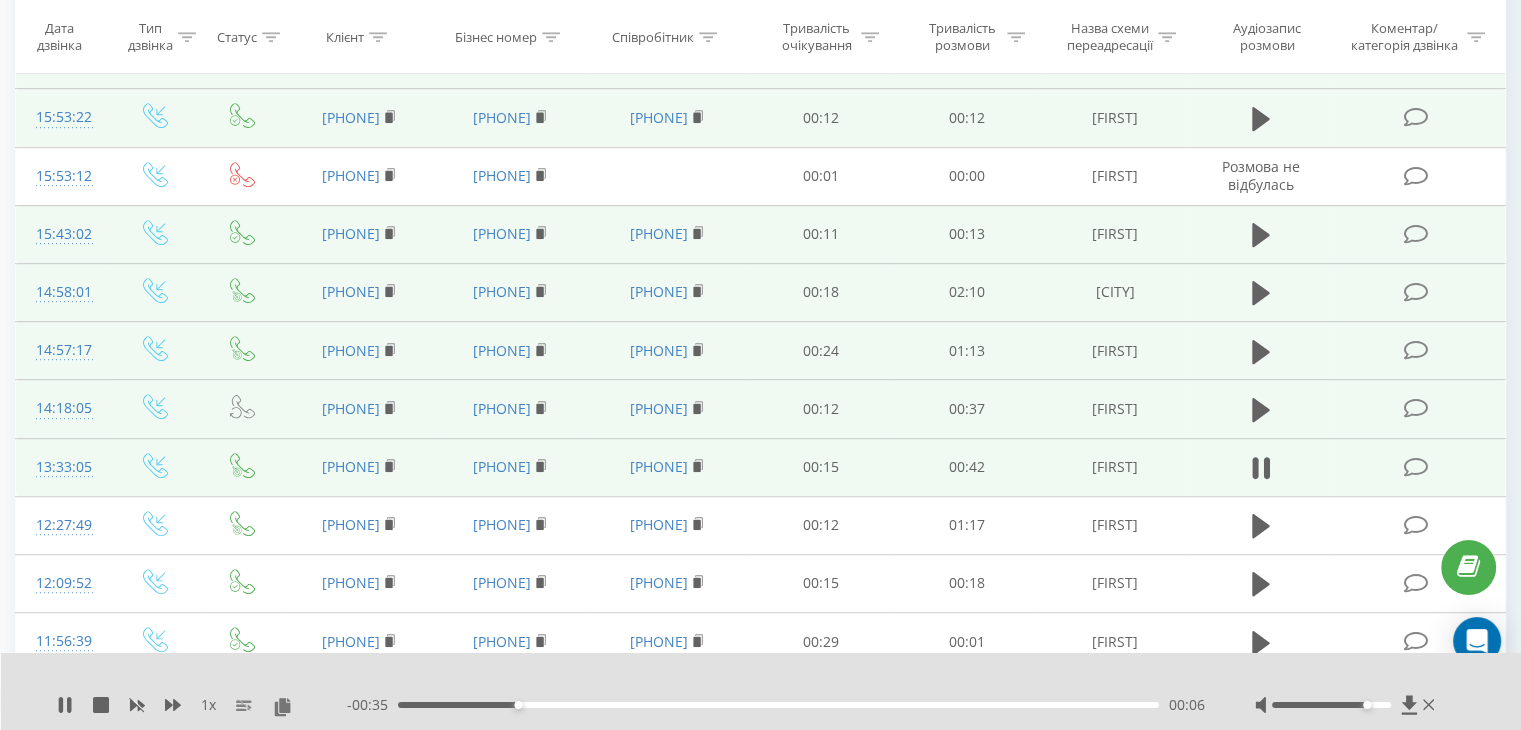 click 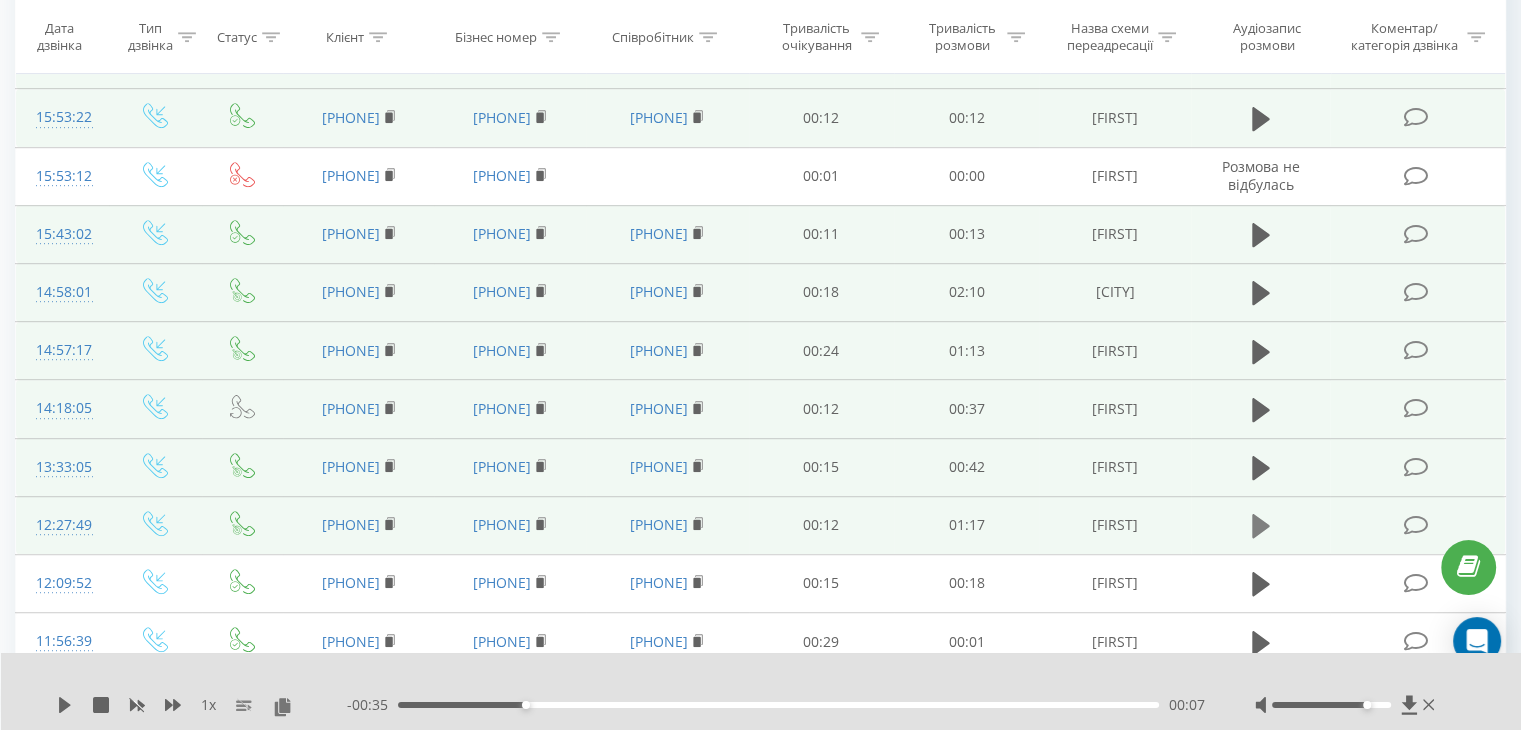 click at bounding box center [1261, 526] 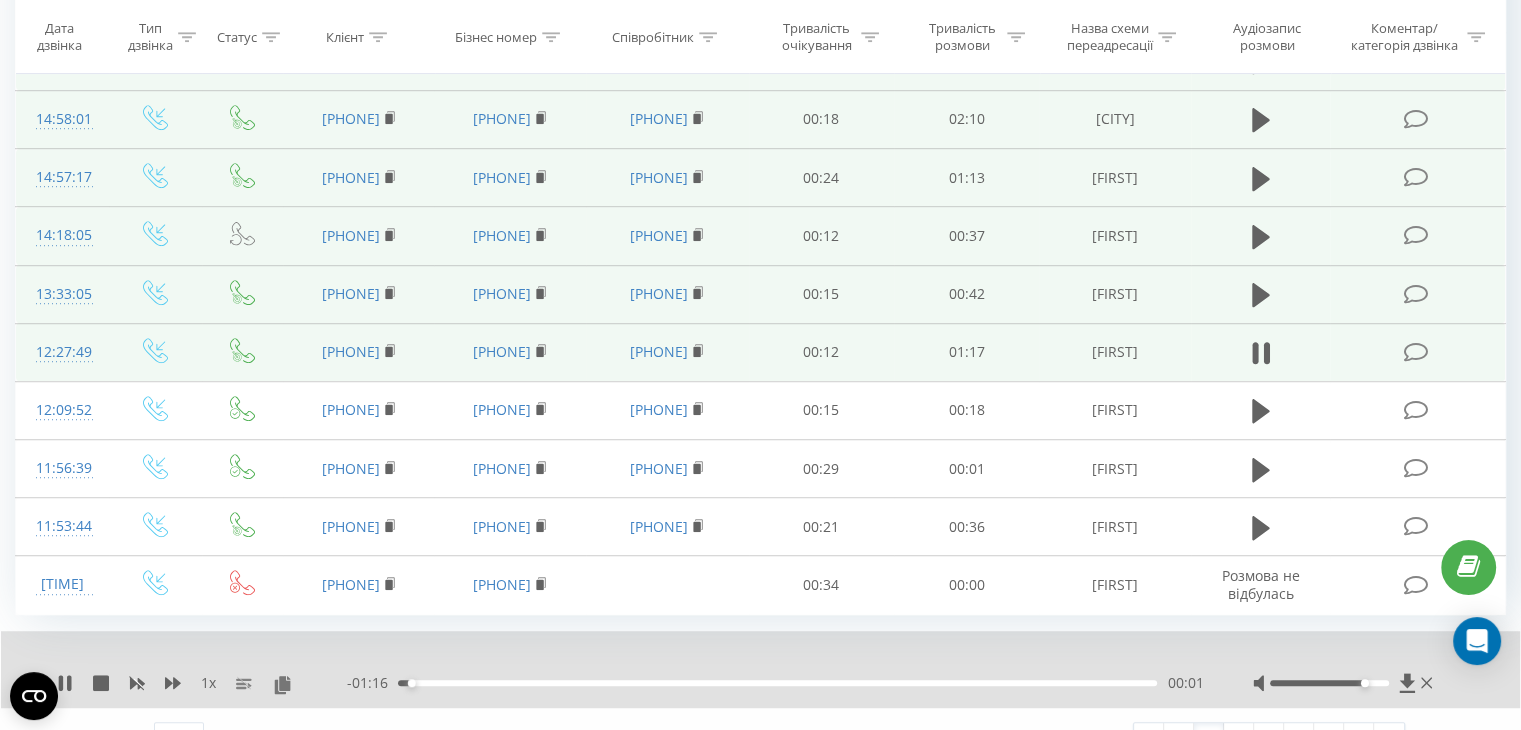 scroll, scrollTop: 1289, scrollLeft: 0, axis: vertical 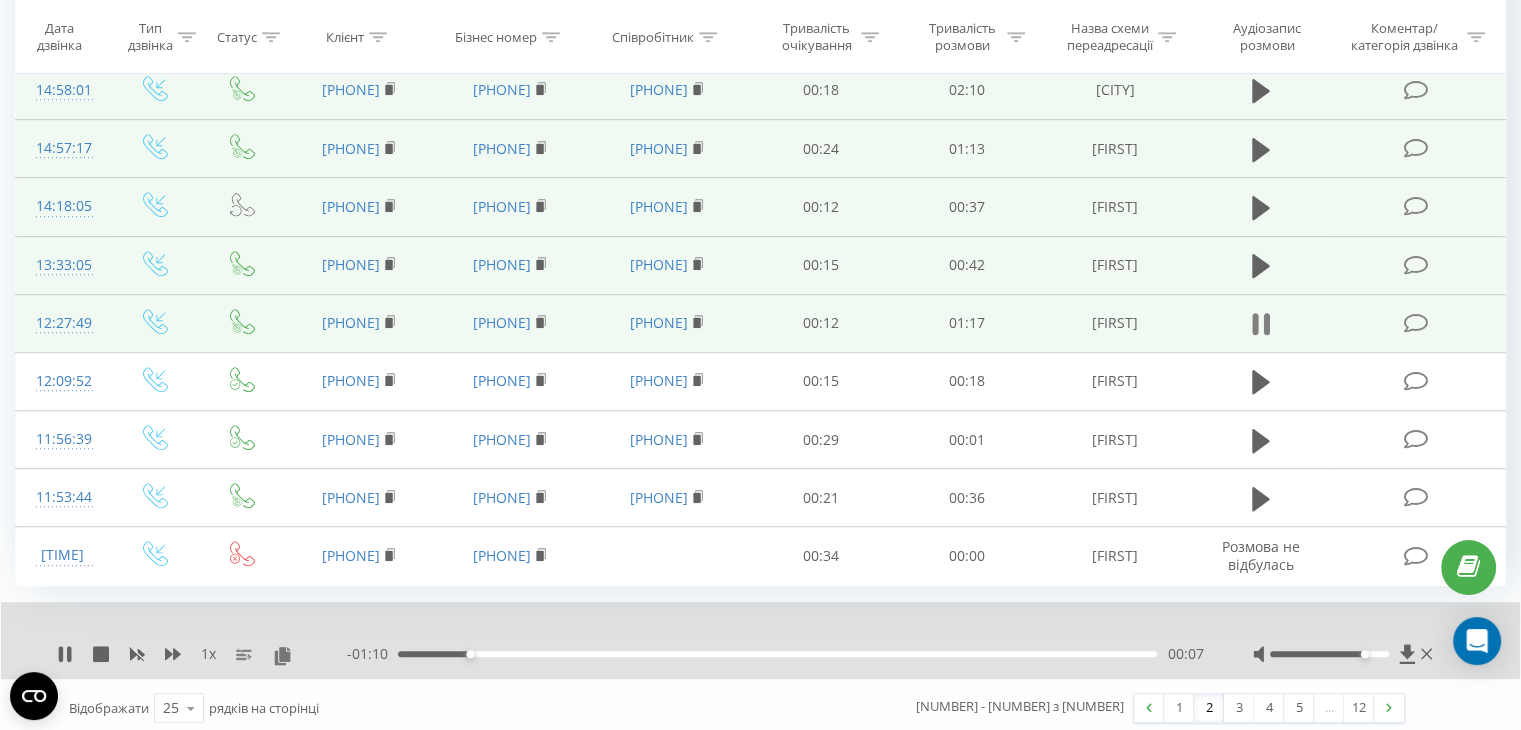 click 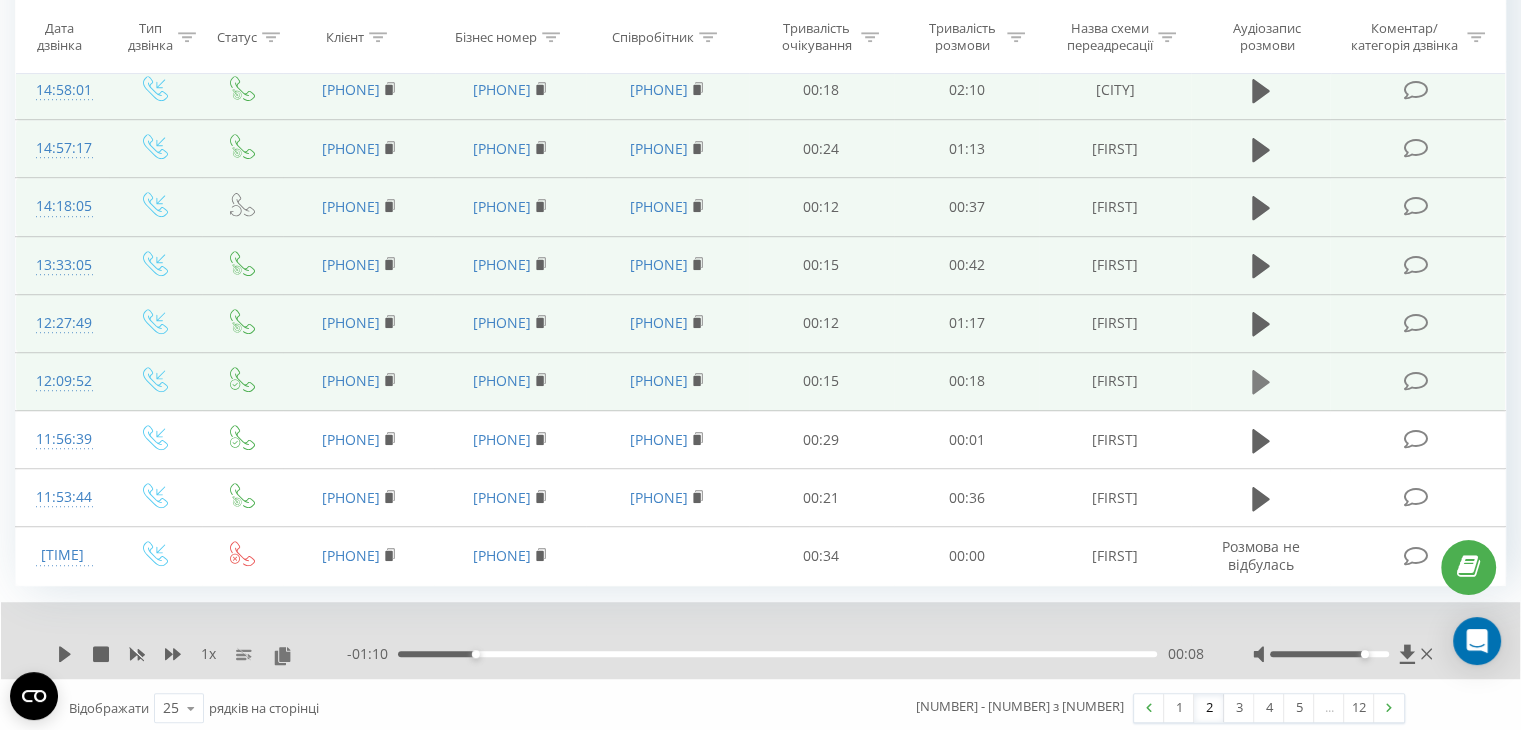 click 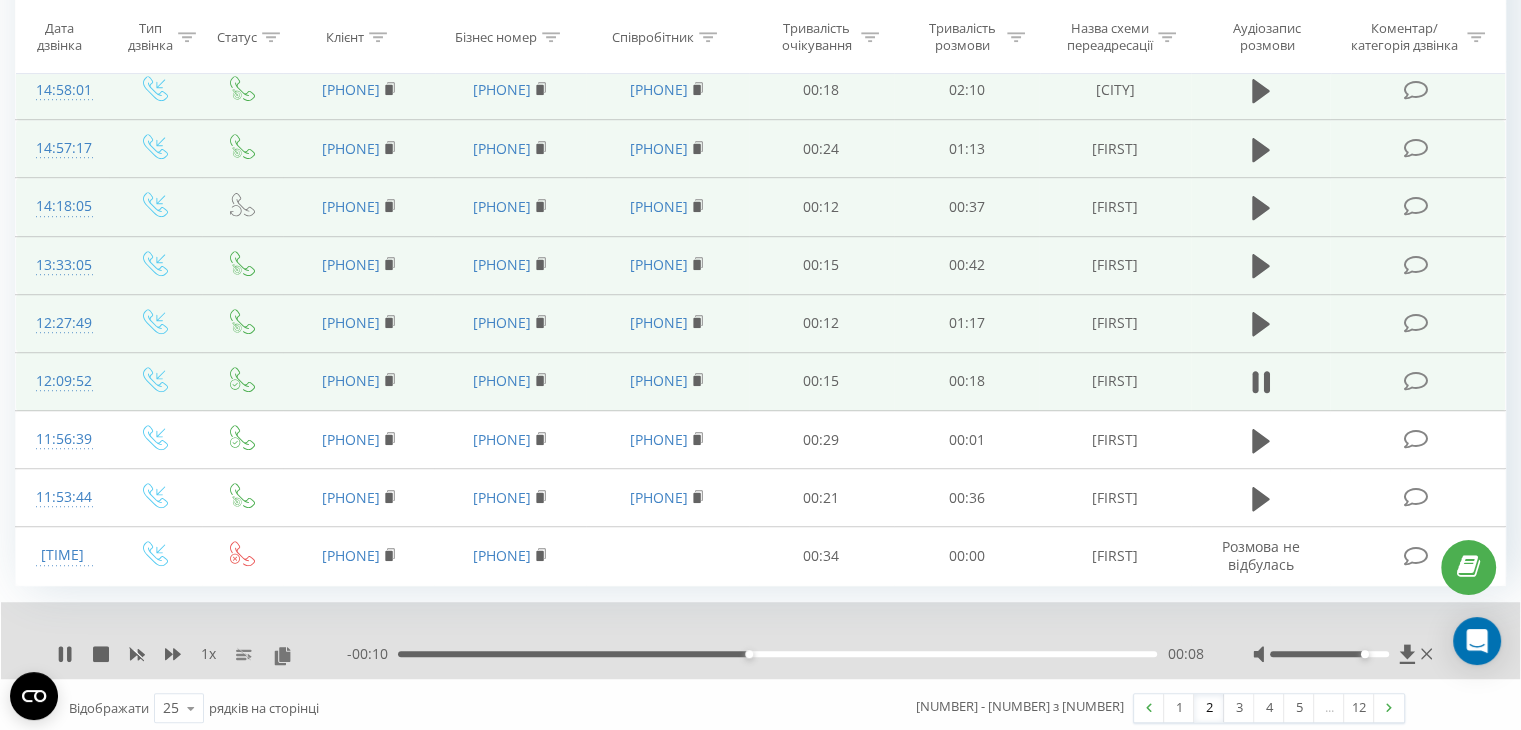 click 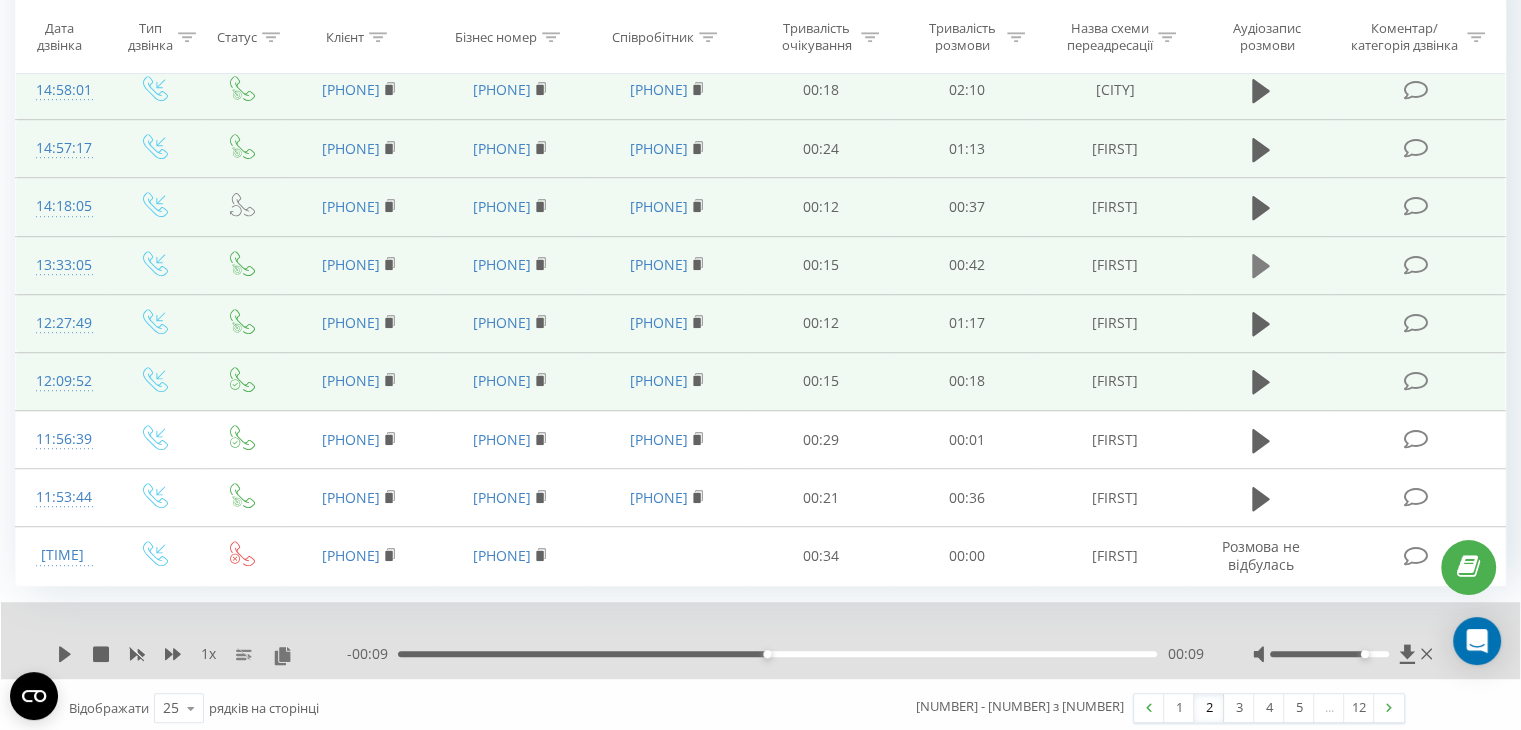 click 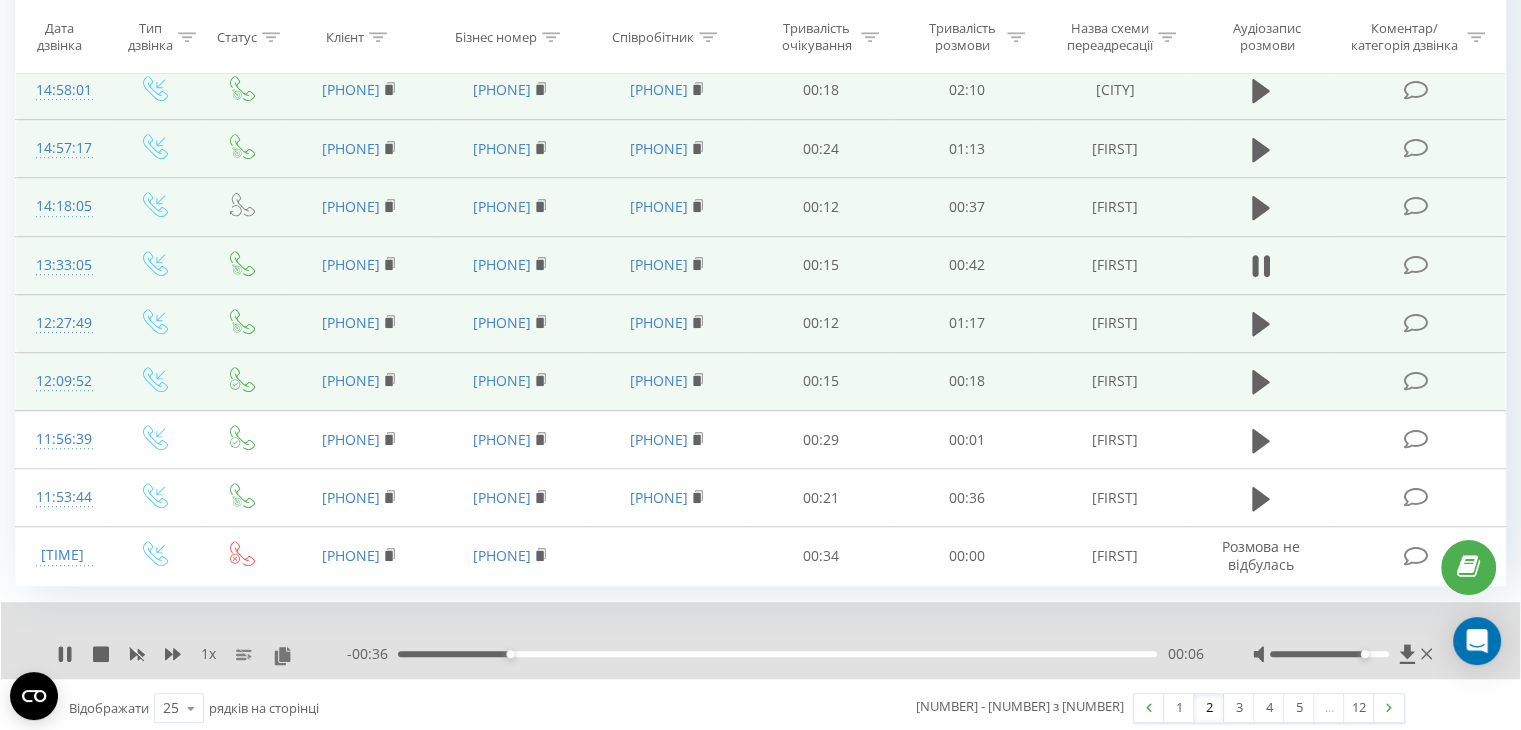 click 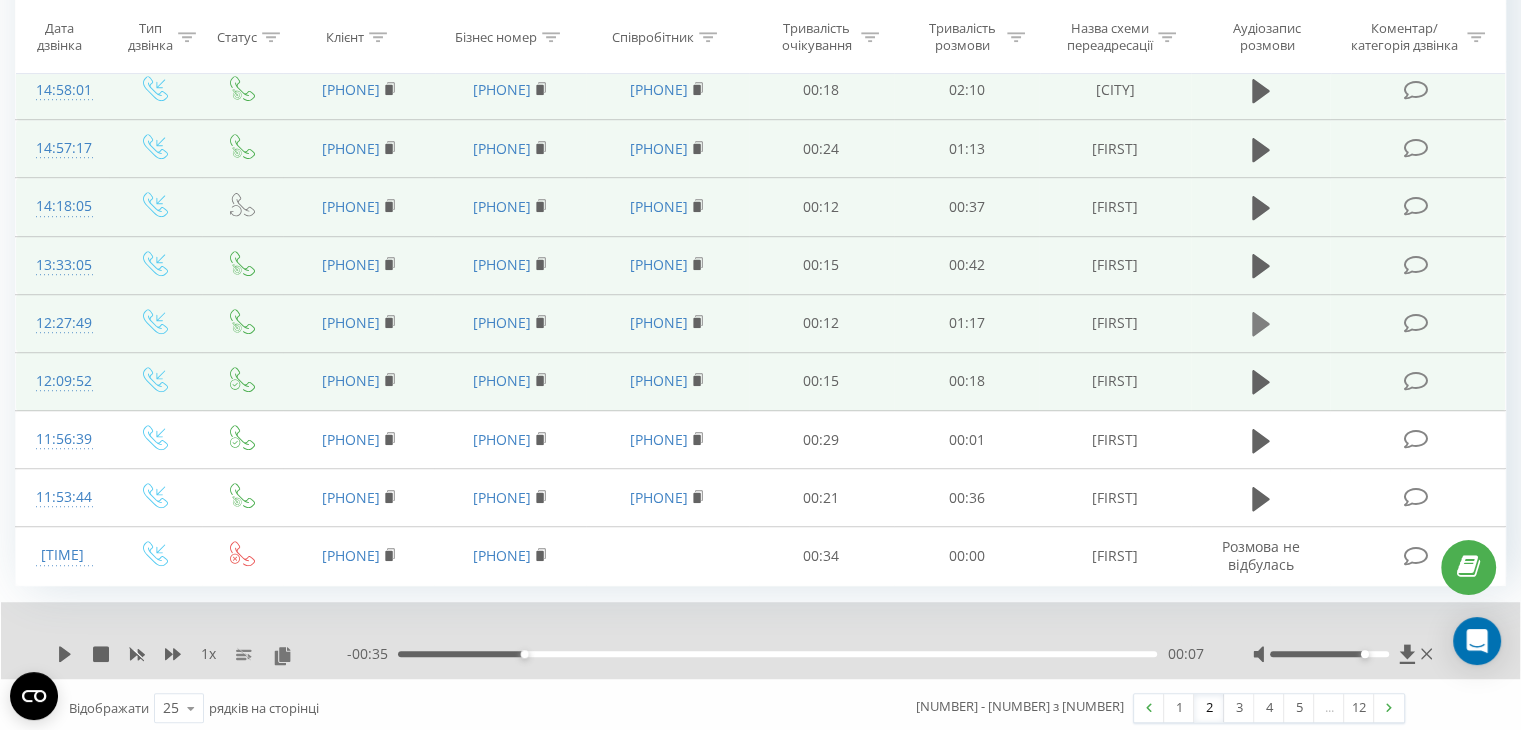 click 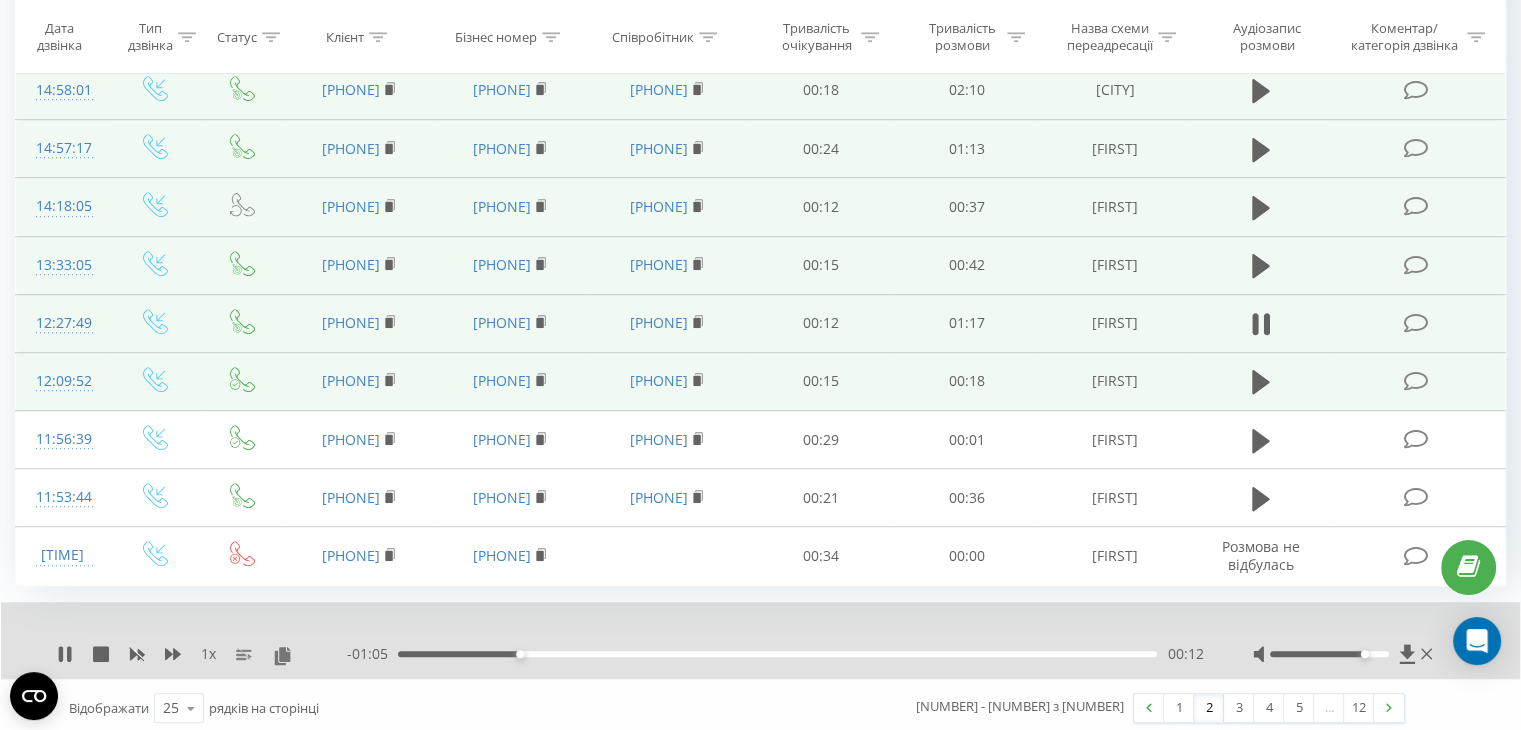 click 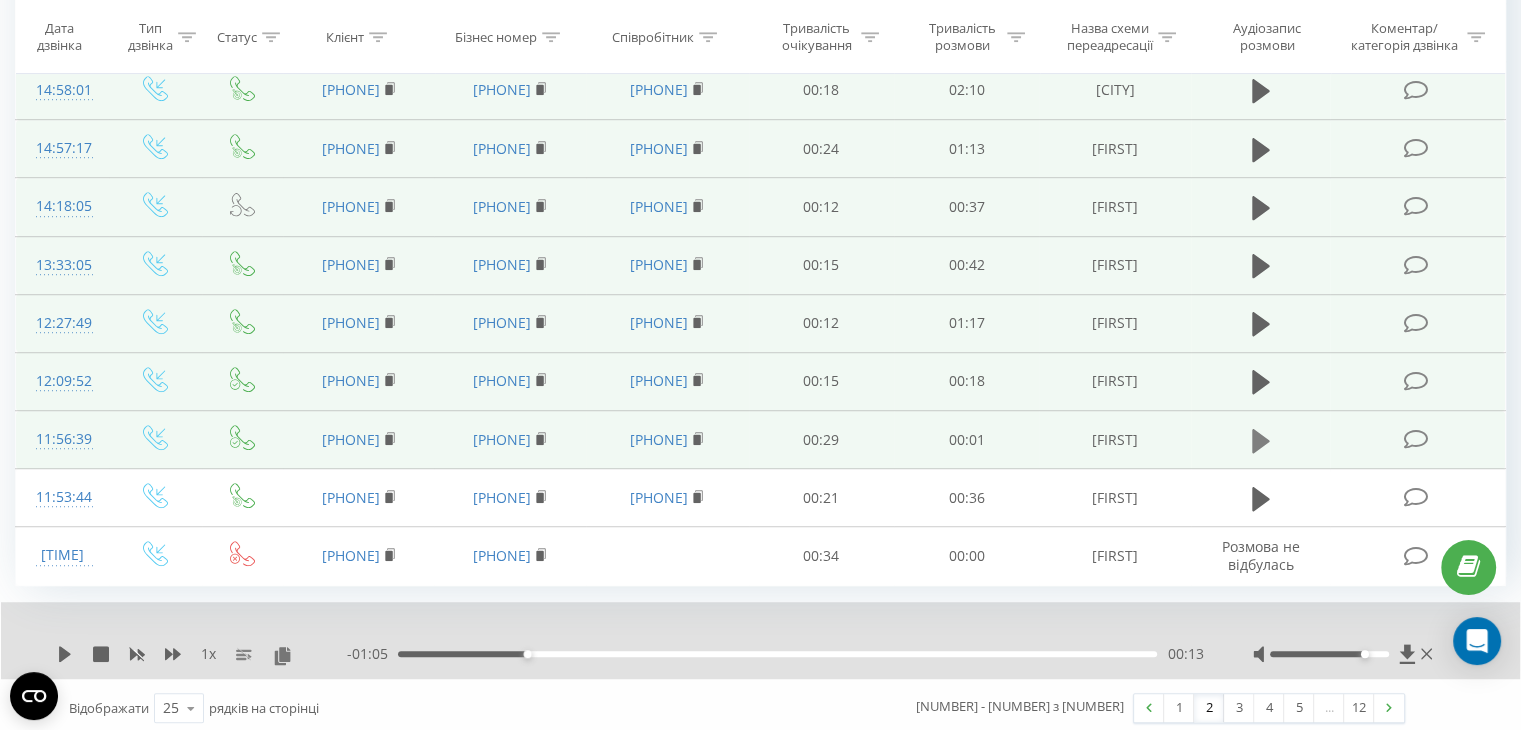 click 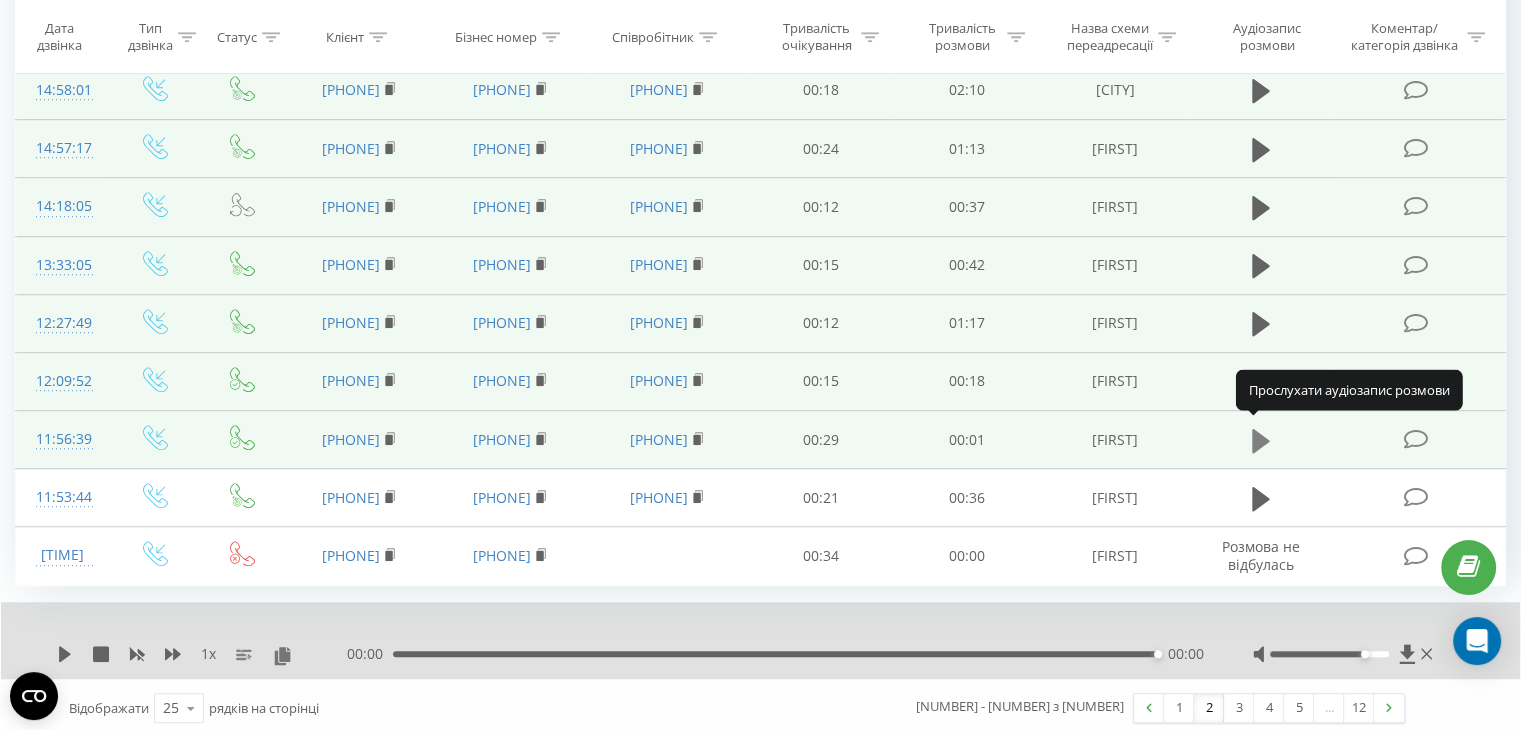 click 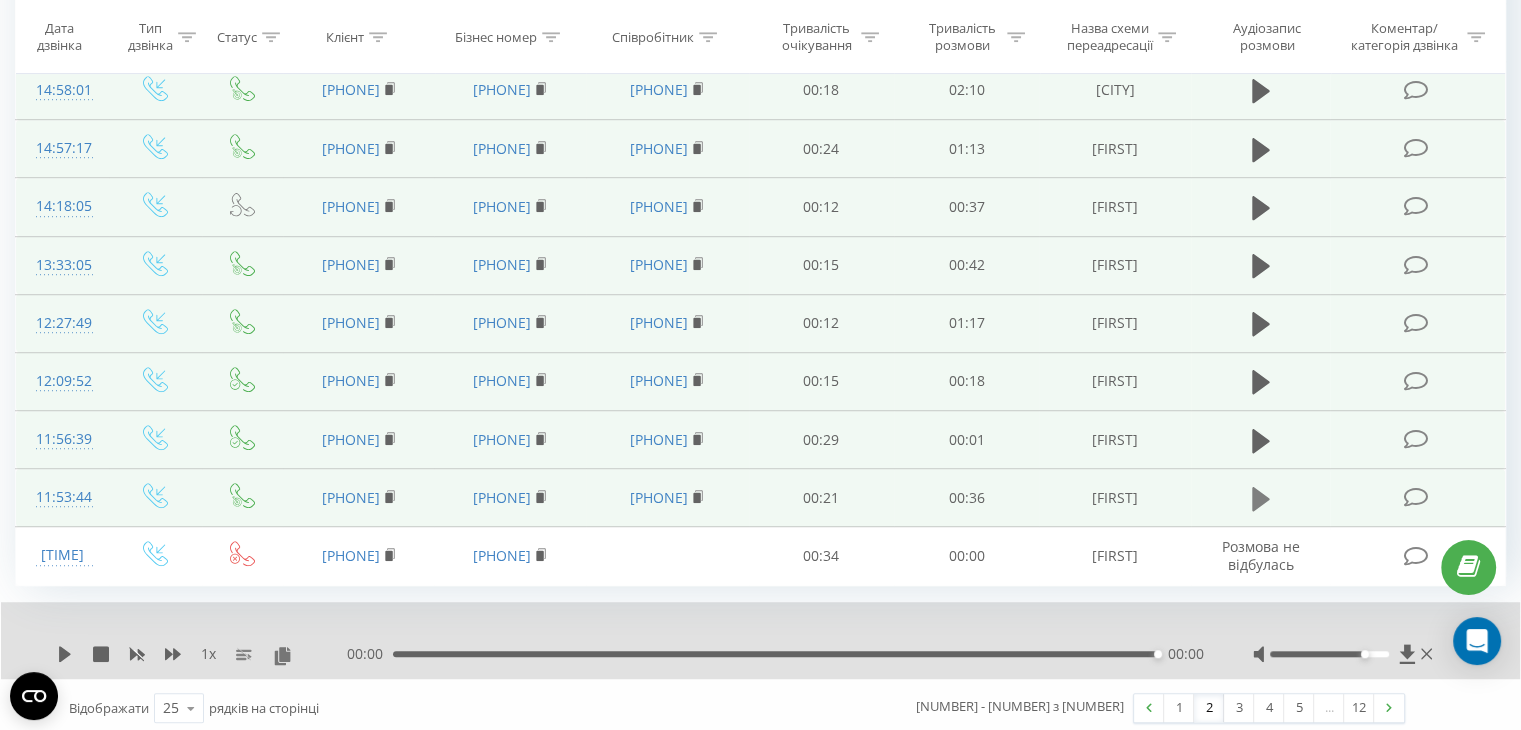 click 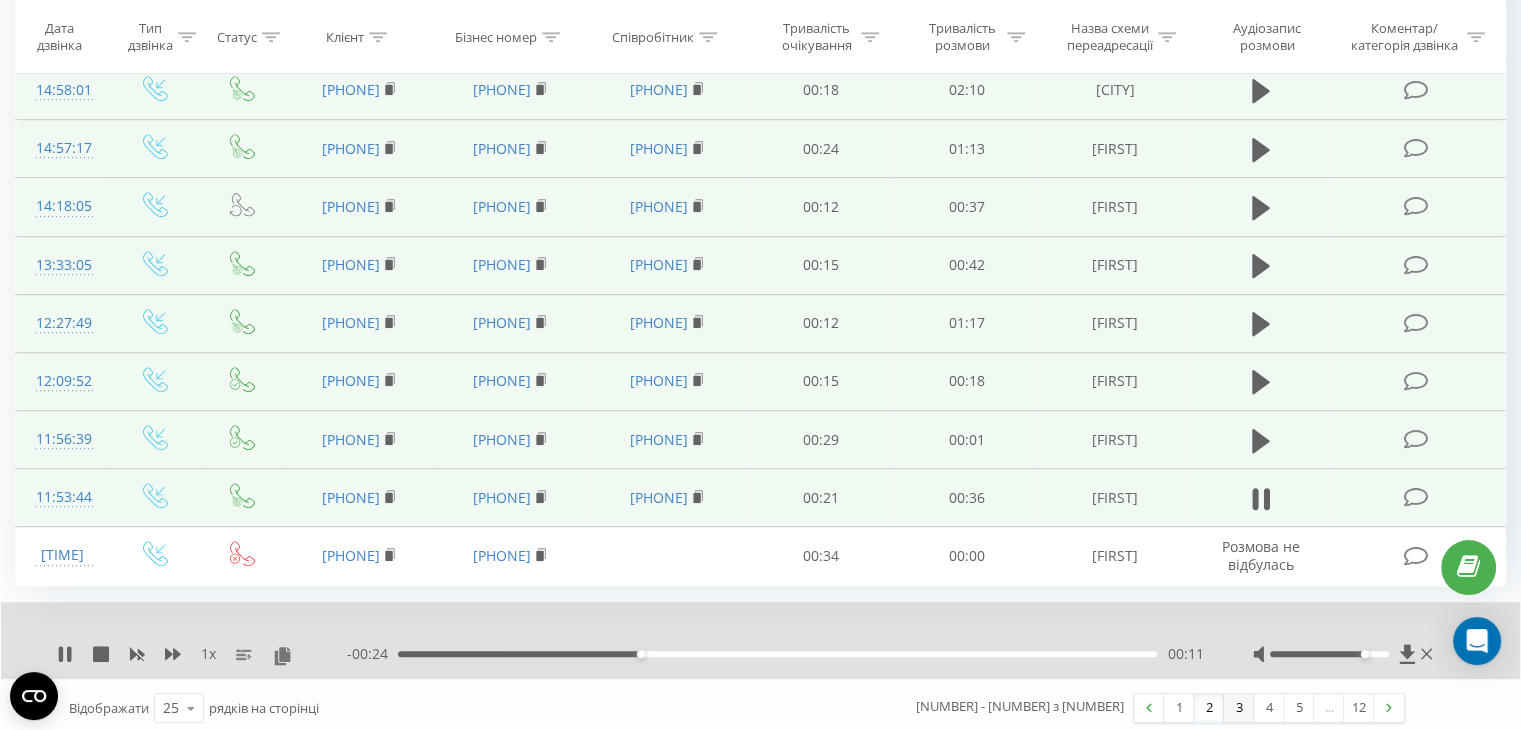 click on "3" at bounding box center [1239, 708] 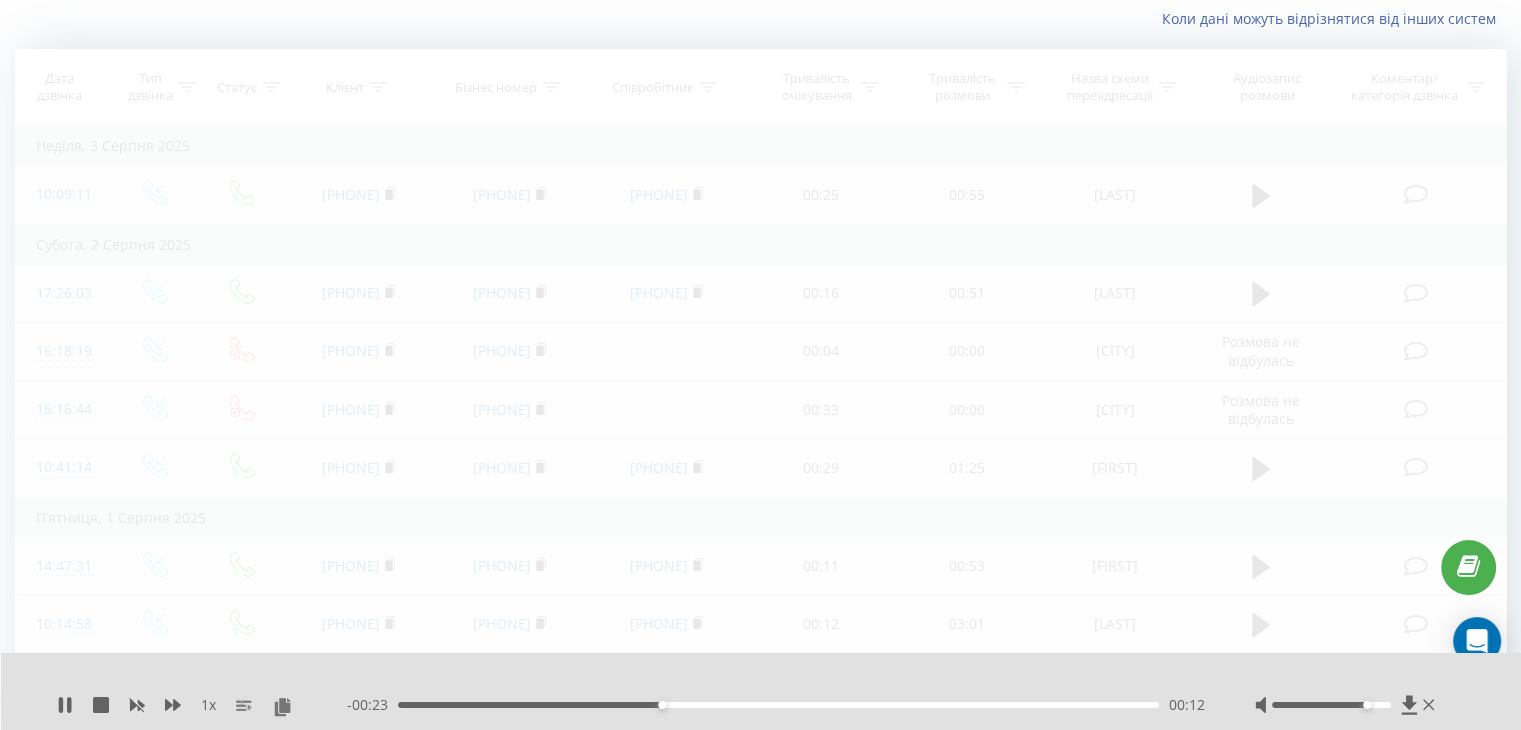 scroll, scrollTop: 132, scrollLeft: 0, axis: vertical 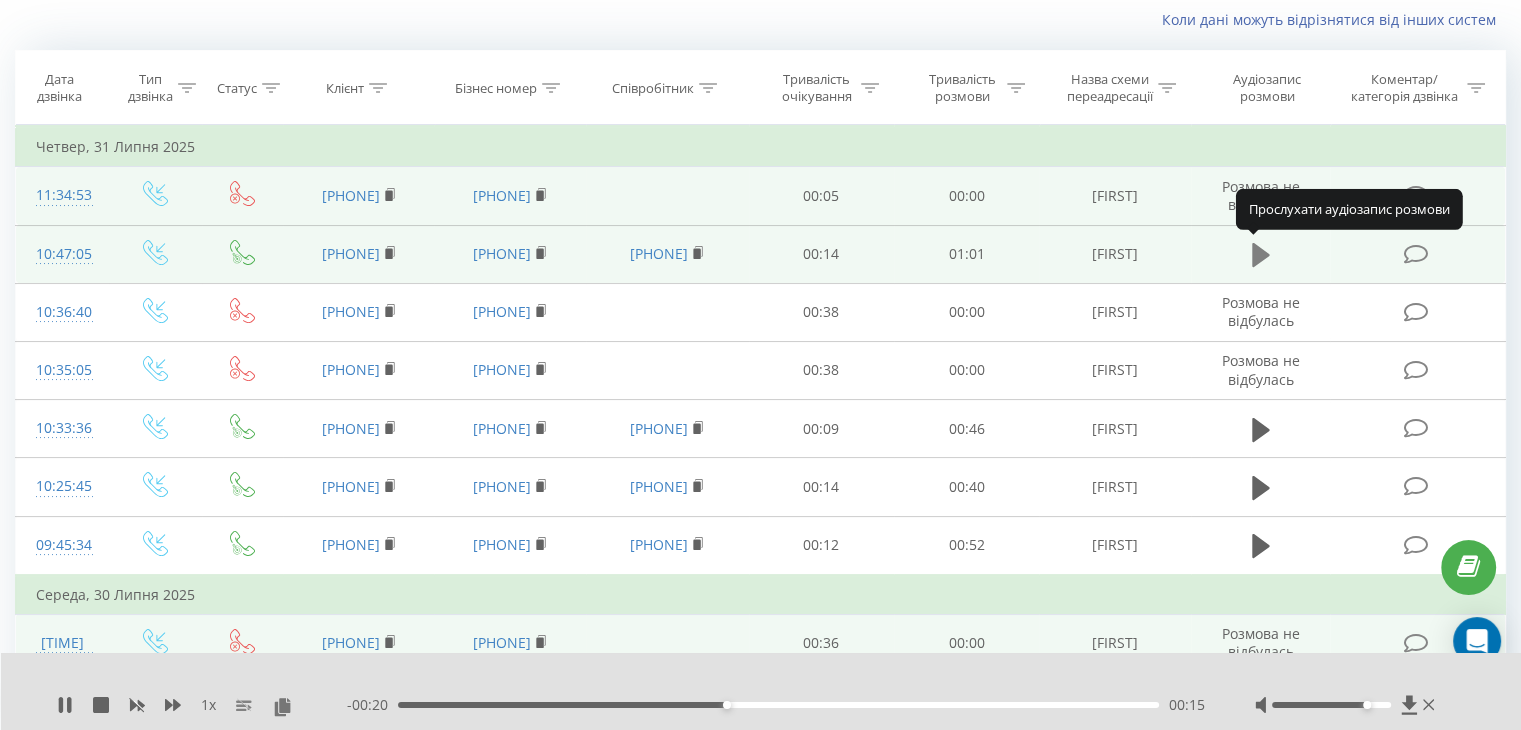click 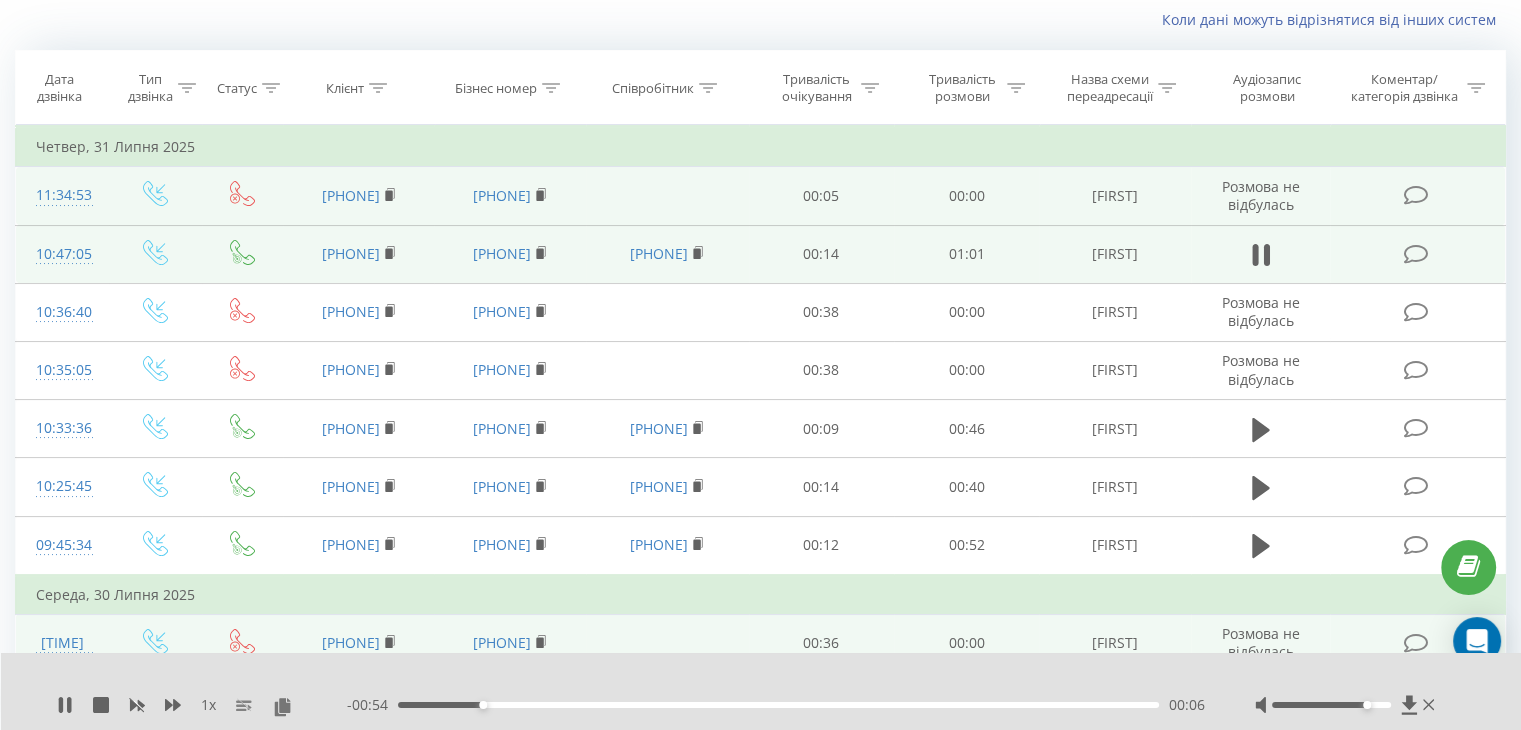 click 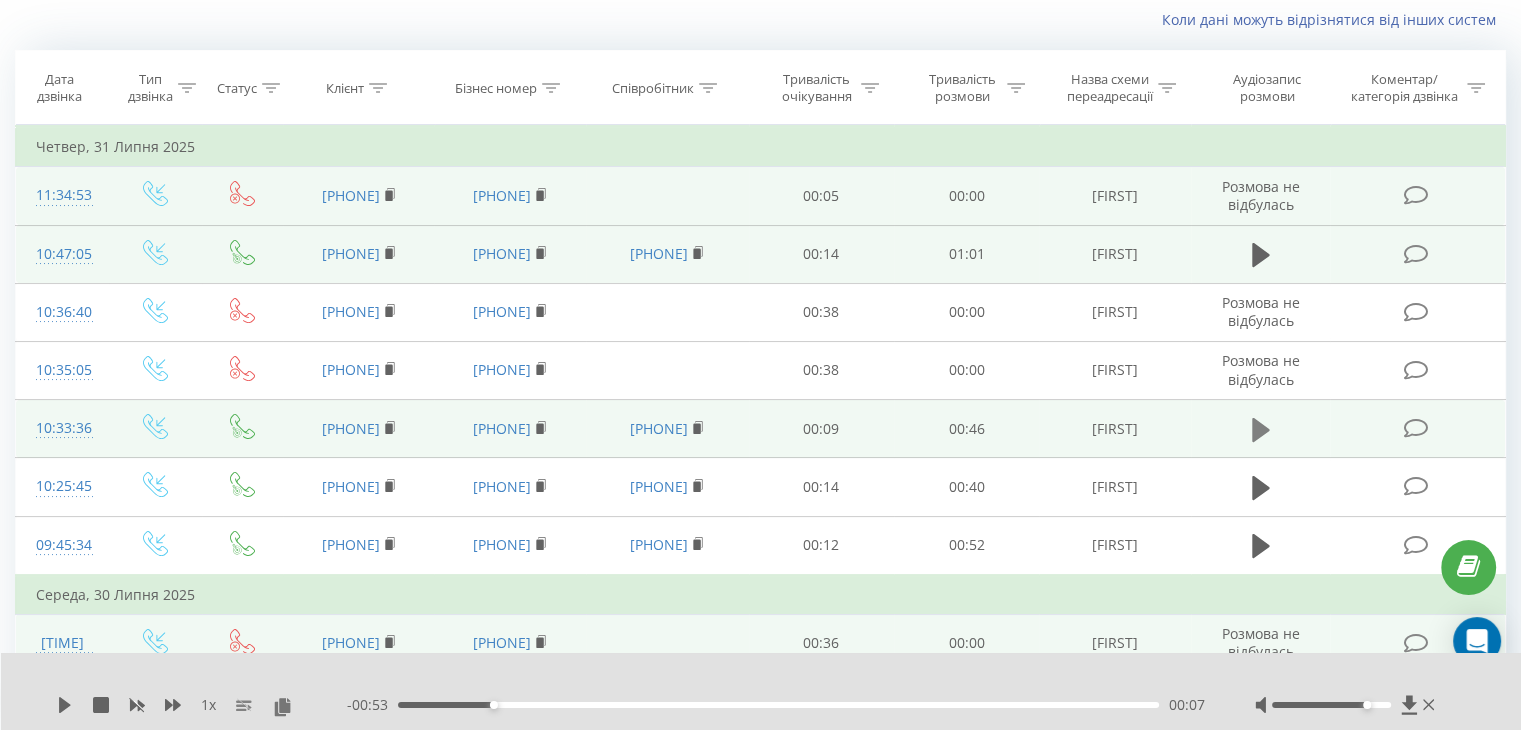 click 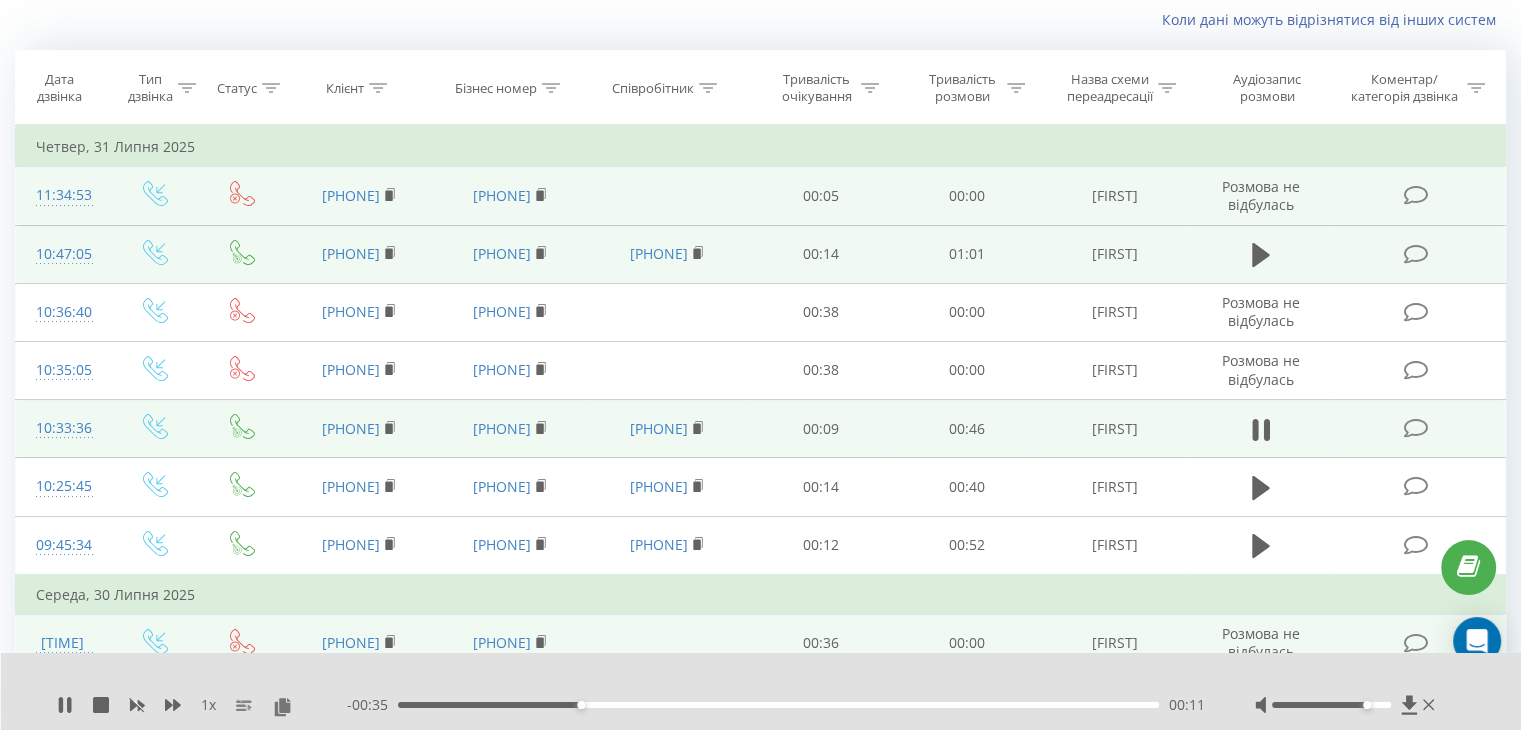 click 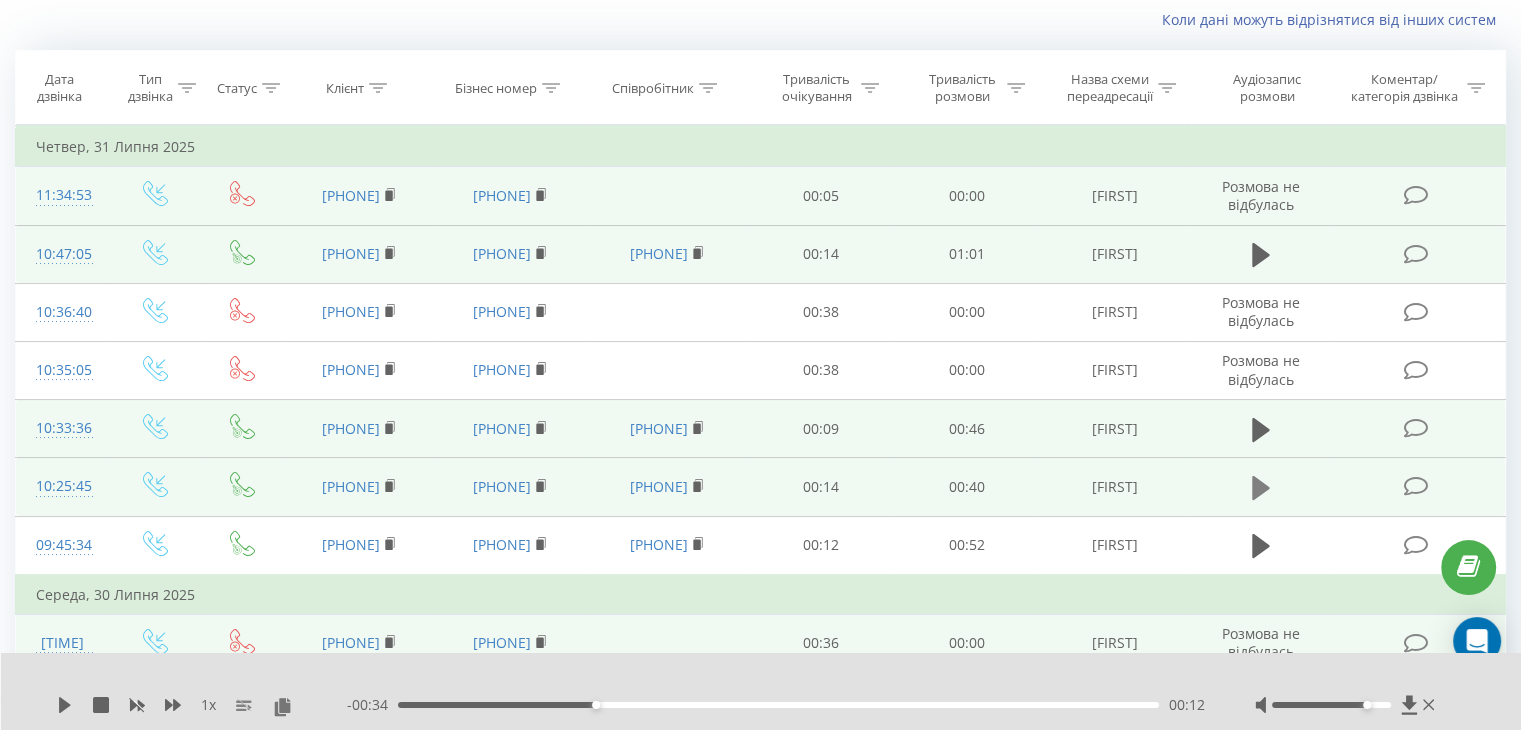 click 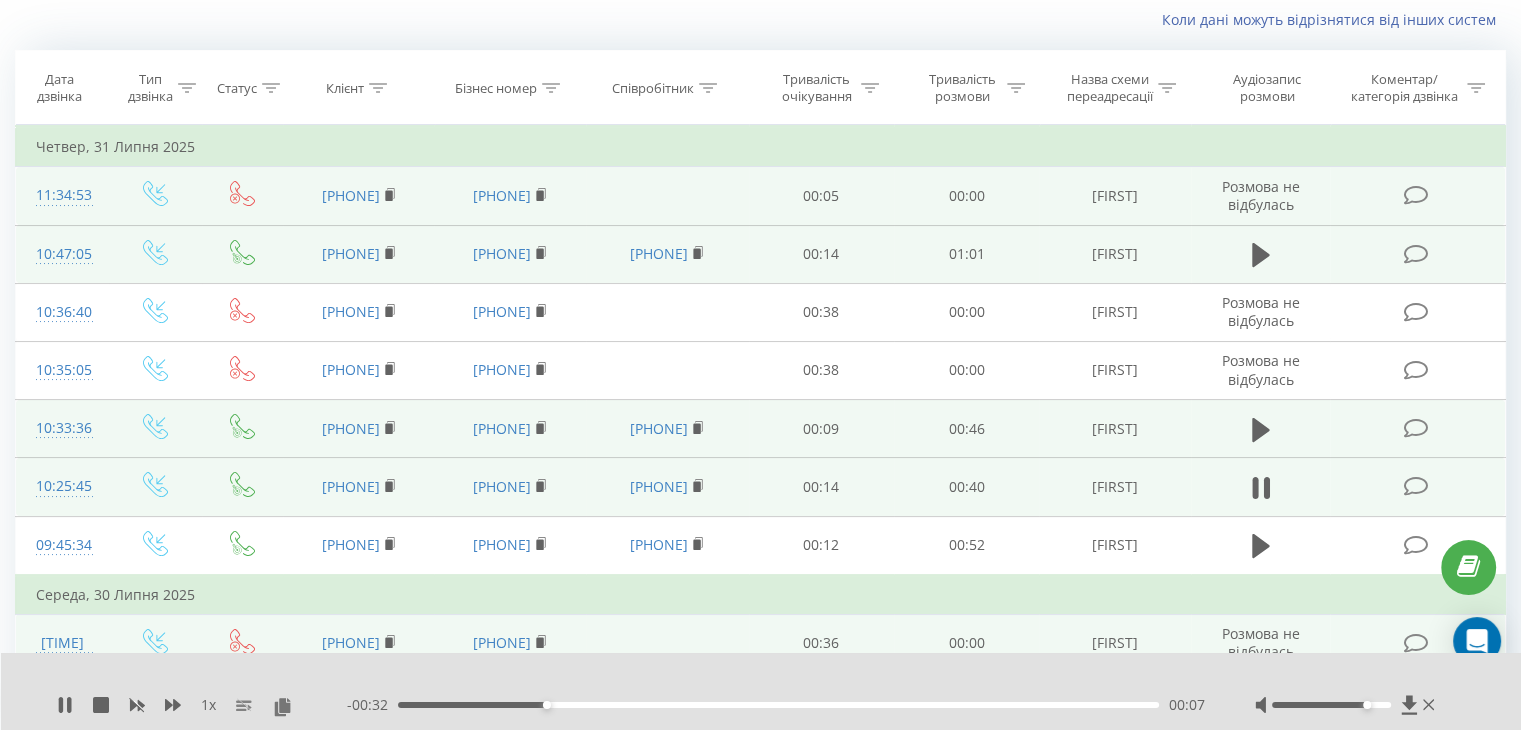 click 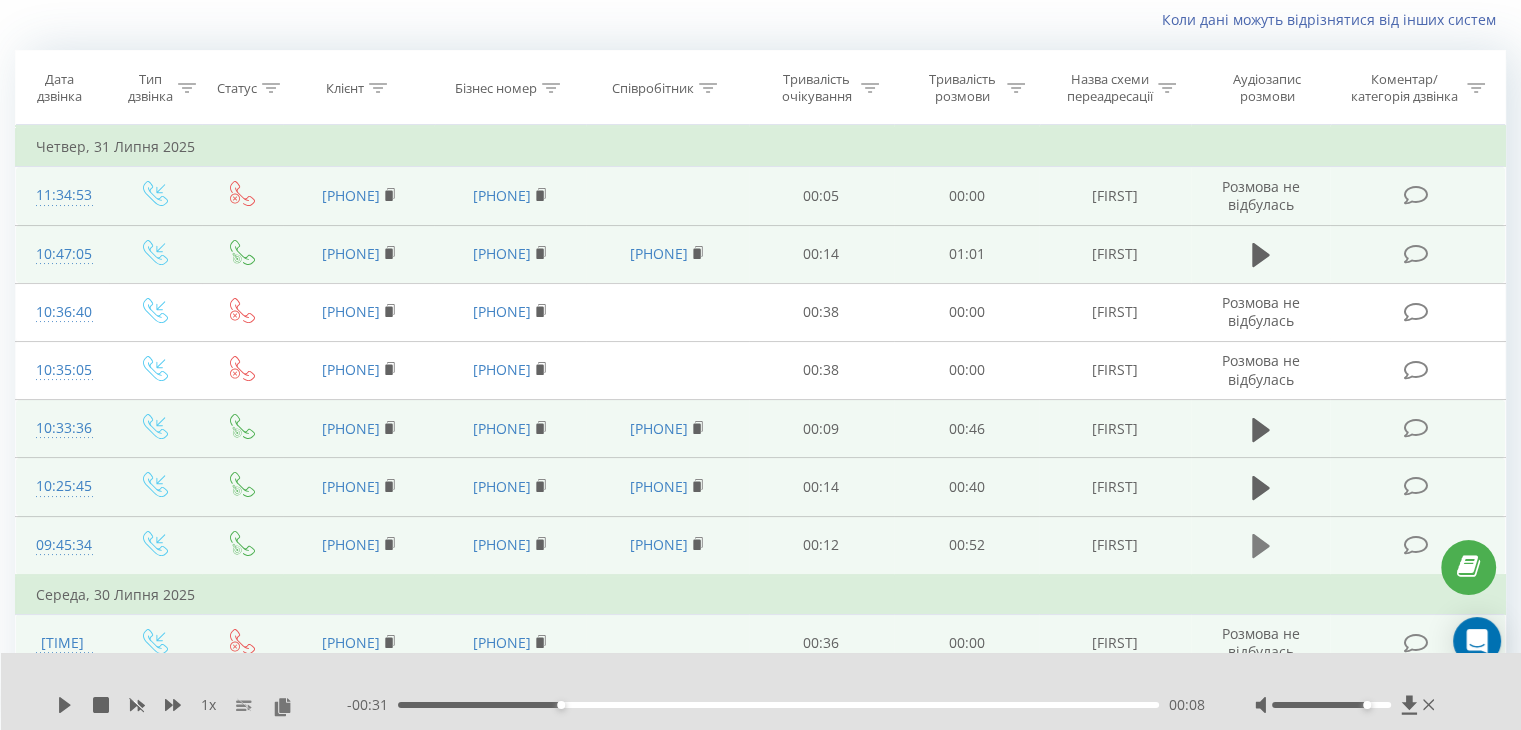 click 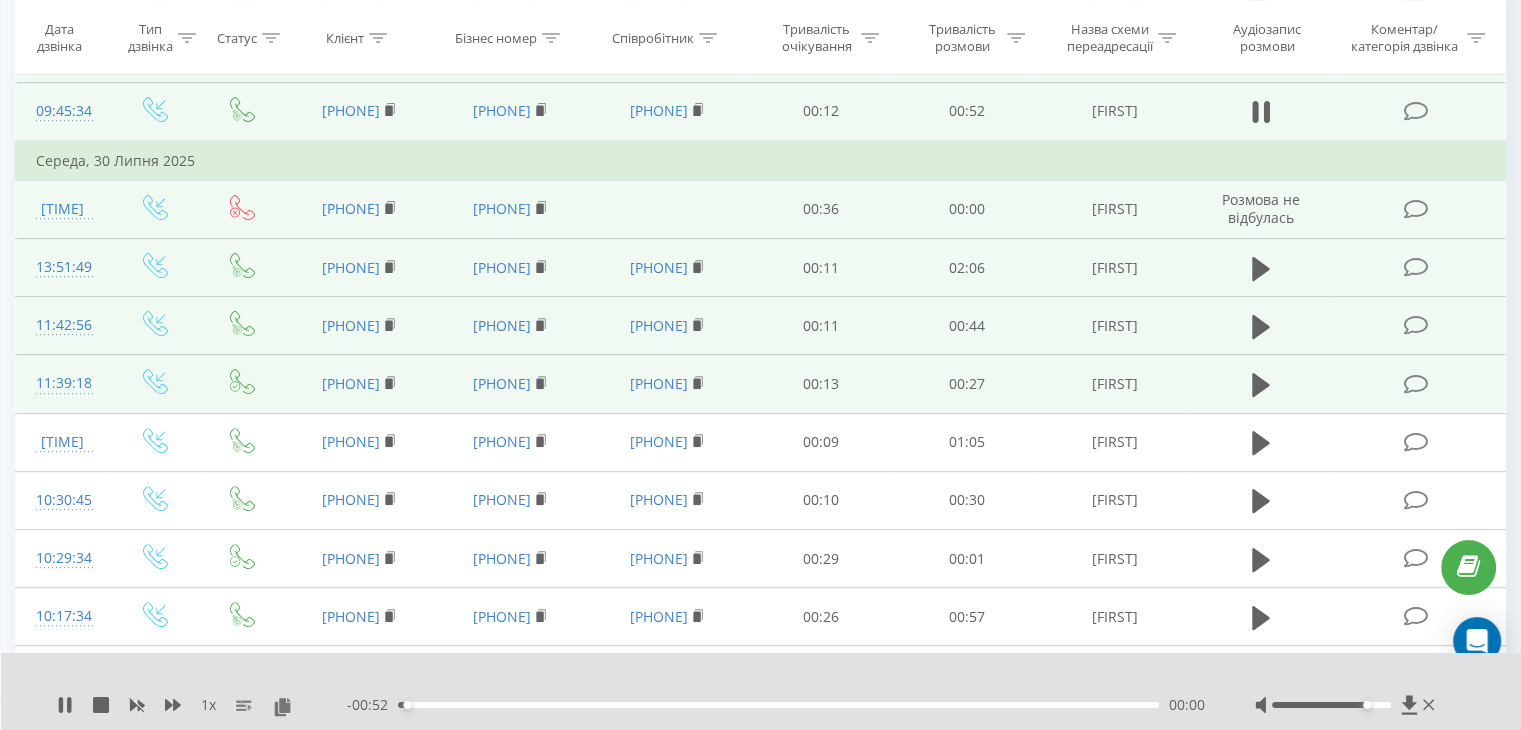 scroll, scrollTop: 570, scrollLeft: 0, axis: vertical 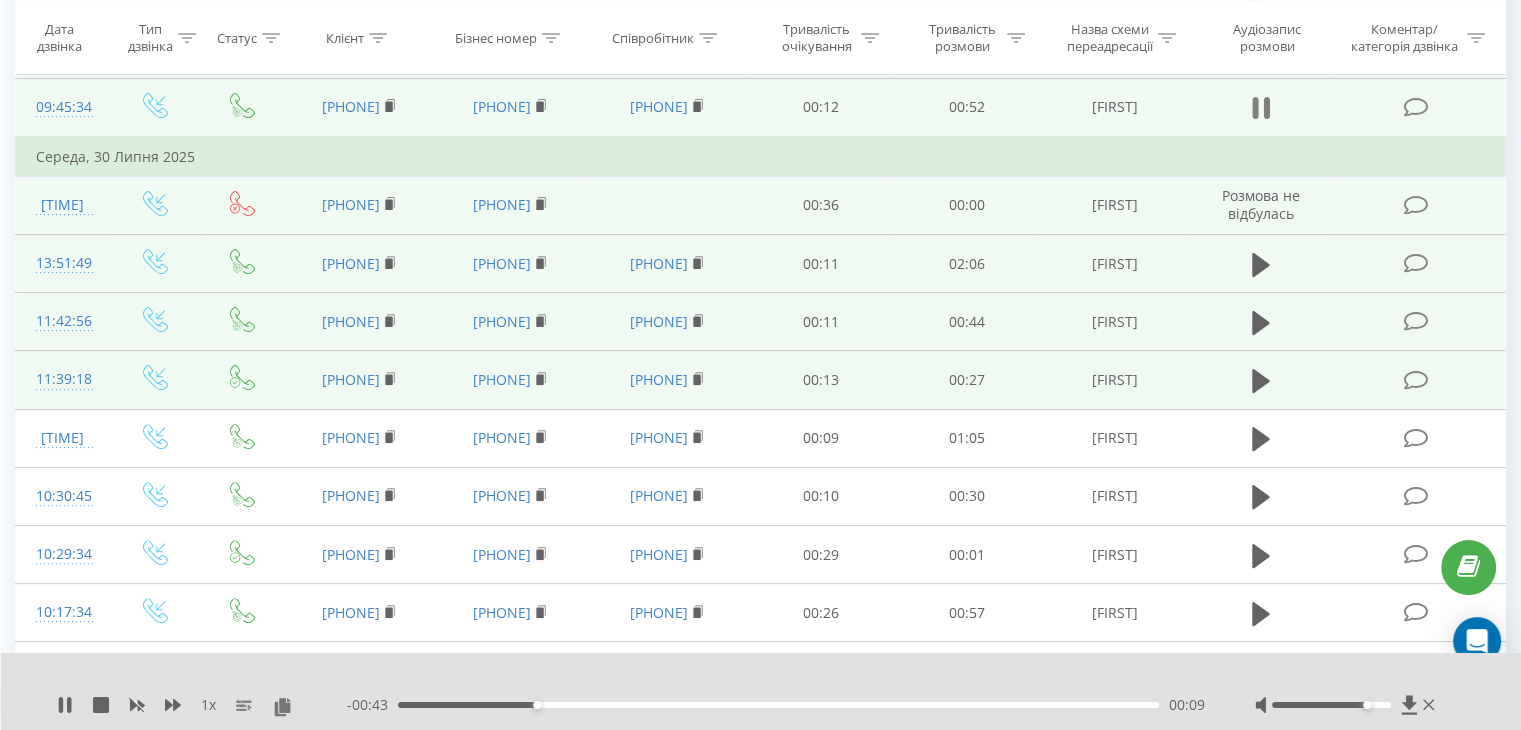 click 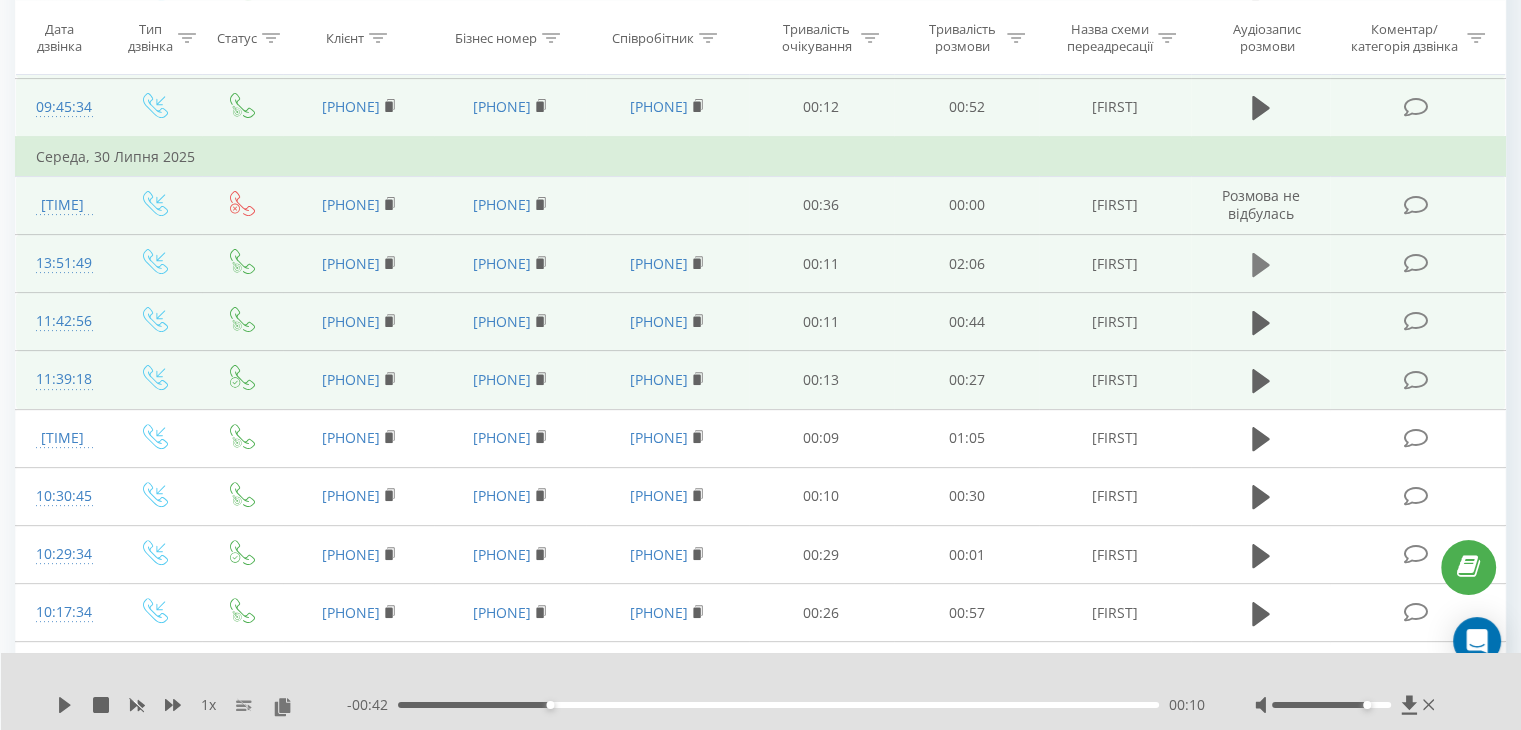 click 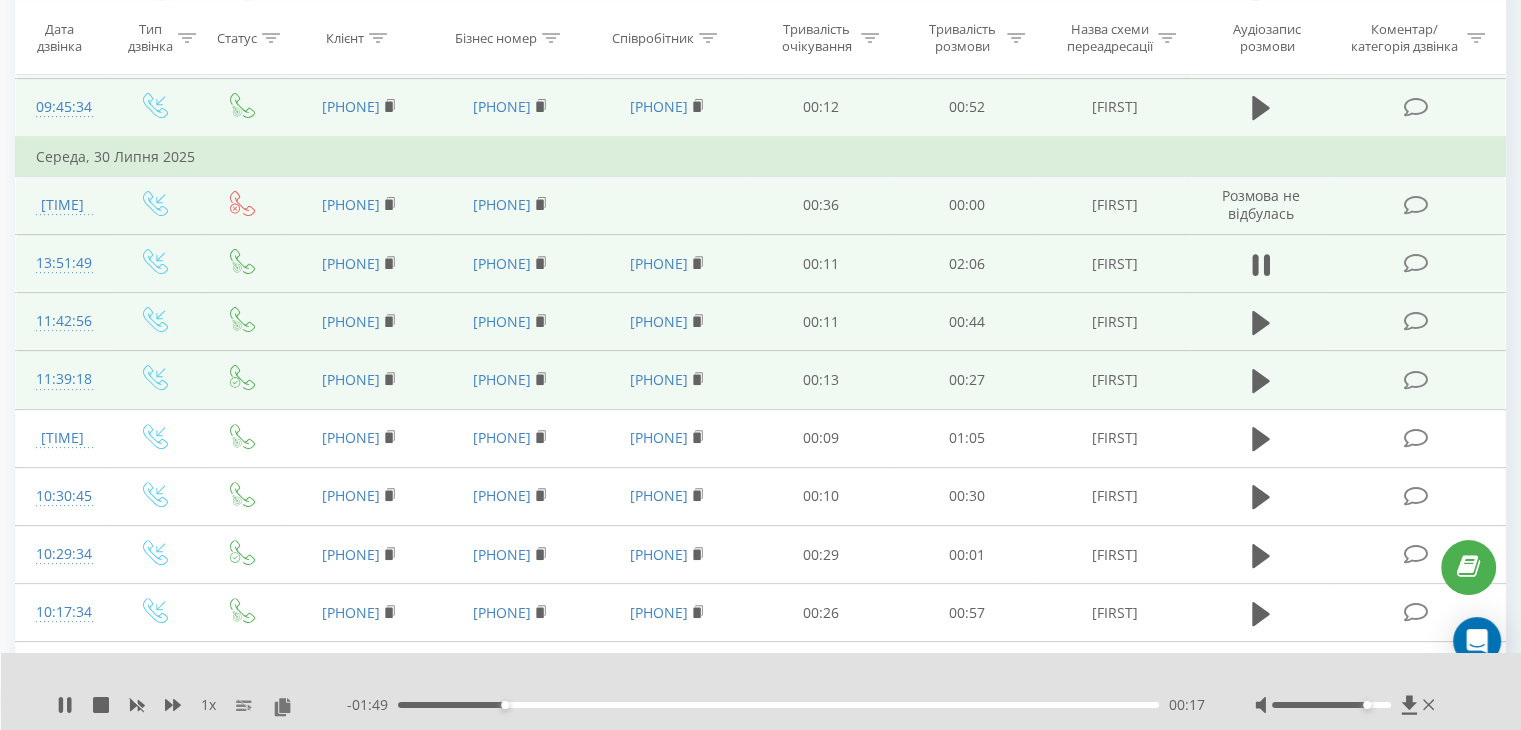 click 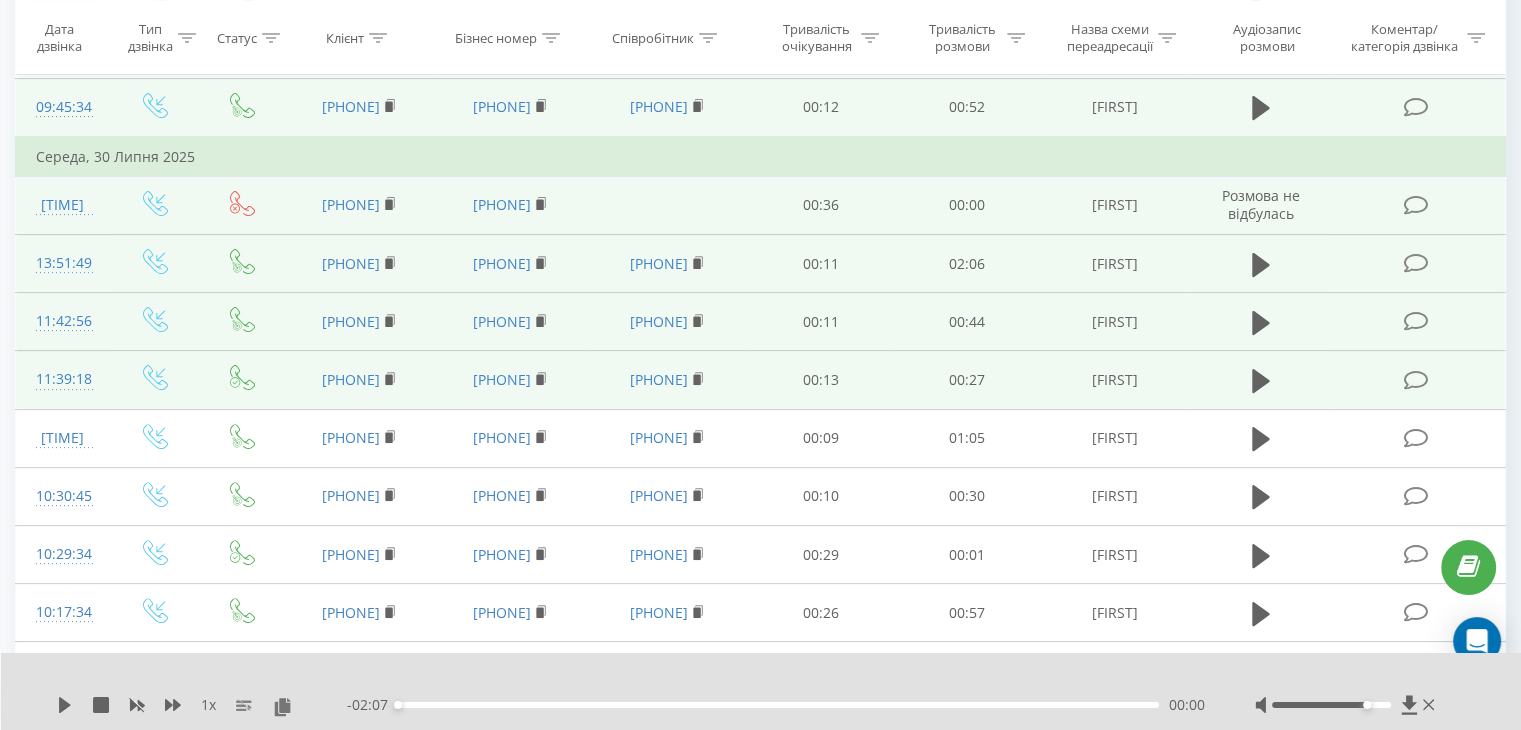 click 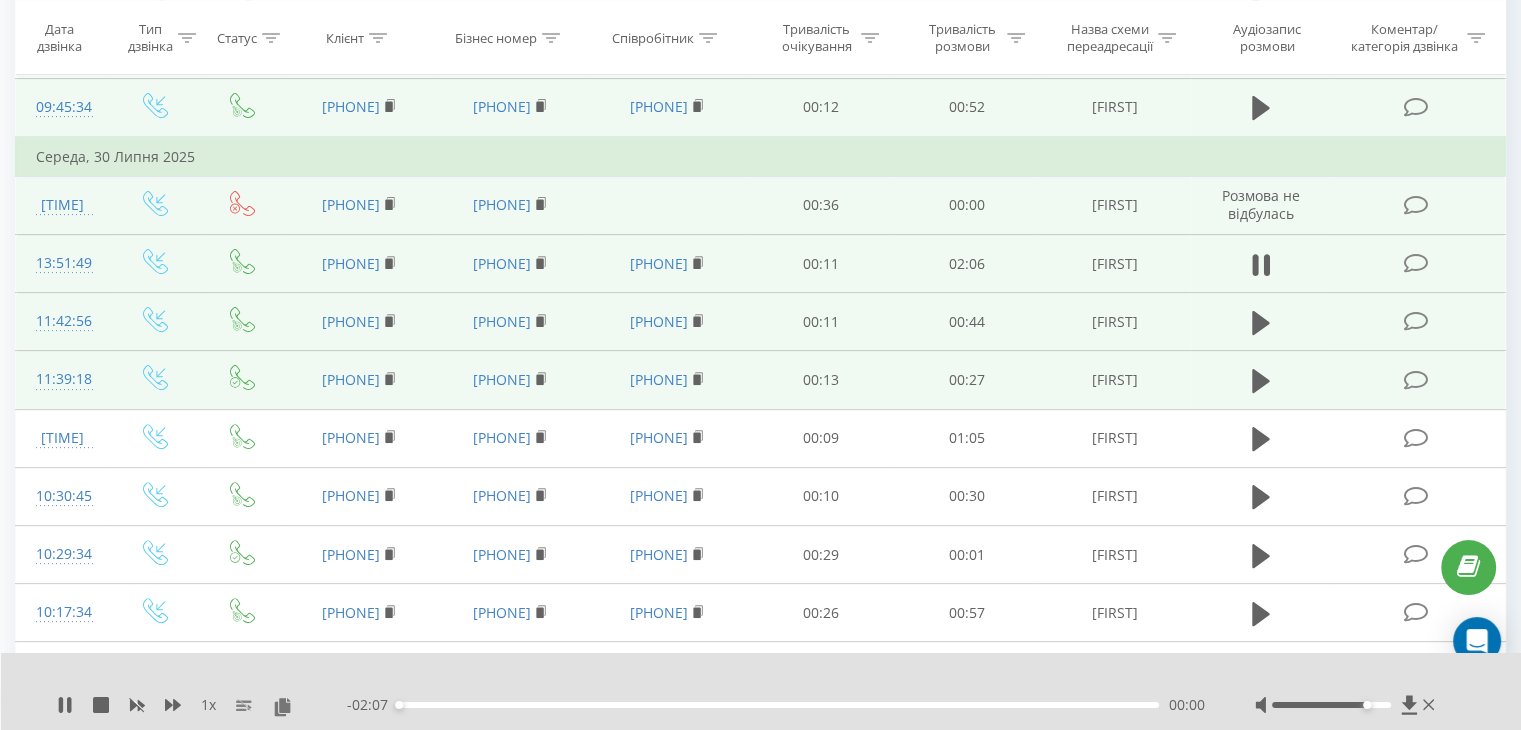 click 